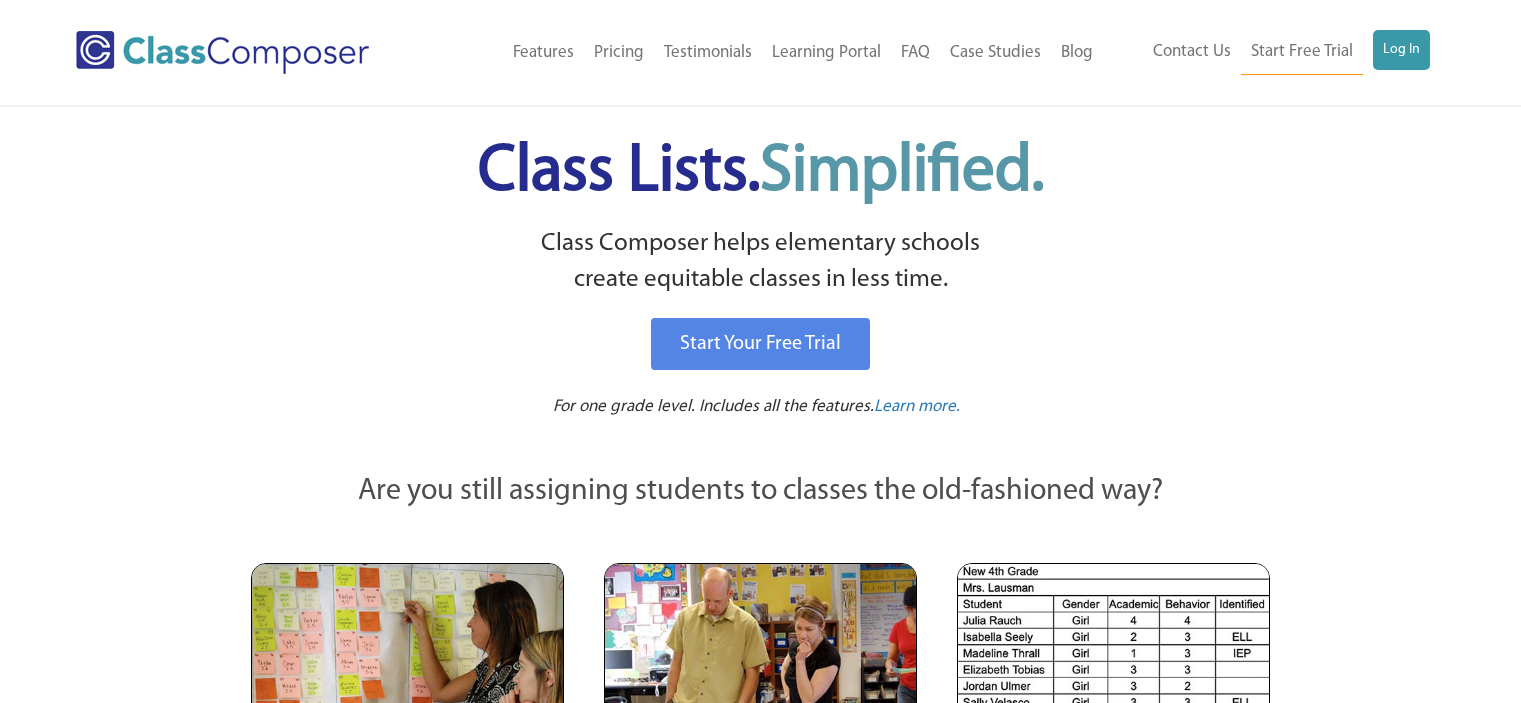 scroll, scrollTop: 0, scrollLeft: 0, axis: both 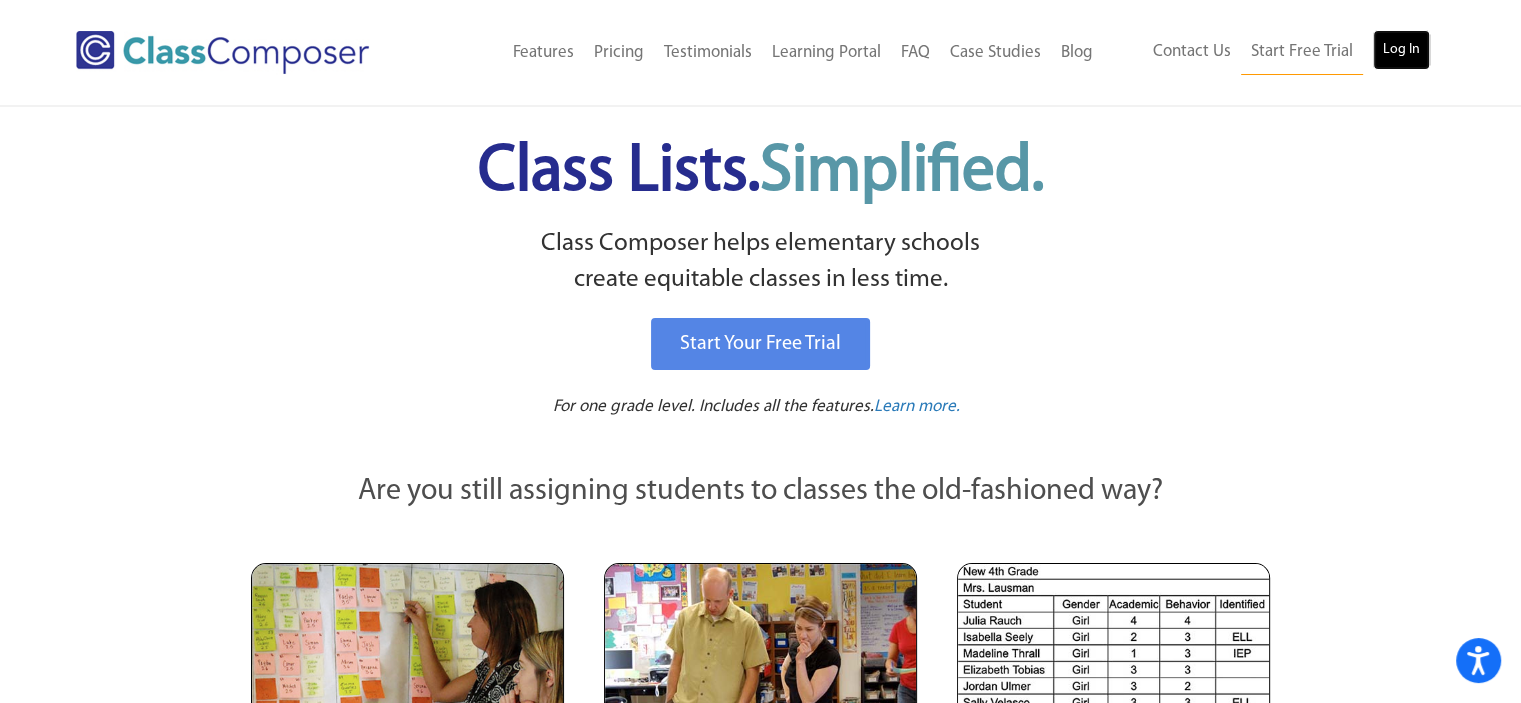 click on "Log In" at bounding box center (1401, 50) 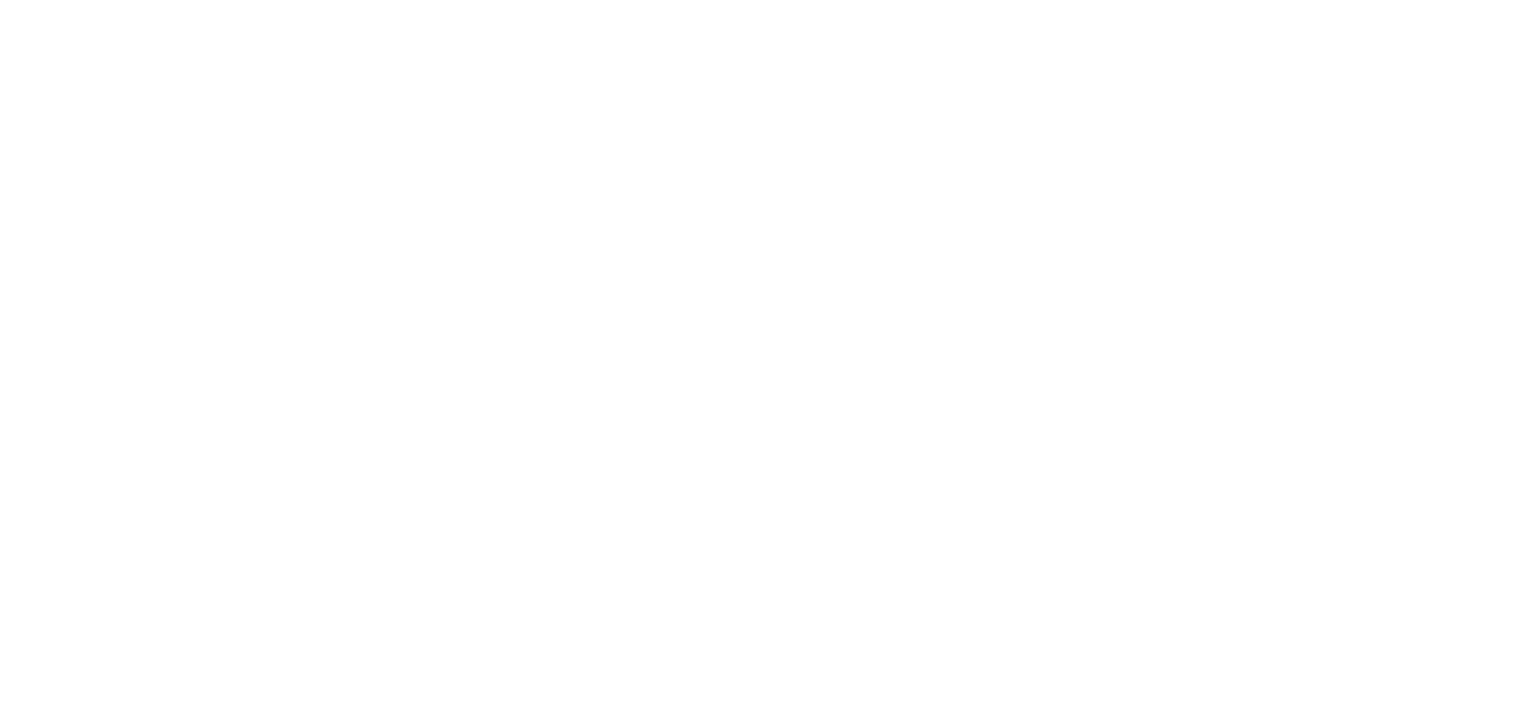 scroll, scrollTop: 0, scrollLeft: 0, axis: both 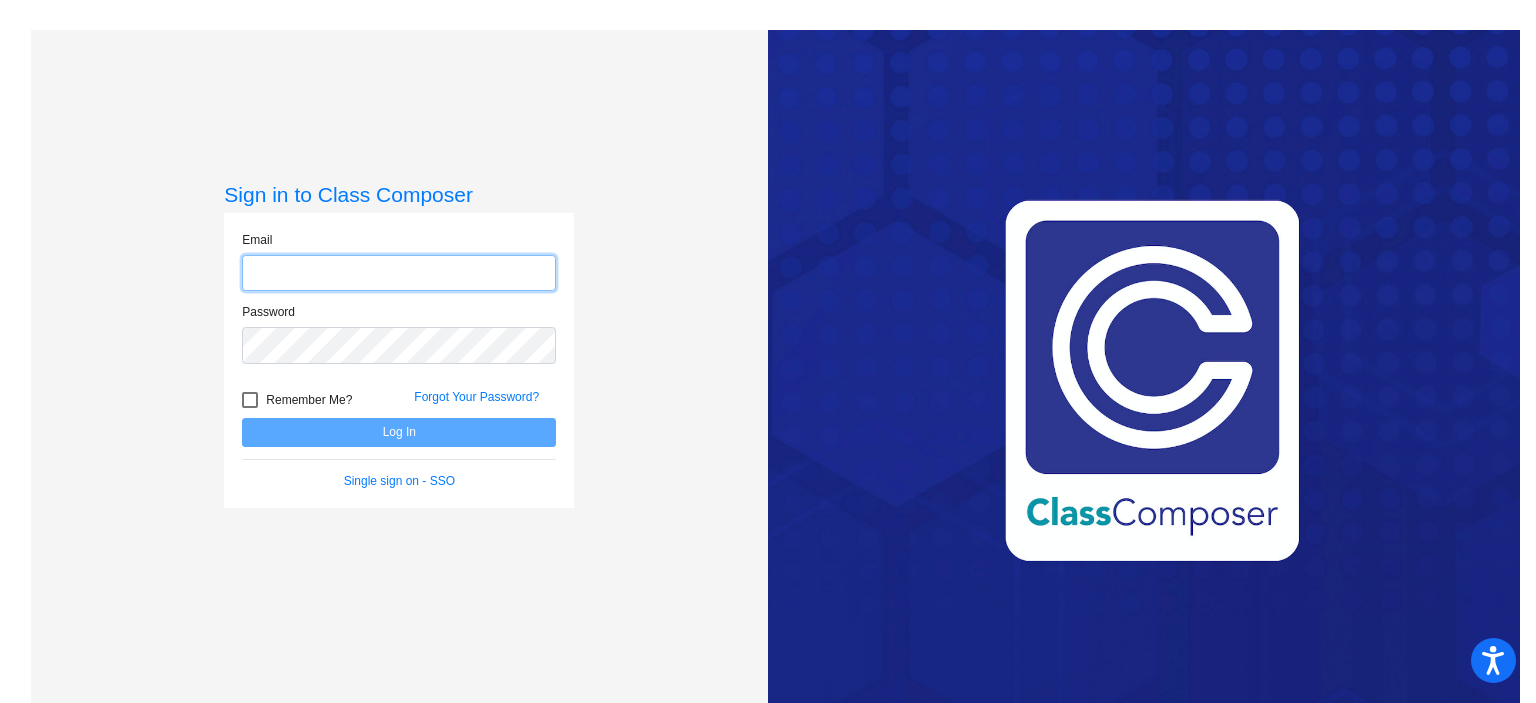click 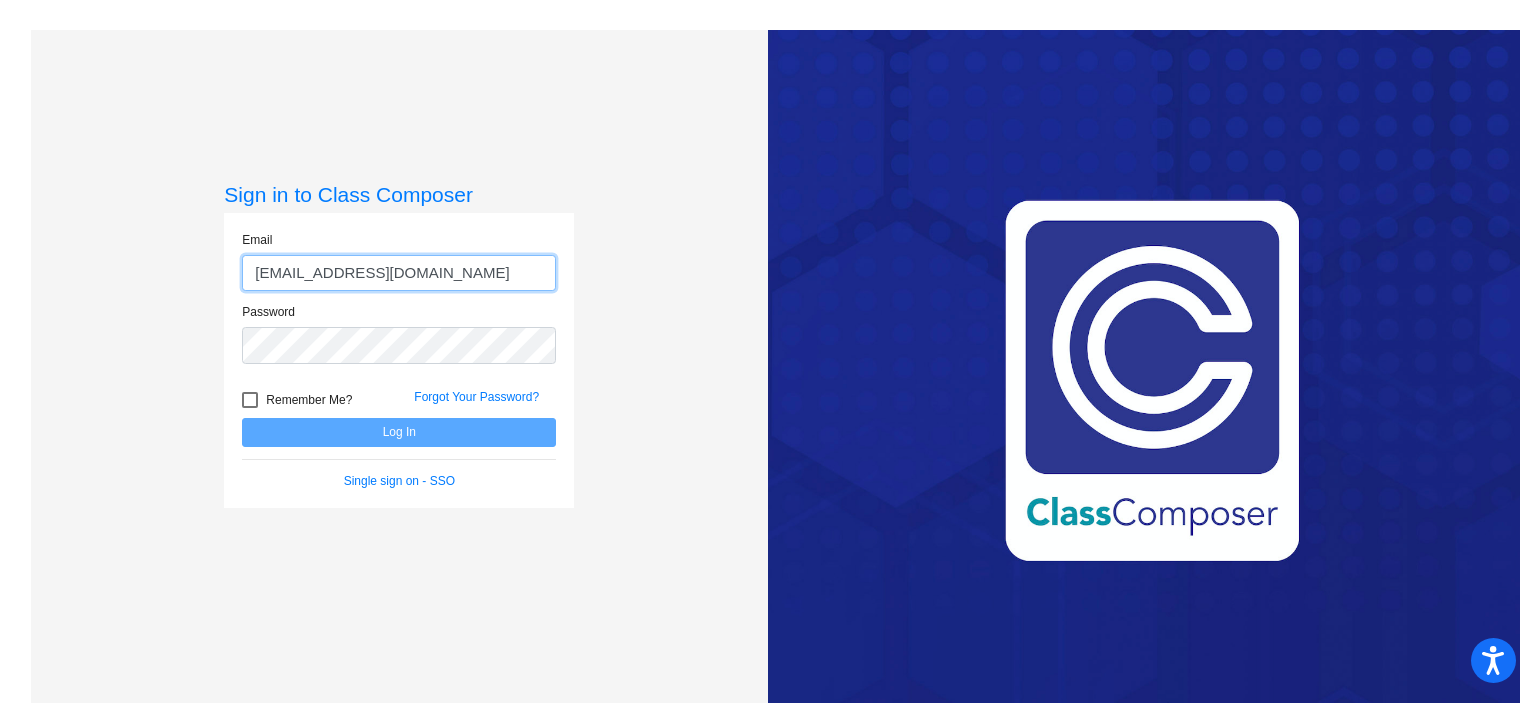 type on "[EMAIL_ADDRESS][DOMAIN_NAME]" 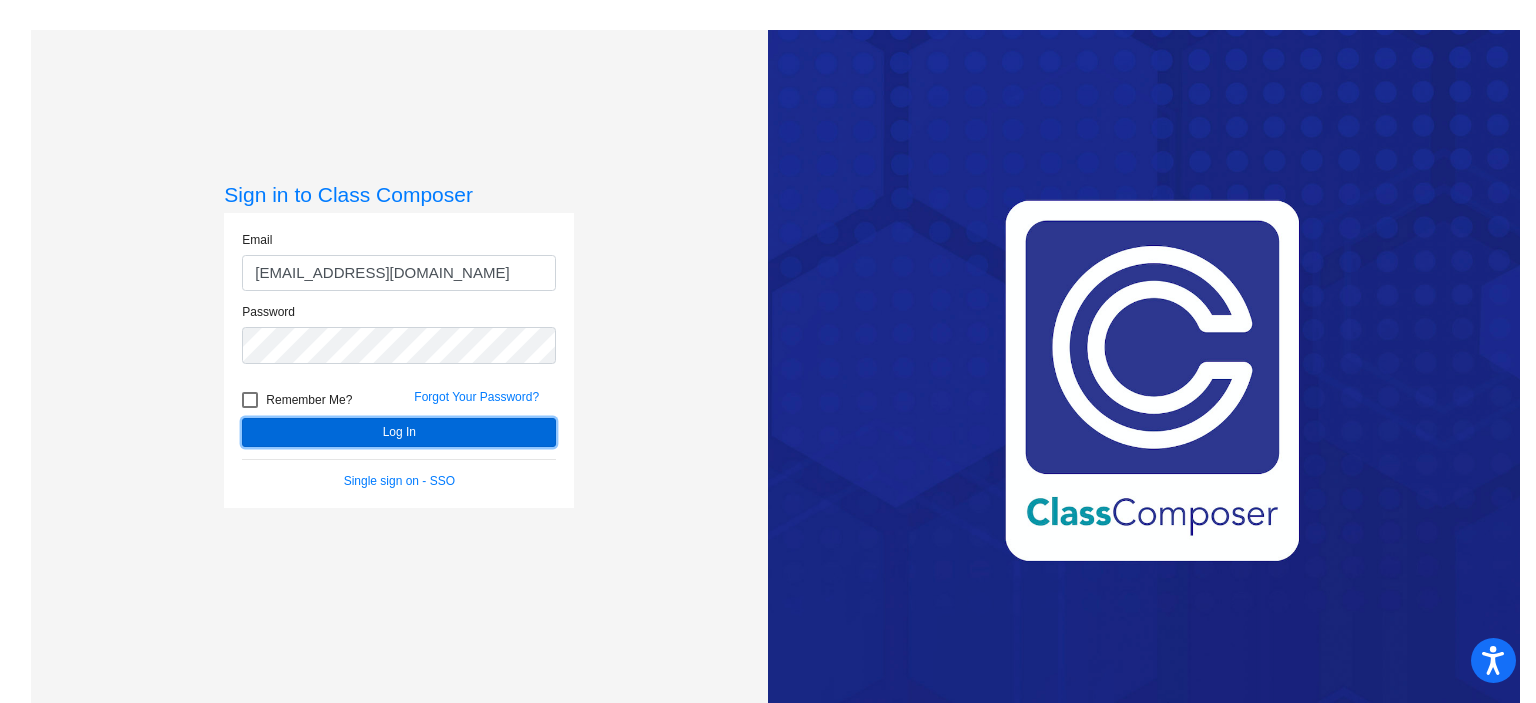 click on "Log In" 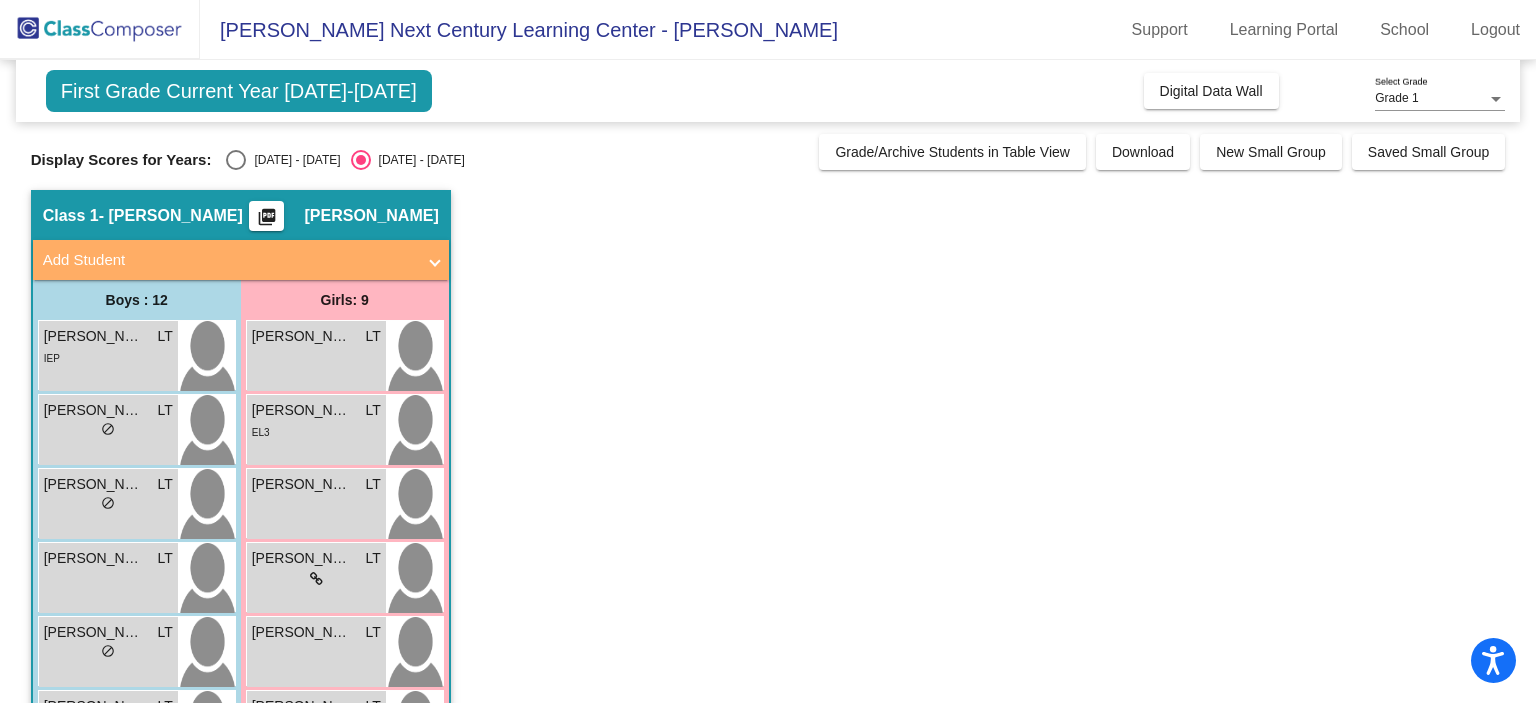 click on "First Grade Current Year 2025-2026  Add, Move, or Retain Students Off   On  Incoming   Digital Data Wall    Display Scores for Years:   2024 - 2025   2025 - 2026  Grade/Archive Students in Table View   Download   New Small Group   Saved Small Group   Notes   Download Class List   Import Students   New Small Group   Saved Small Group  Display Scores for Years:   2024 - 2025   2025 - 2026 Hallway   - Hallway Class  picture_as_pdf  Add Student  First Name Last Name Student Id  (Recommended)   Boy   Girl   Non Binary Add Close  Boys : 0    No Students   Girls: 0   No Students   Class 1   - Torres   picture_as_pdf Laura Torres  Add Student  First Name Last Name Student Id  (Recommended)   Boy   Girl   Non Binary Add Close  Boys : 12  Aurelius Campos LT lock do_not_disturb_alt IEP Benny Romero LT lock do_not_disturb_alt Emiliano Lozano LT lock do_not_disturb_alt Gabriel Lopez LT lock do_not_disturb_alt Ivan Hernandez LT lock do_not_disturb_alt Jose Cruz LT lock do_not_disturb_alt EL3 Leonardo Flores LT" 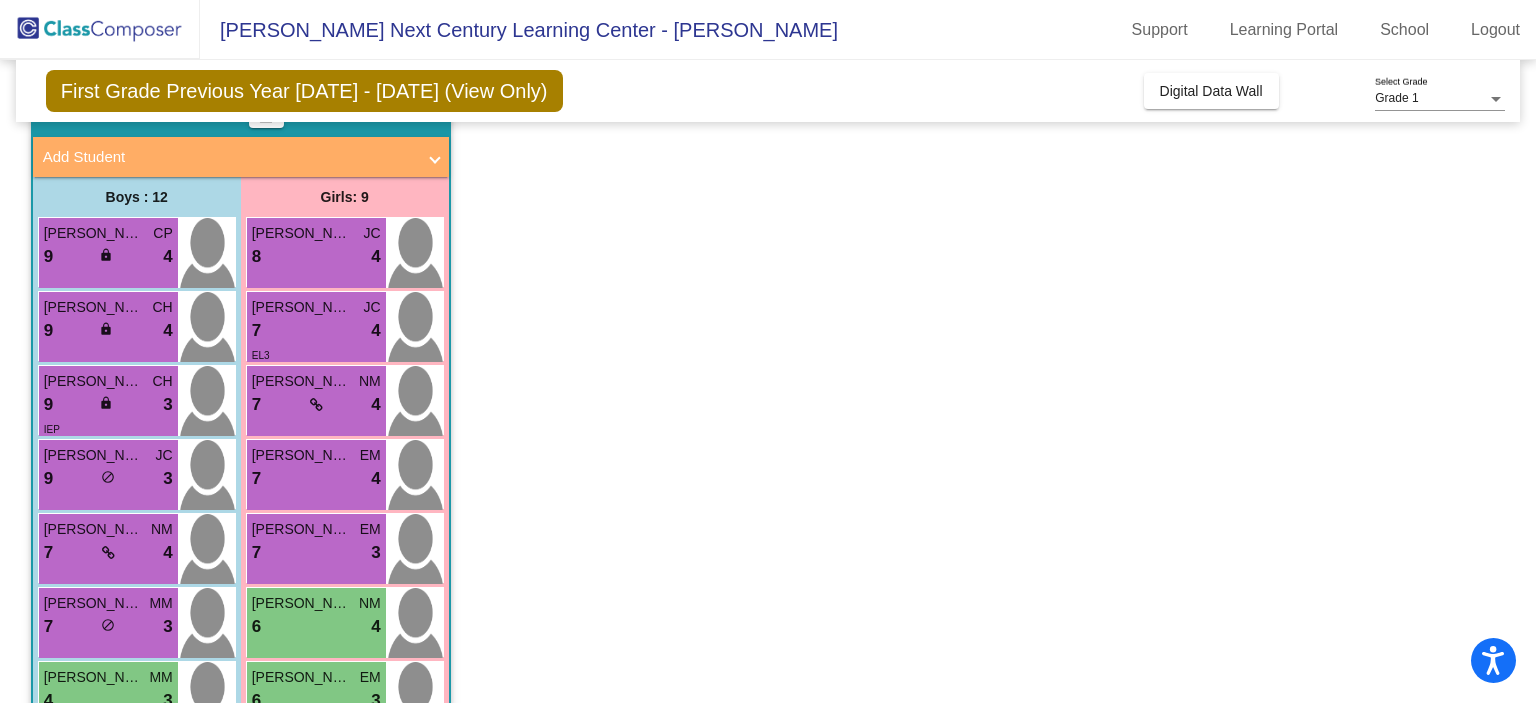 scroll, scrollTop: 0, scrollLeft: 0, axis: both 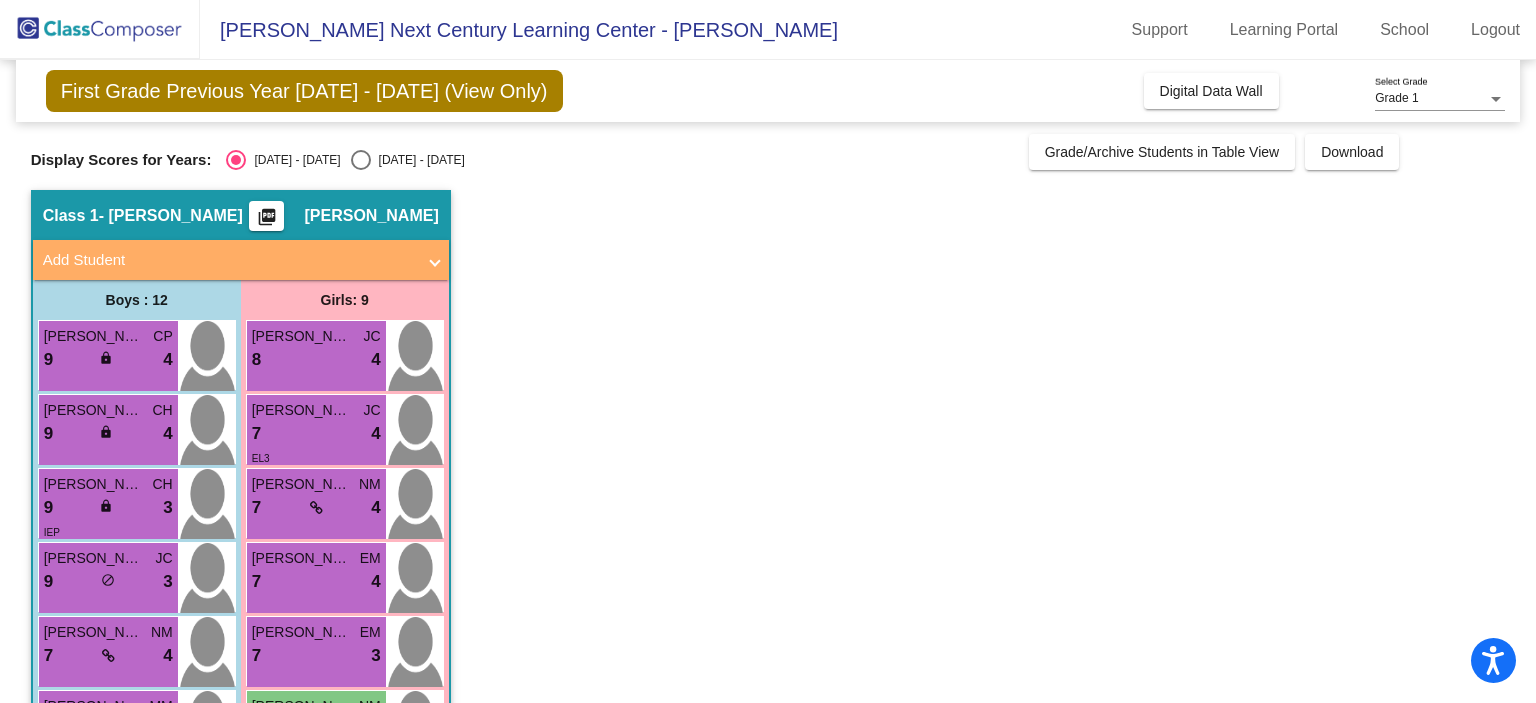 click on "First Grade Previous Year 2024 - 2025 (View Only)" 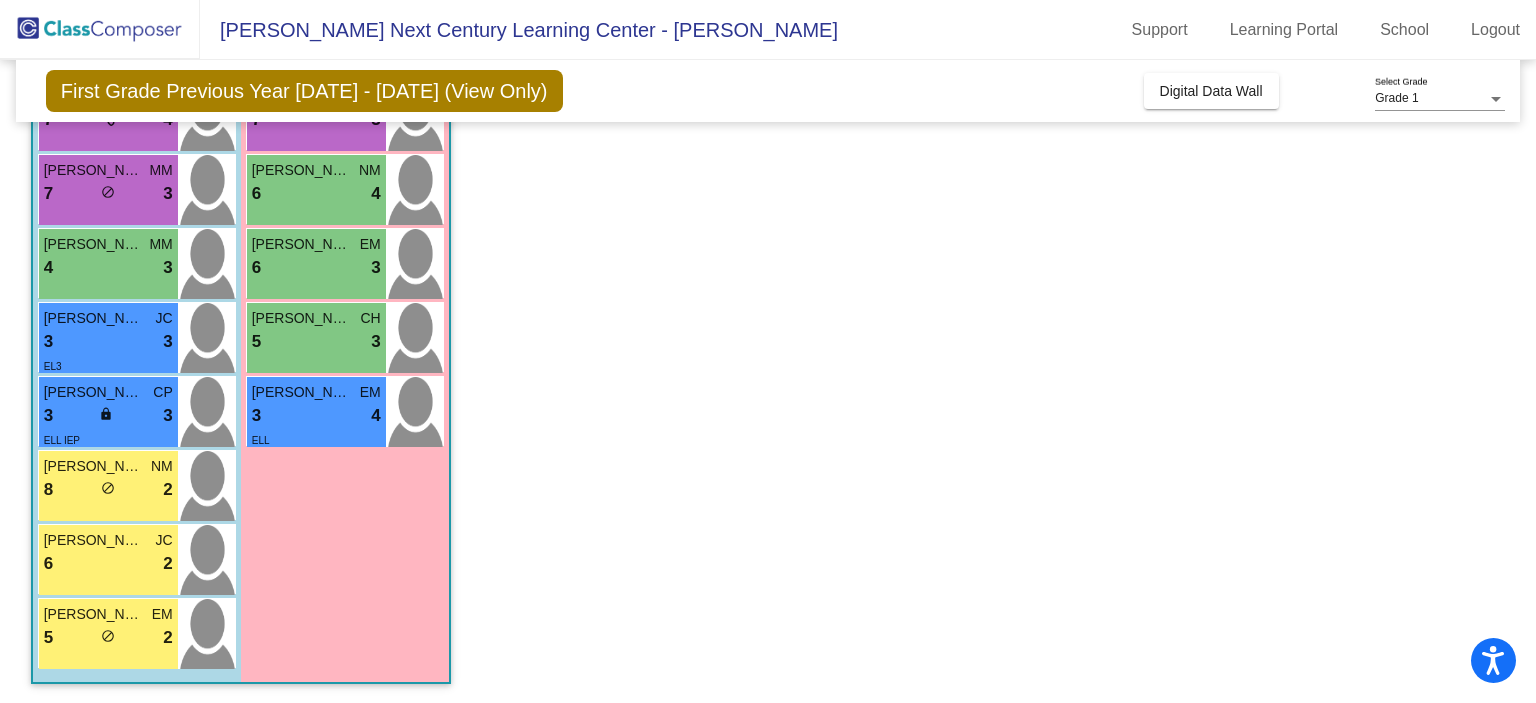 scroll, scrollTop: 0, scrollLeft: 0, axis: both 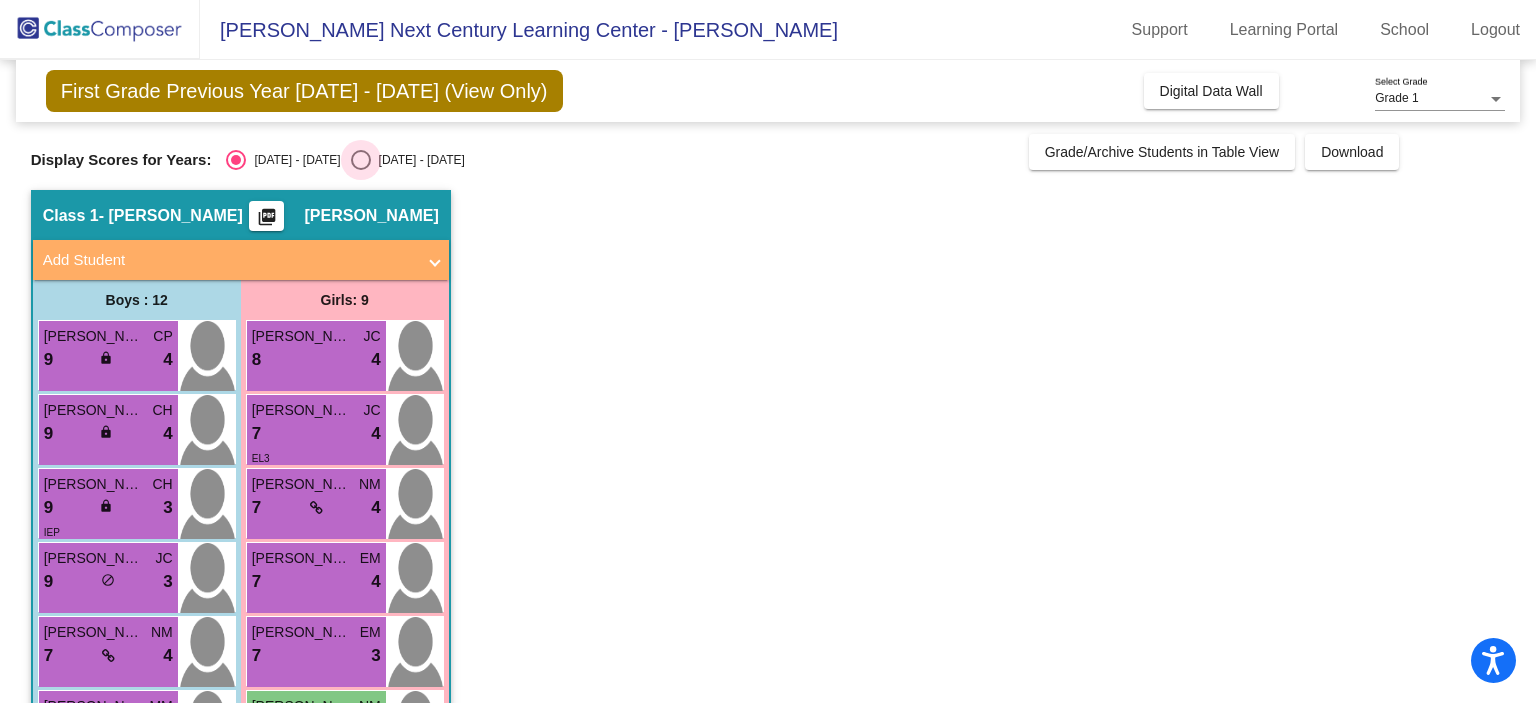 click at bounding box center (361, 160) 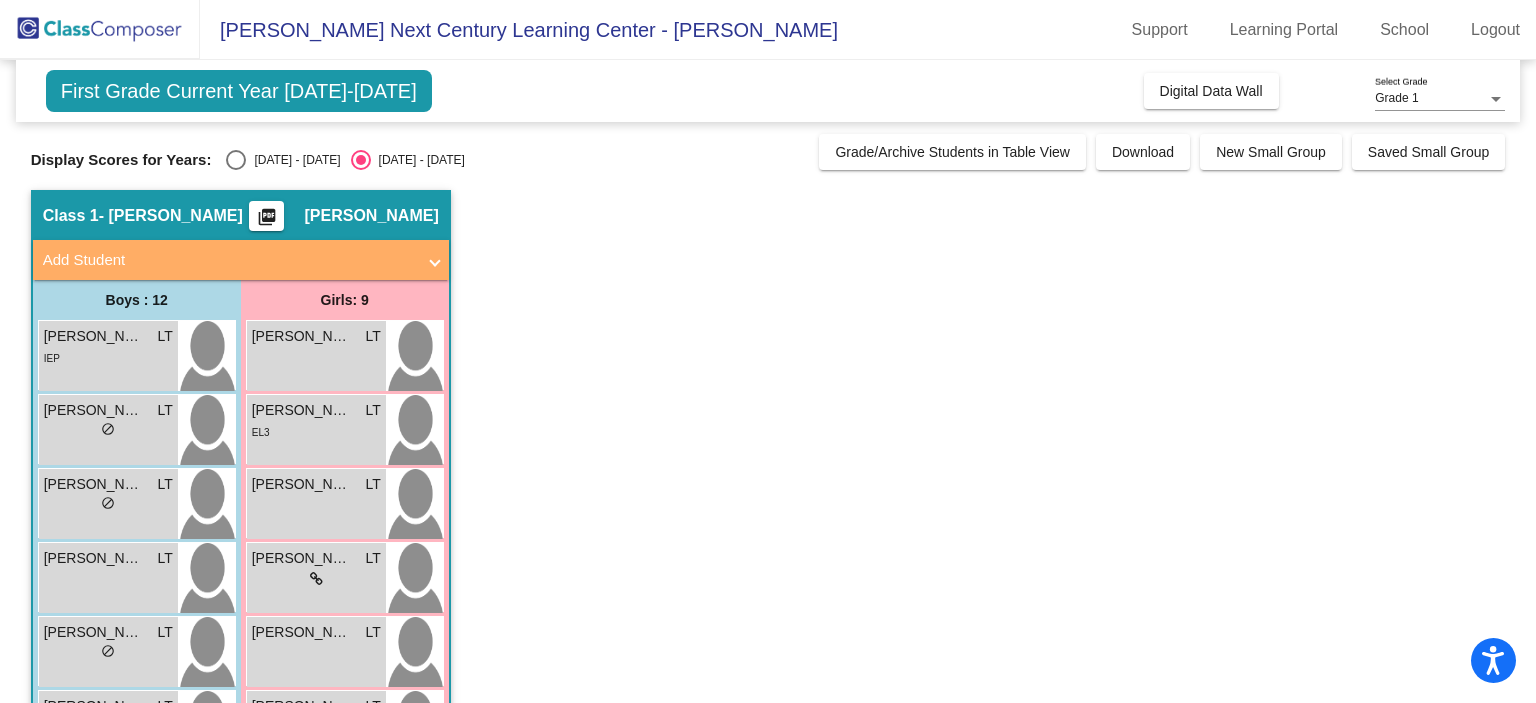 click at bounding box center (236, 160) 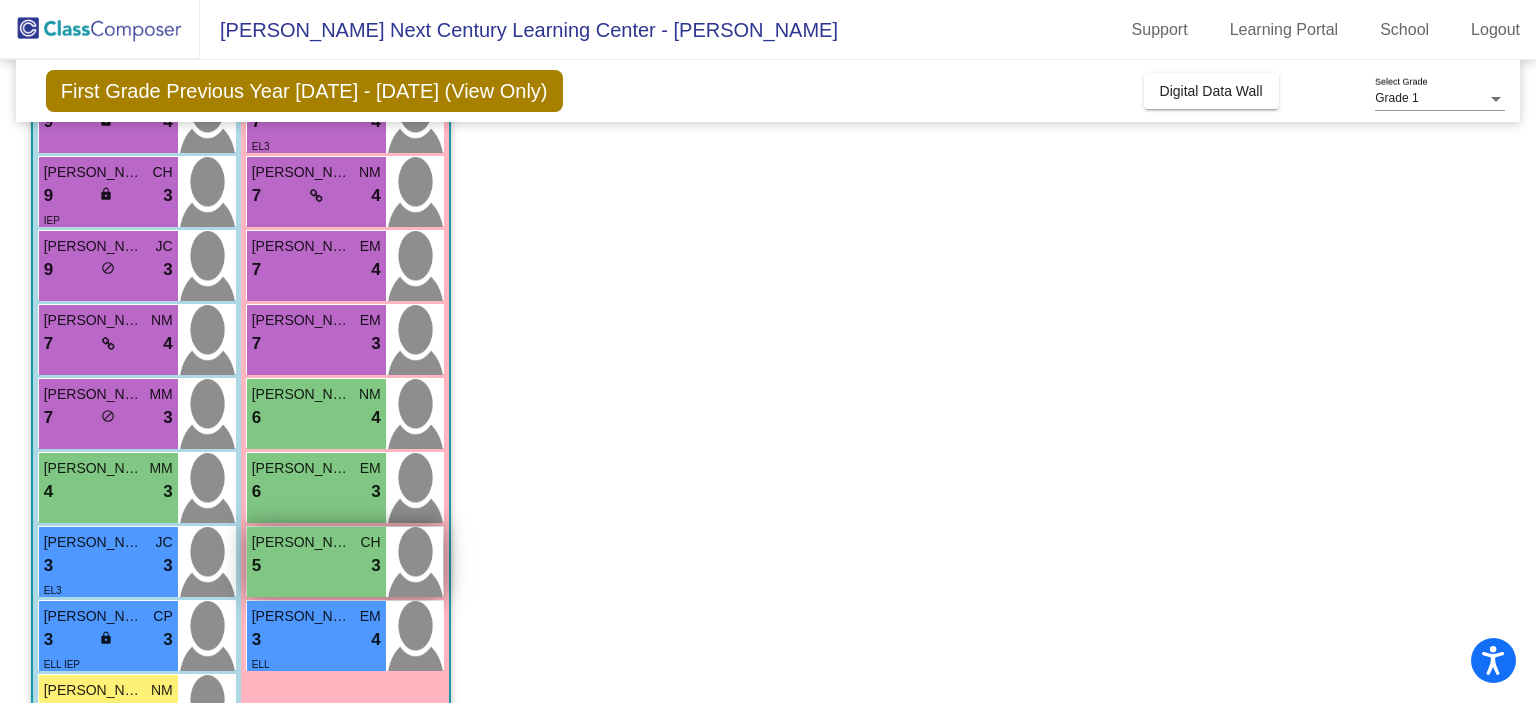 scroll, scrollTop: 0, scrollLeft: 0, axis: both 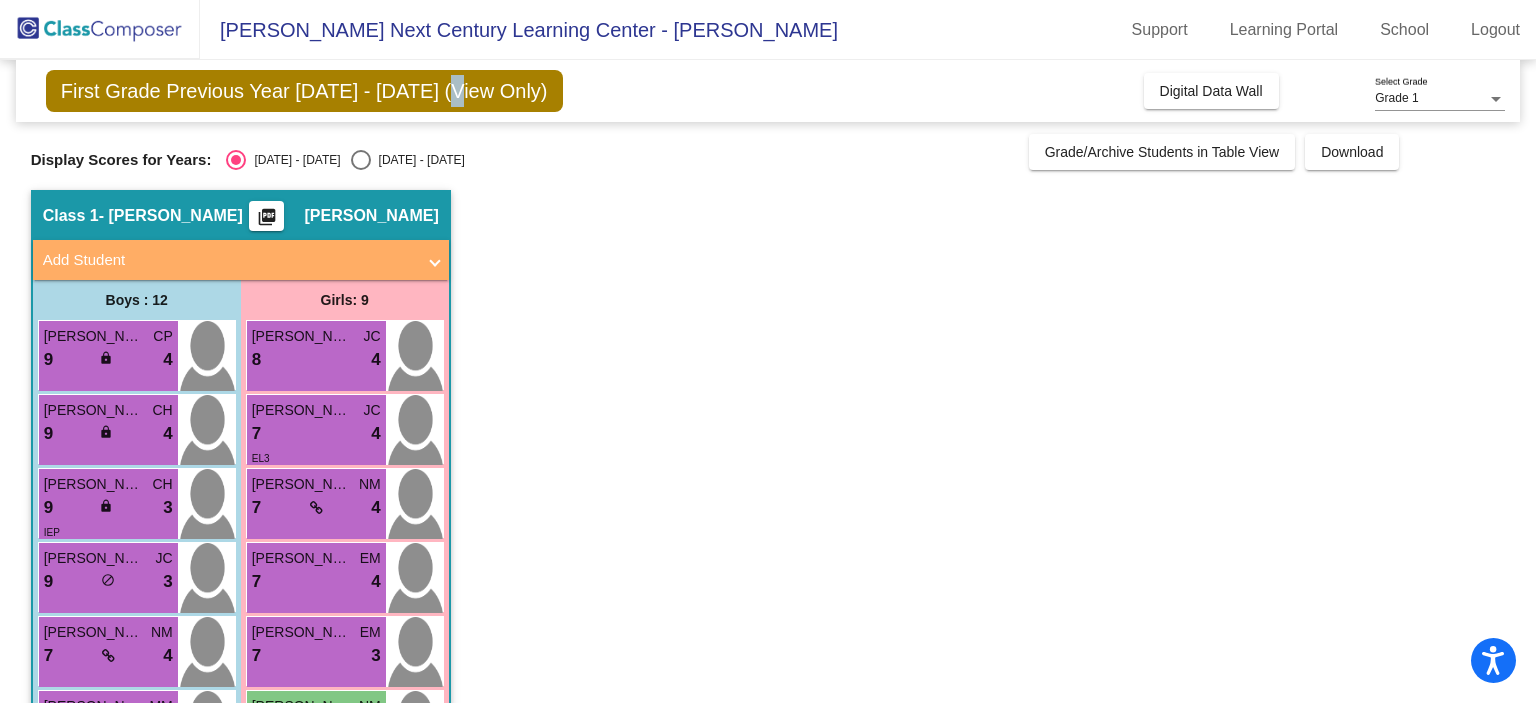 click on "First Grade Previous Year 2024 - 2025 (View Only)" 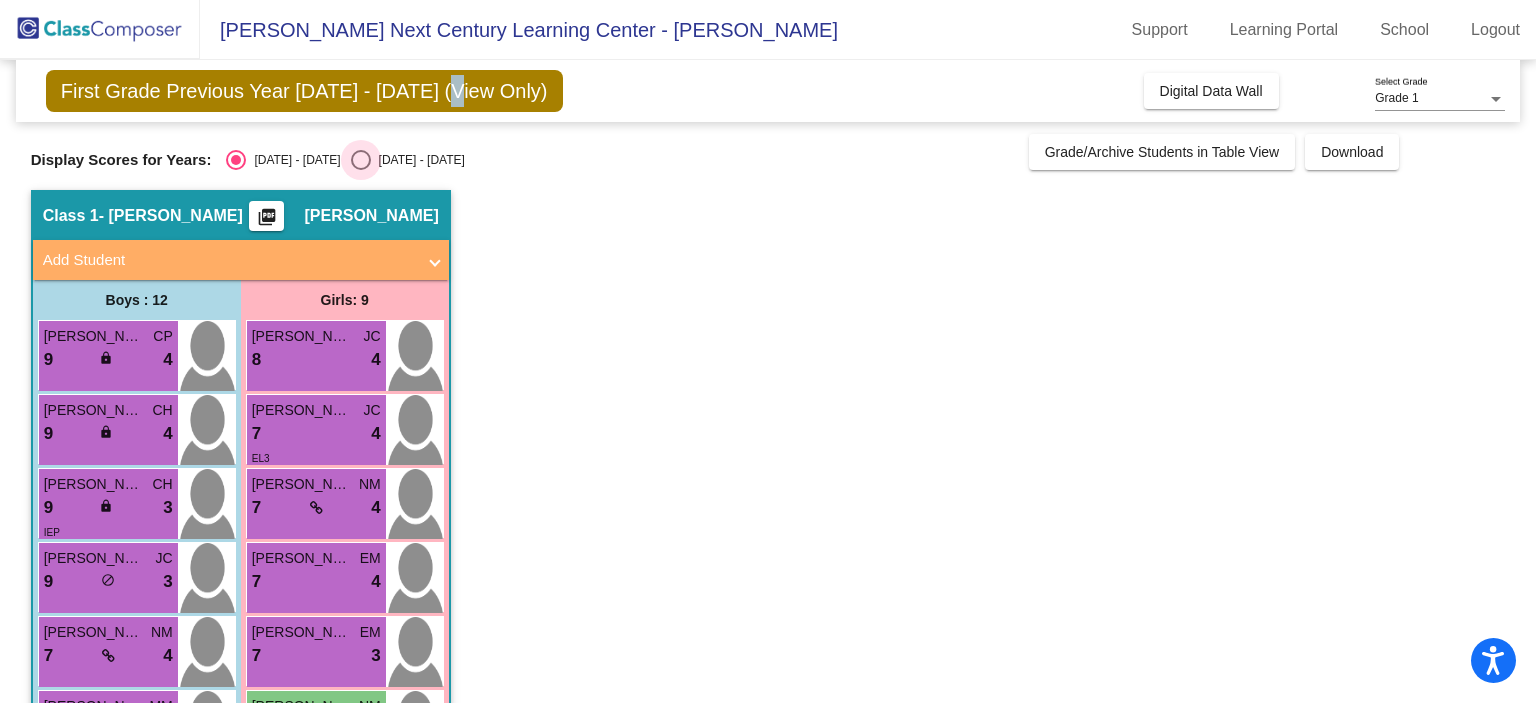 click at bounding box center (361, 160) 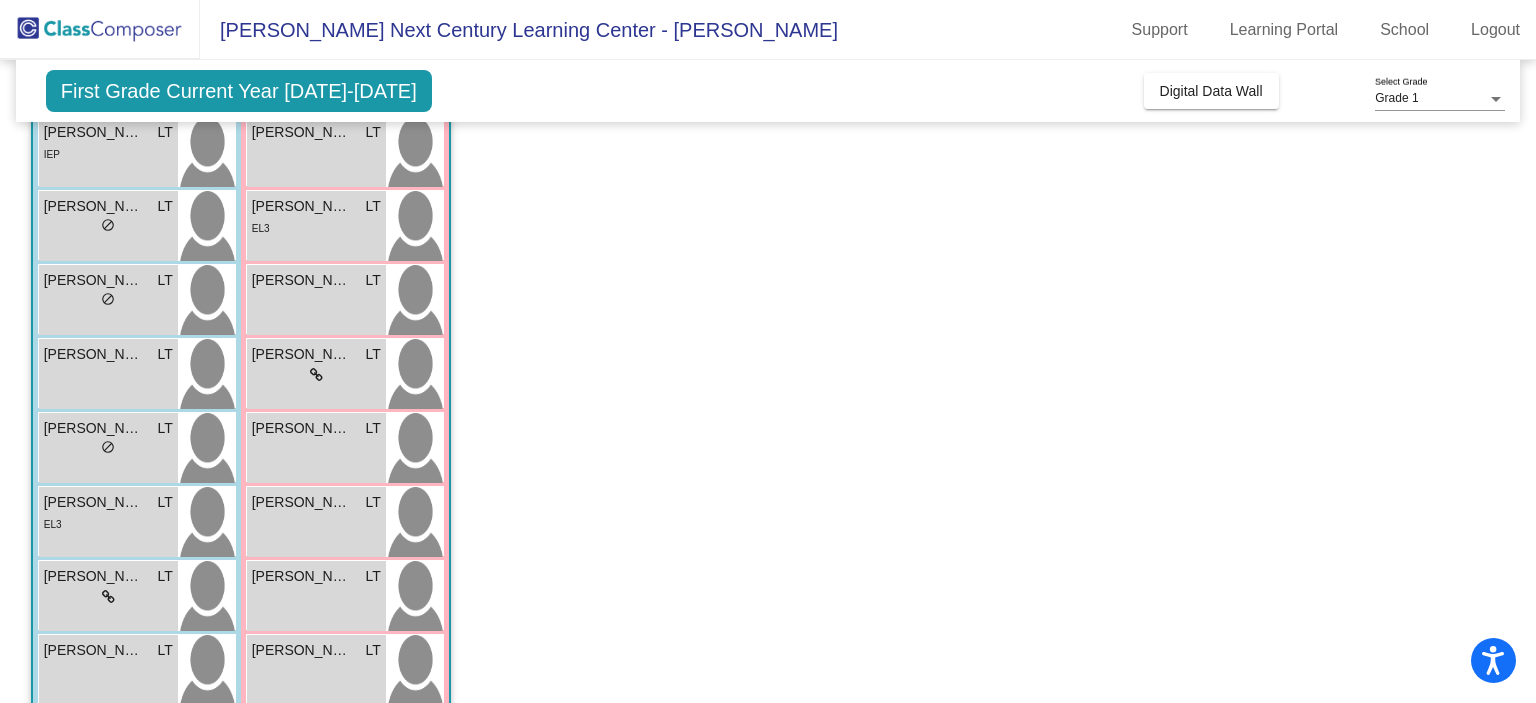 scroll, scrollTop: 36, scrollLeft: 0, axis: vertical 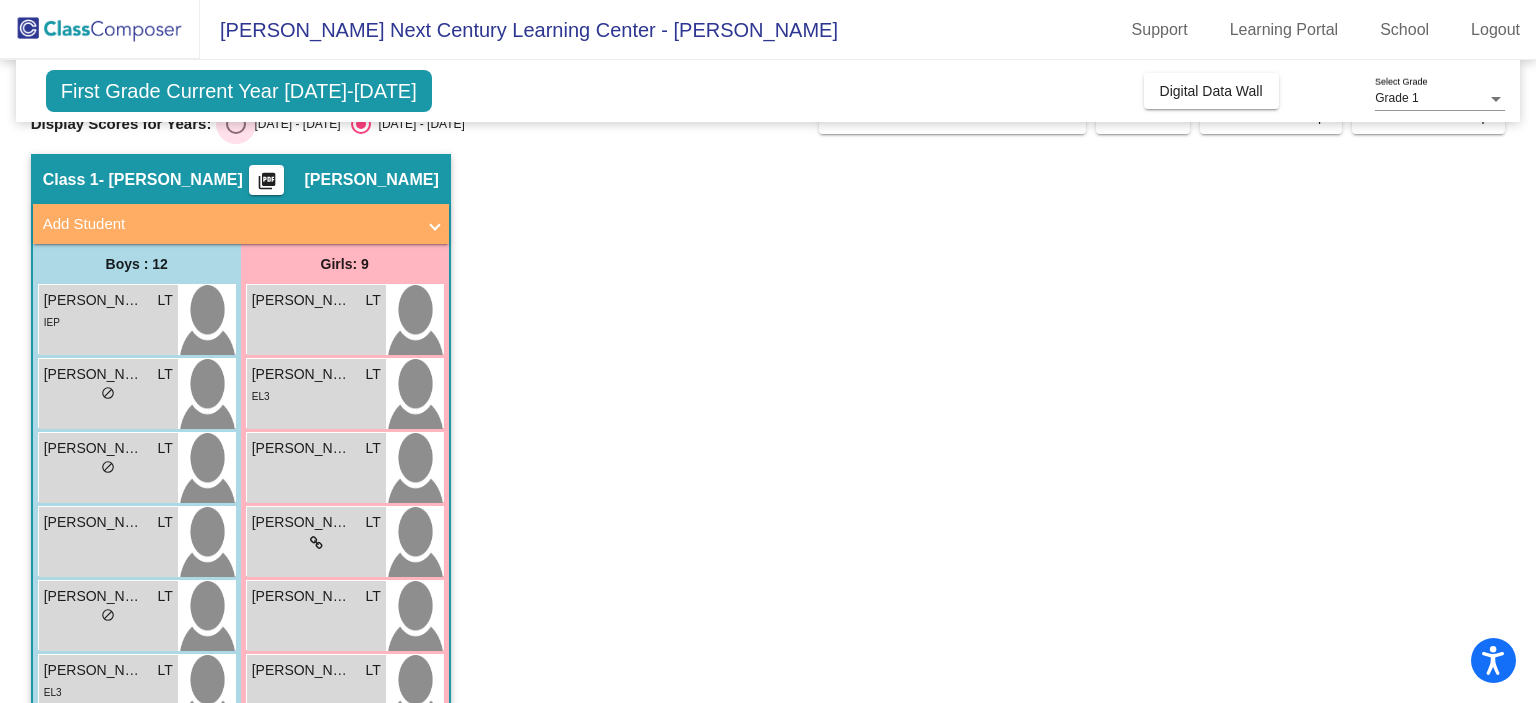 click at bounding box center [236, 124] 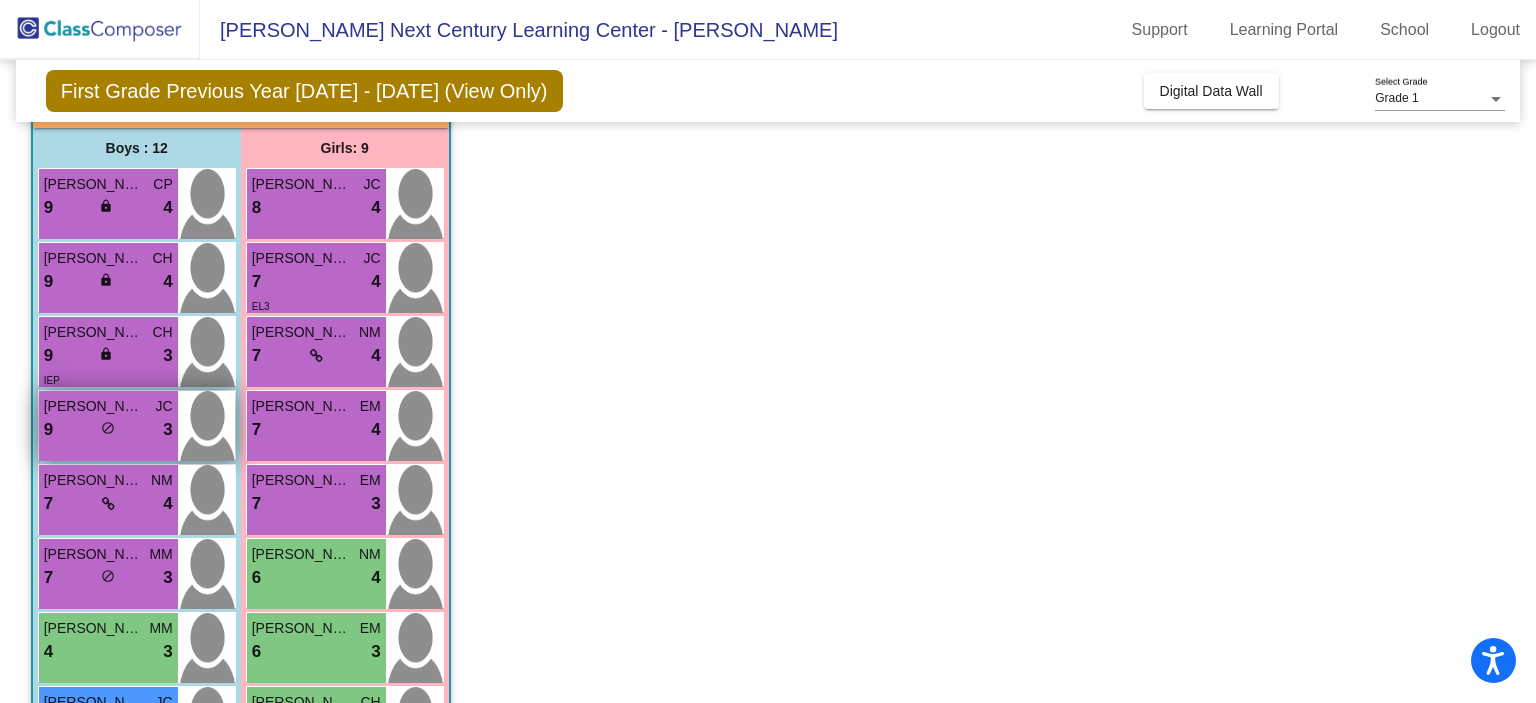 scroll, scrollTop: 136, scrollLeft: 0, axis: vertical 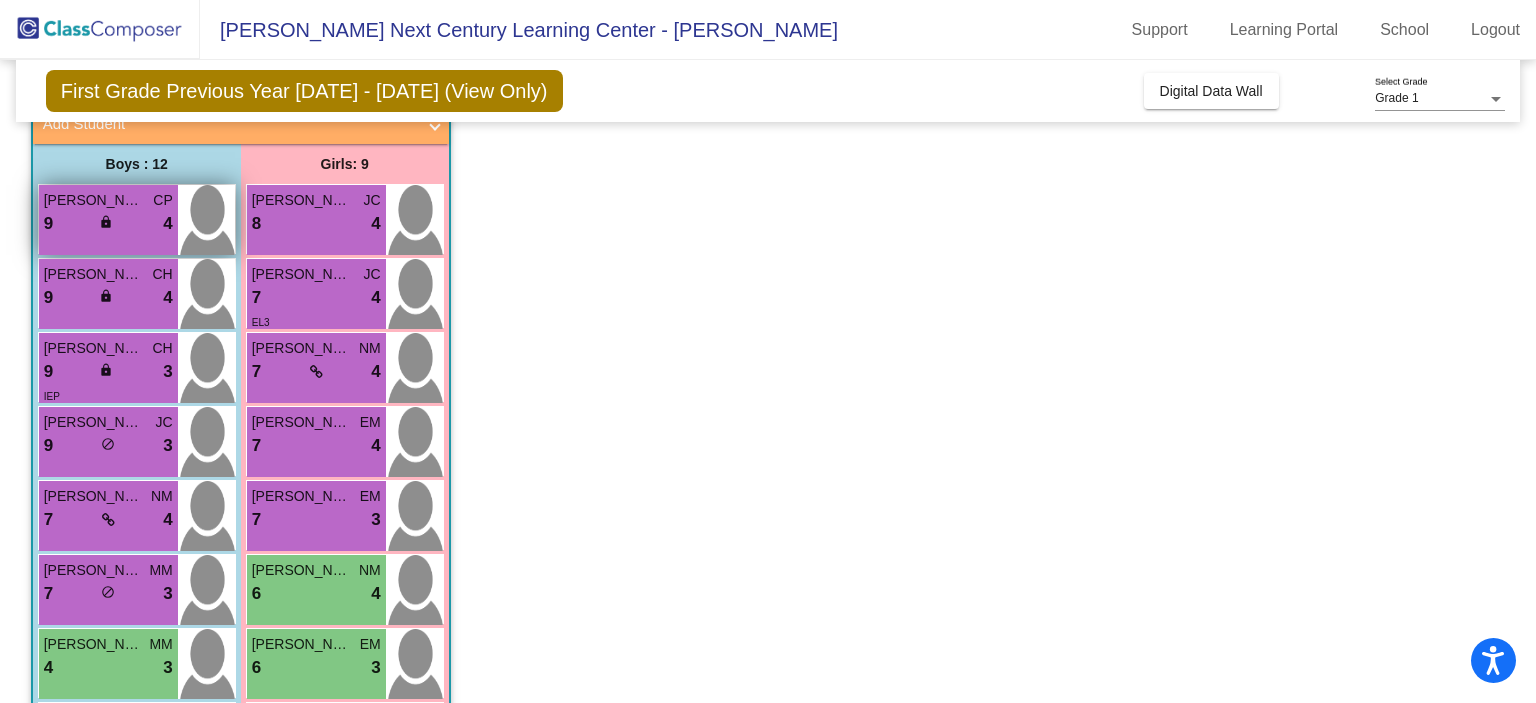 click on "lock" at bounding box center (106, 222) 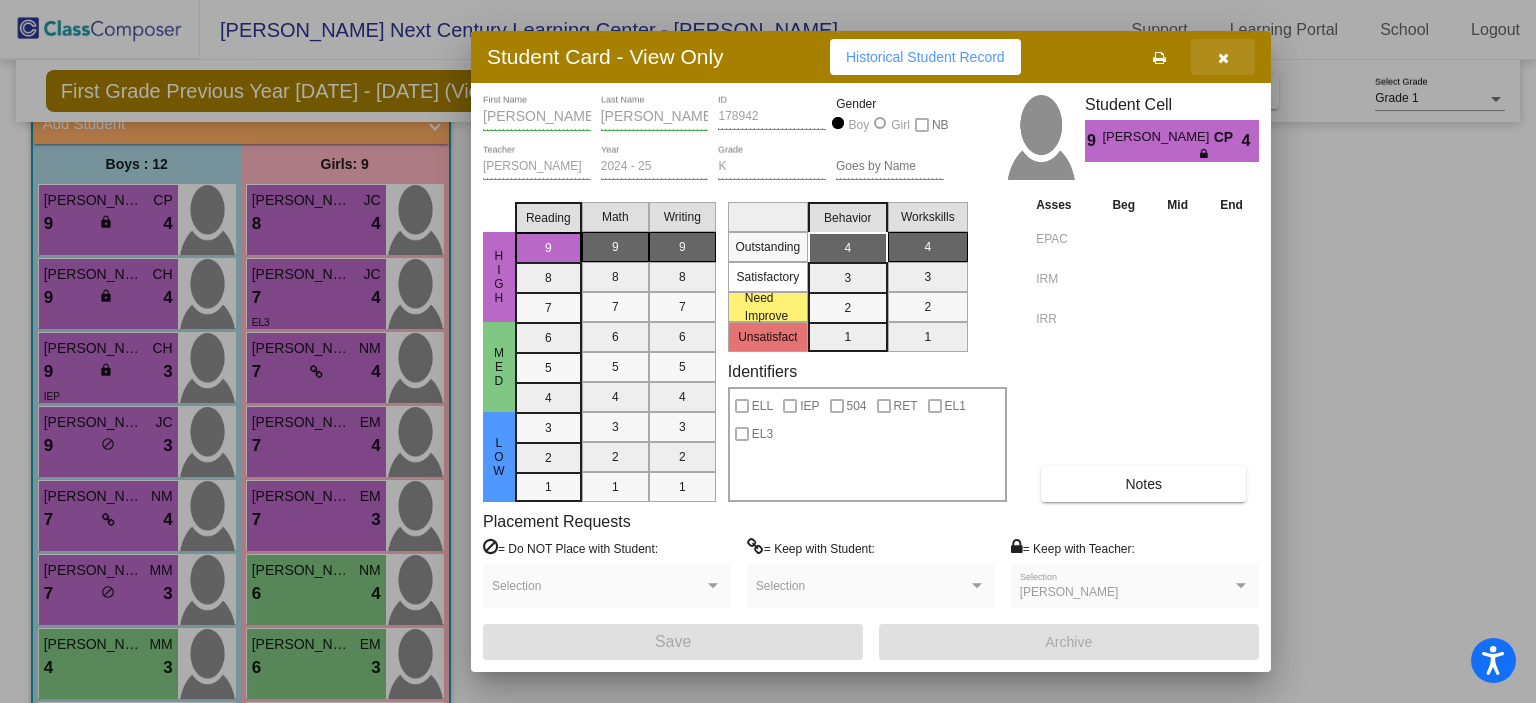 click at bounding box center (1223, 58) 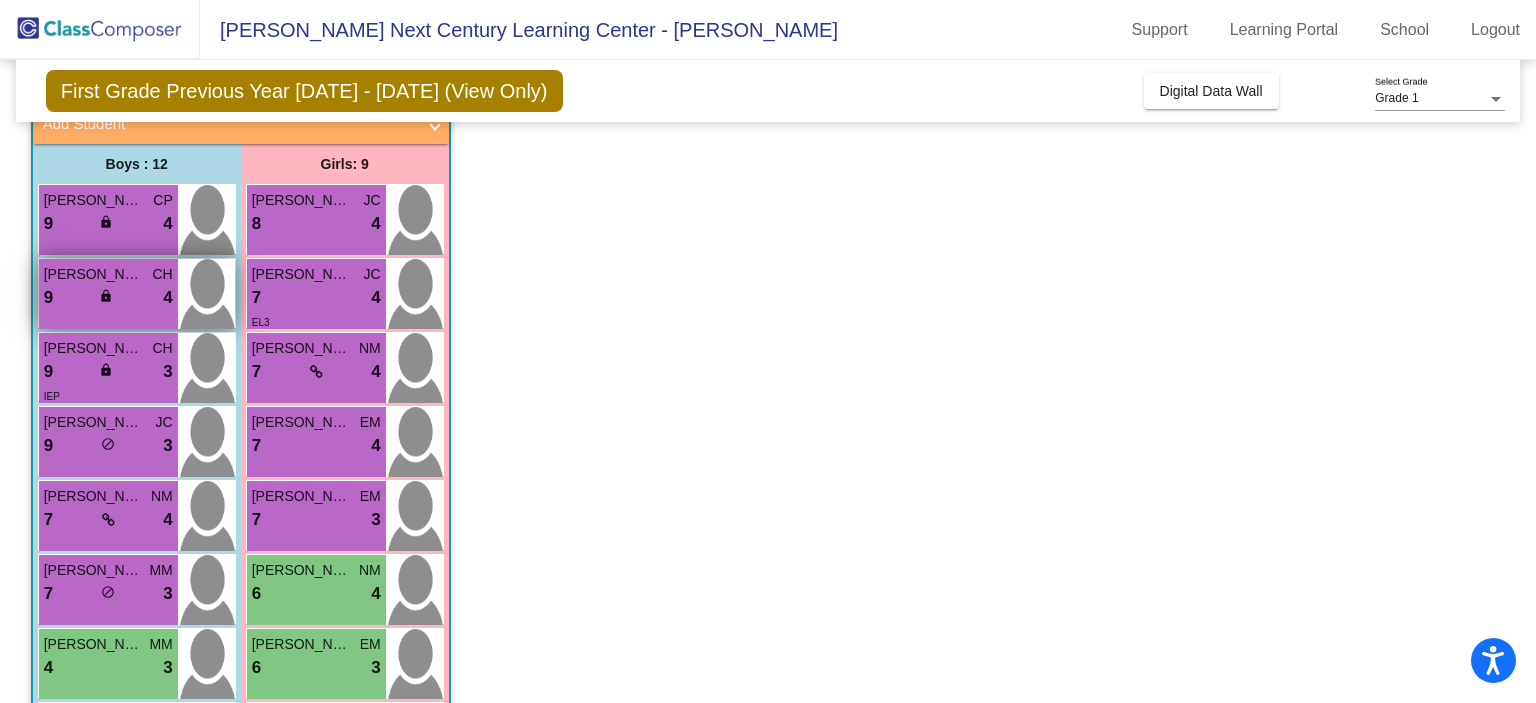 click on "Matthew Alonzo" at bounding box center [94, 274] 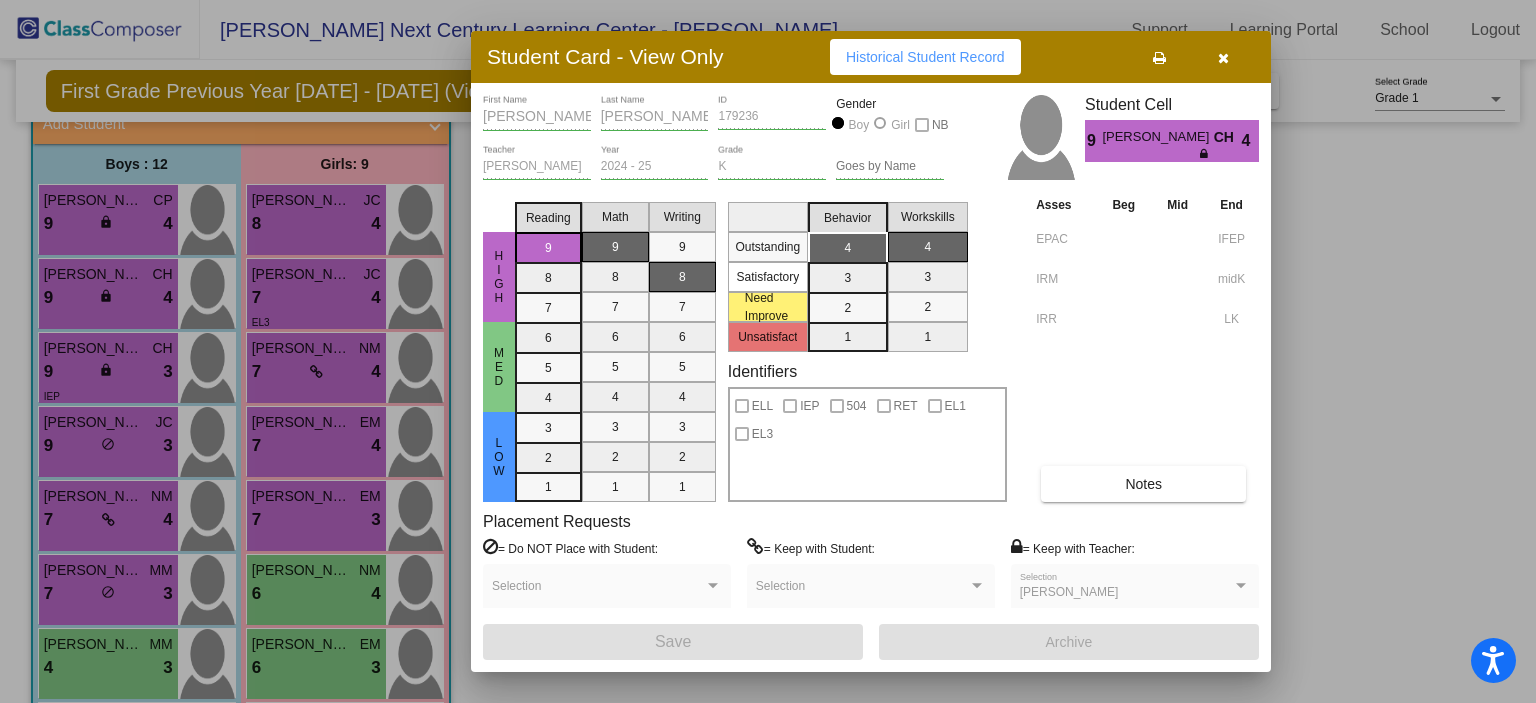 drag, startPoint x: 1223, startPoint y: 51, endPoint x: 1176, endPoint y: 61, distance: 48.052055 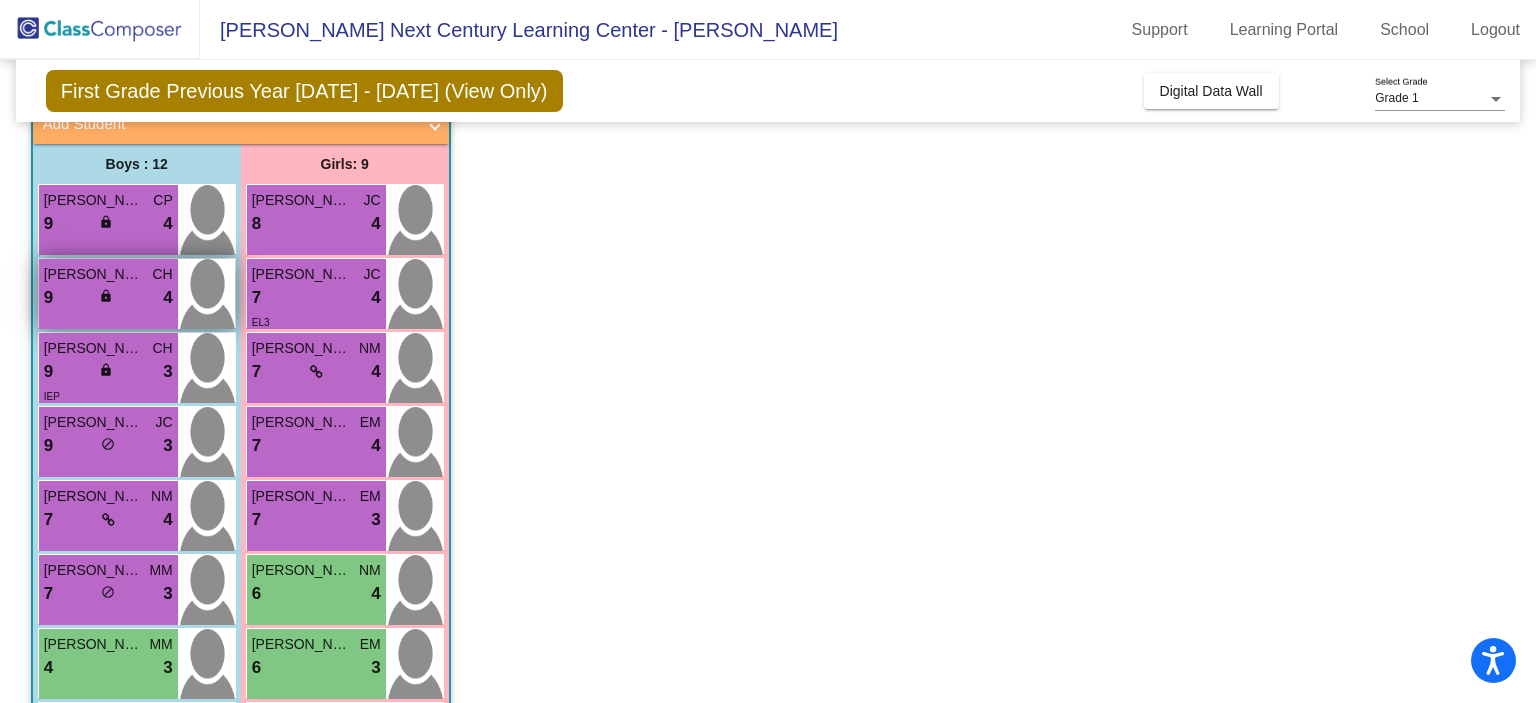 click on "Matthew Alonzo CH 9 lock do_not_disturb_alt 4" at bounding box center (108, 294) 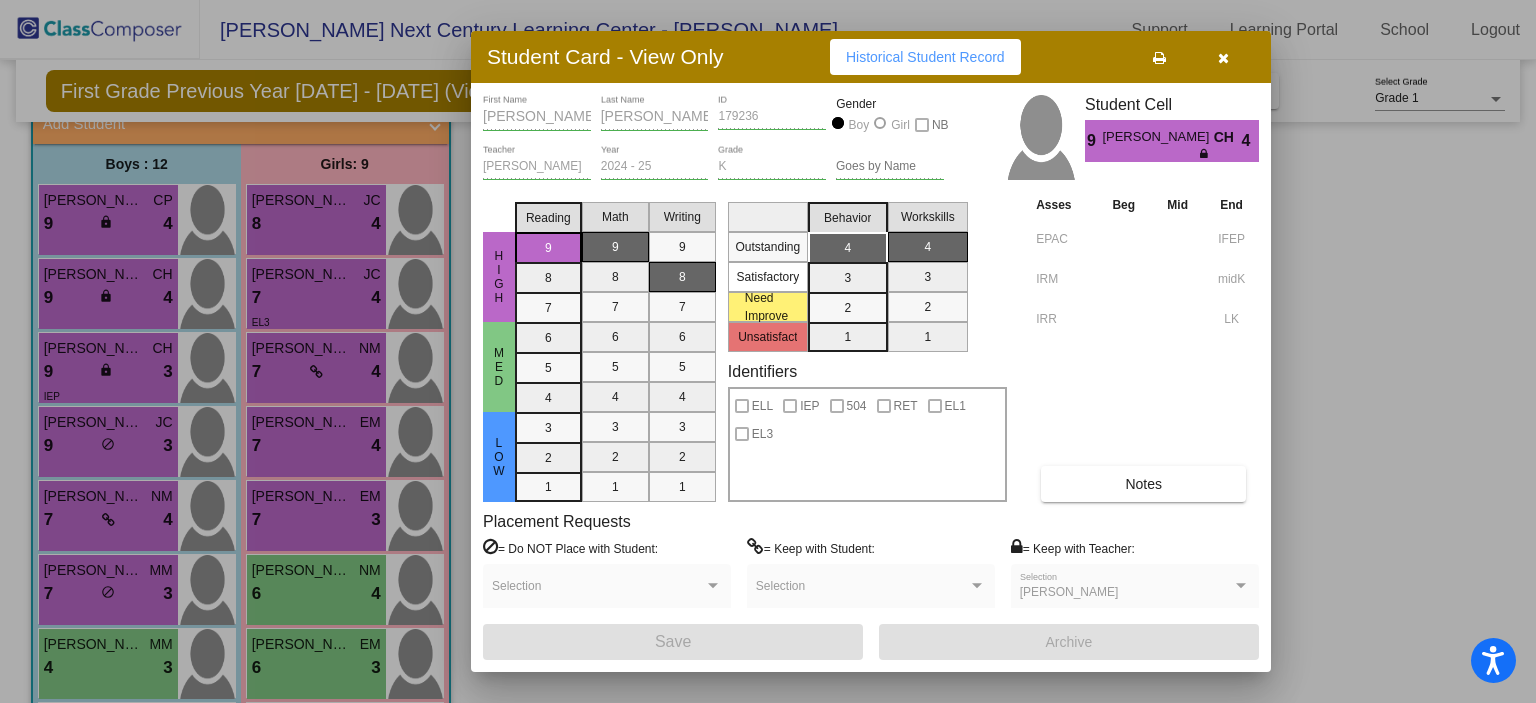 click at bounding box center [1223, 58] 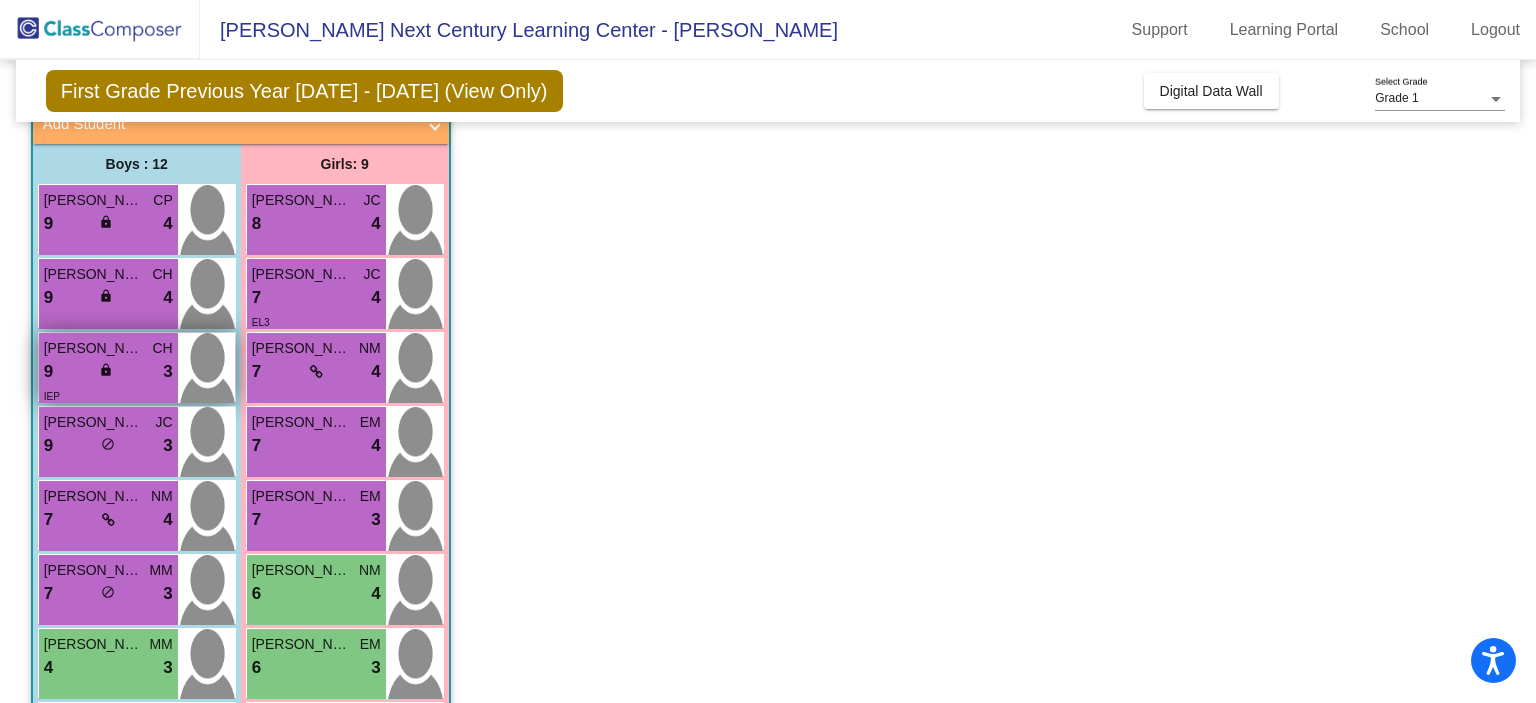 click on "9 lock do_not_disturb_alt 3" at bounding box center (108, 372) 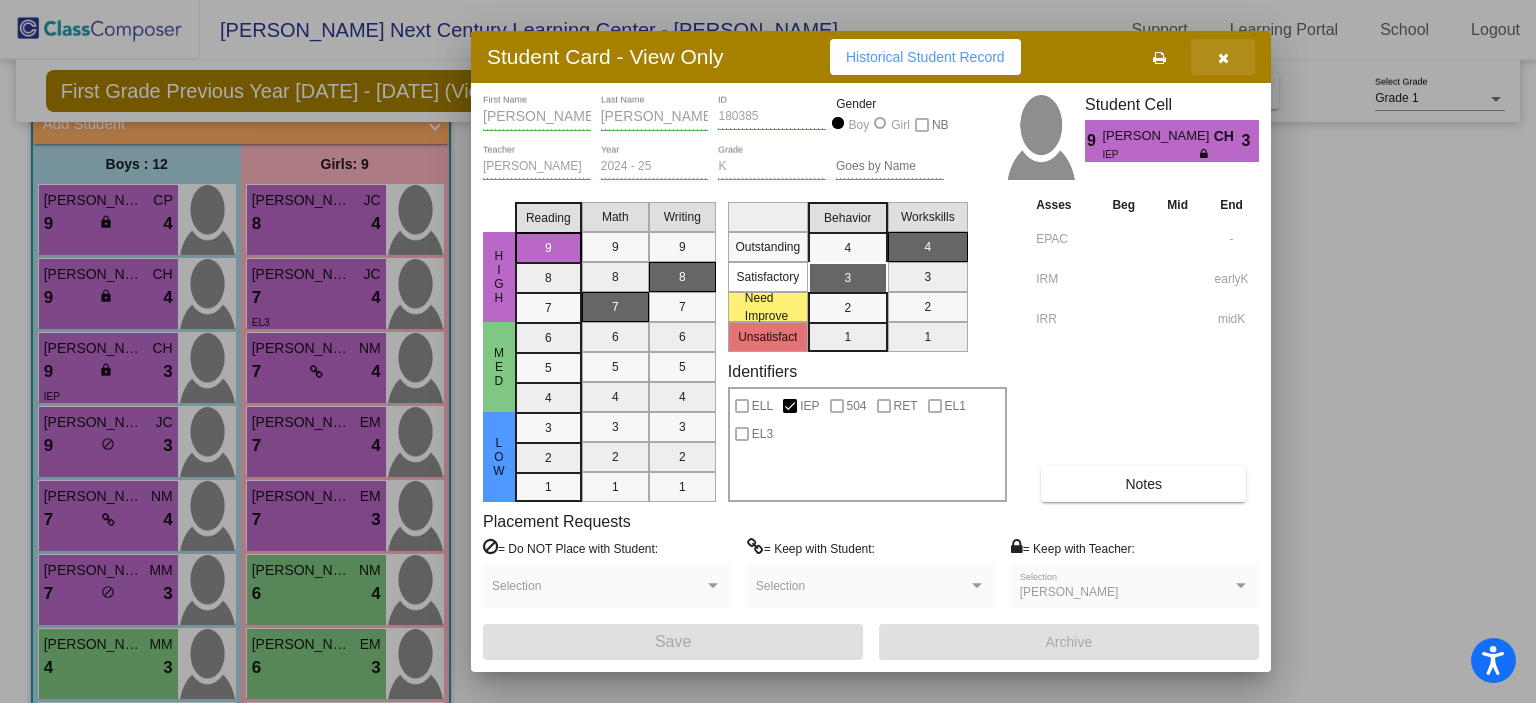 click at bounding box center [1223, 58] 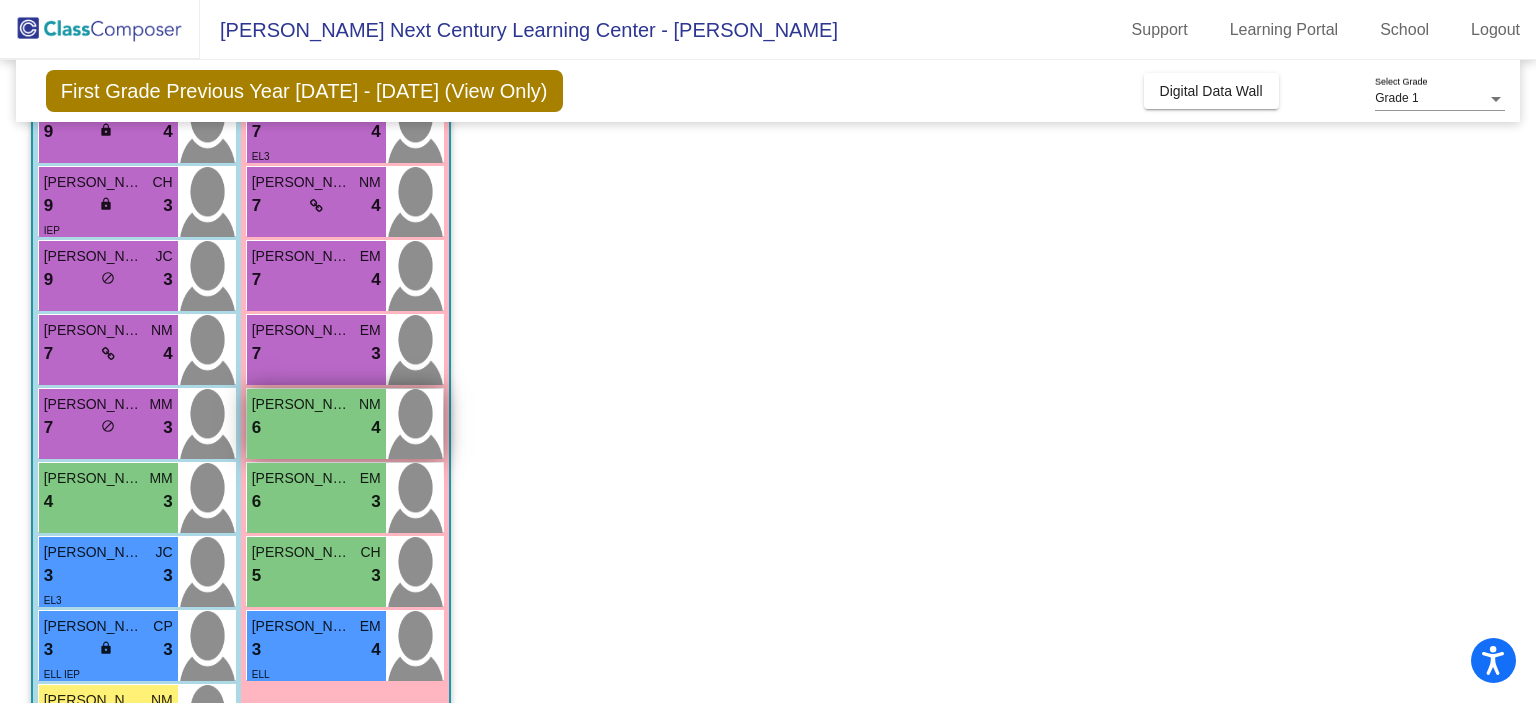 scroll, scrollTop: 336, scrollLeft: 0, axis: vertical 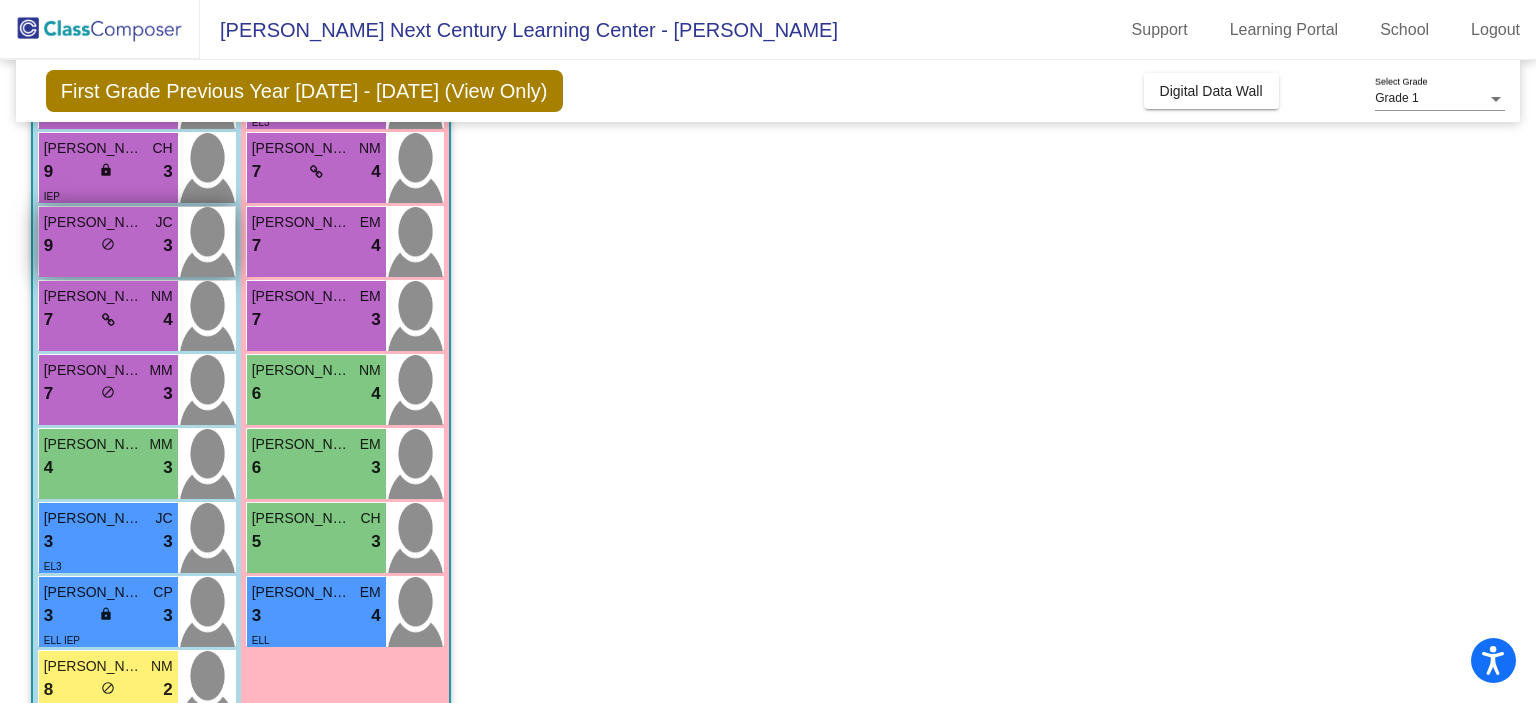 click on "Ivan Hernandez" at bounding box center [94, 222] 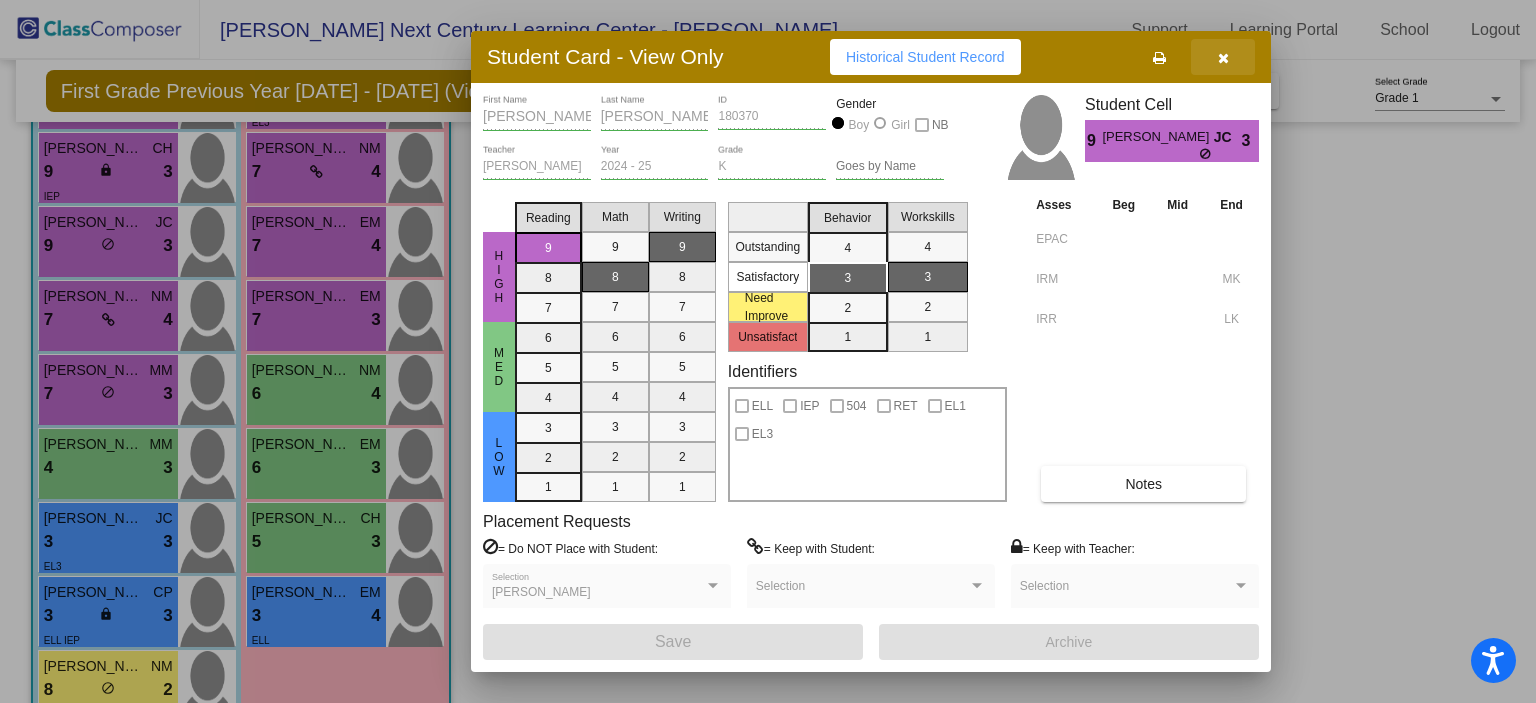 click at bounding box center (1223, 57) 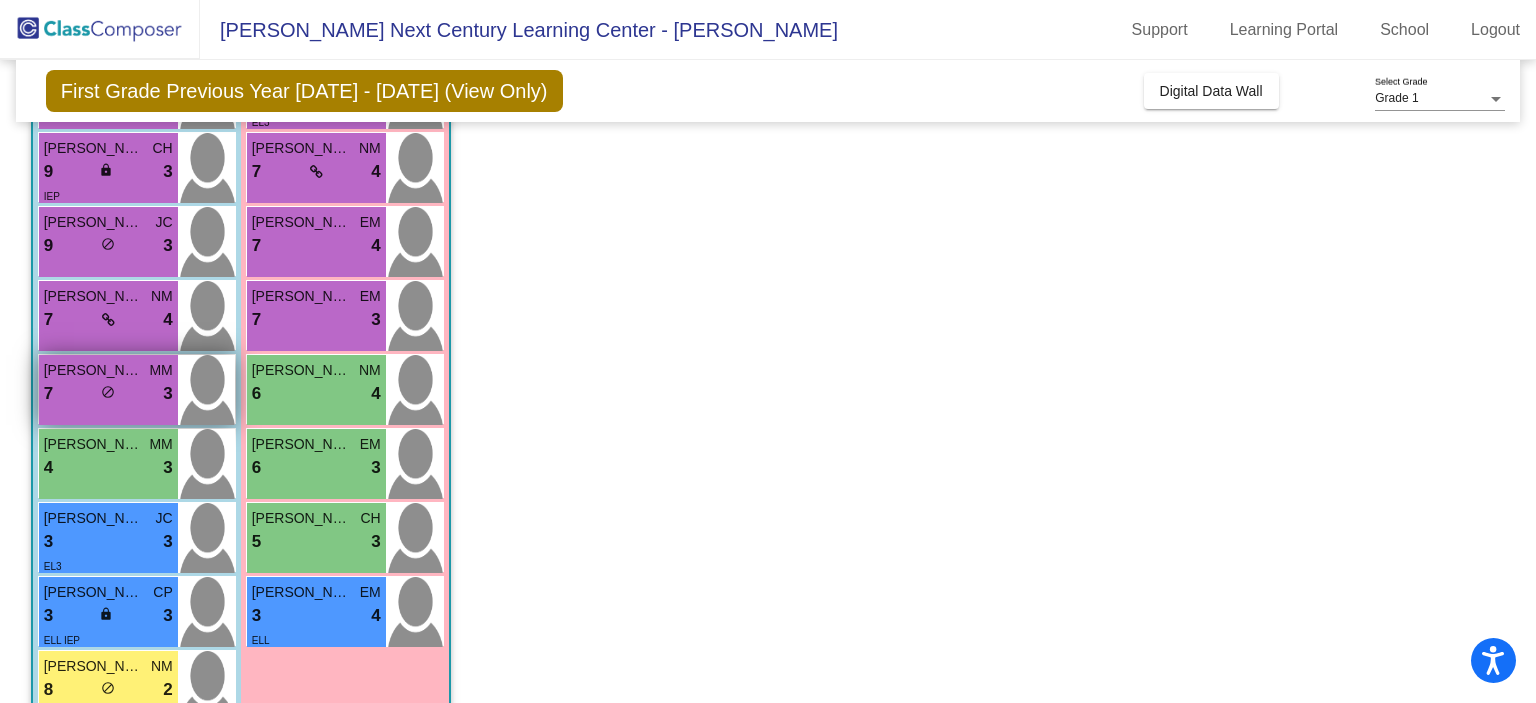 click on "Emiliano Lozano MM 7 lock do_not_disturb_alt 3" at bounding box center [108, 390] 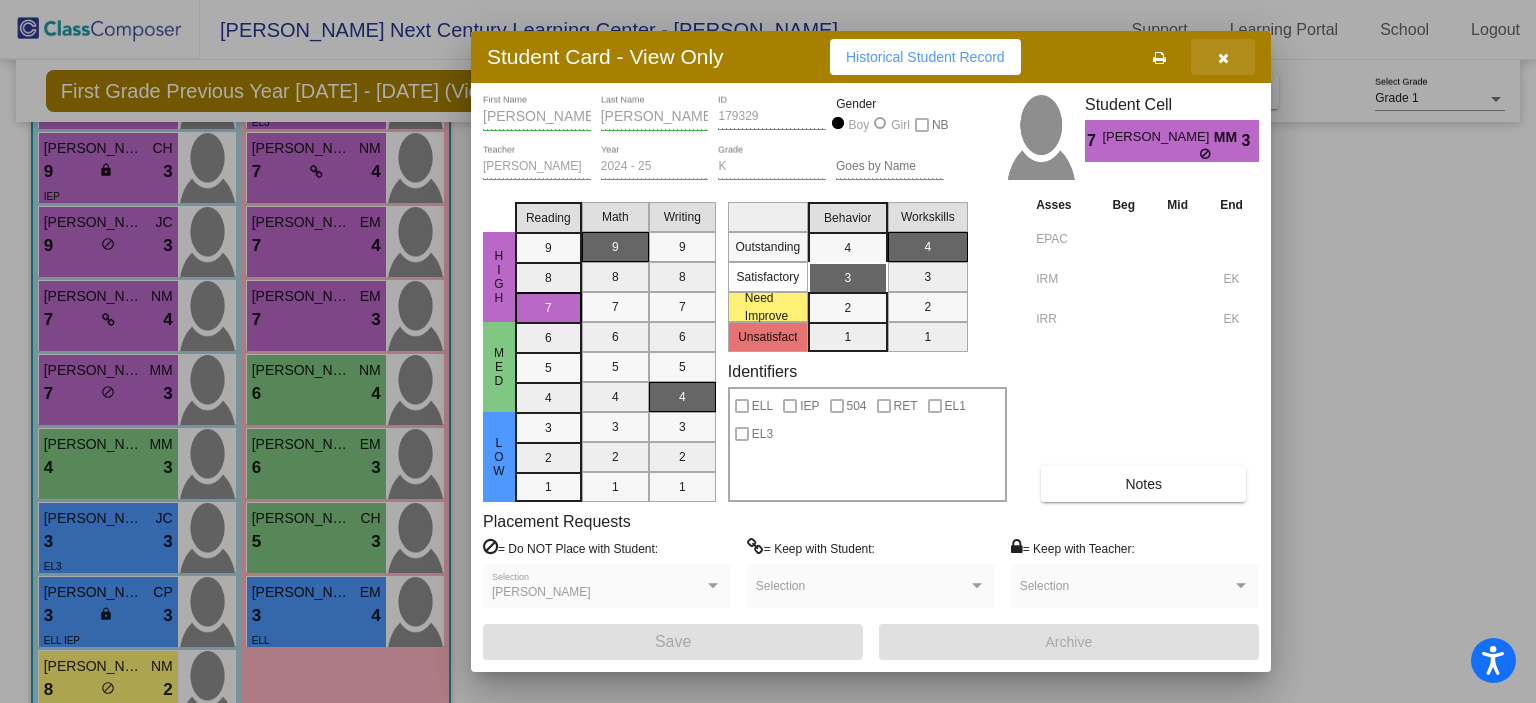 click at bounding box center (1223, 58) 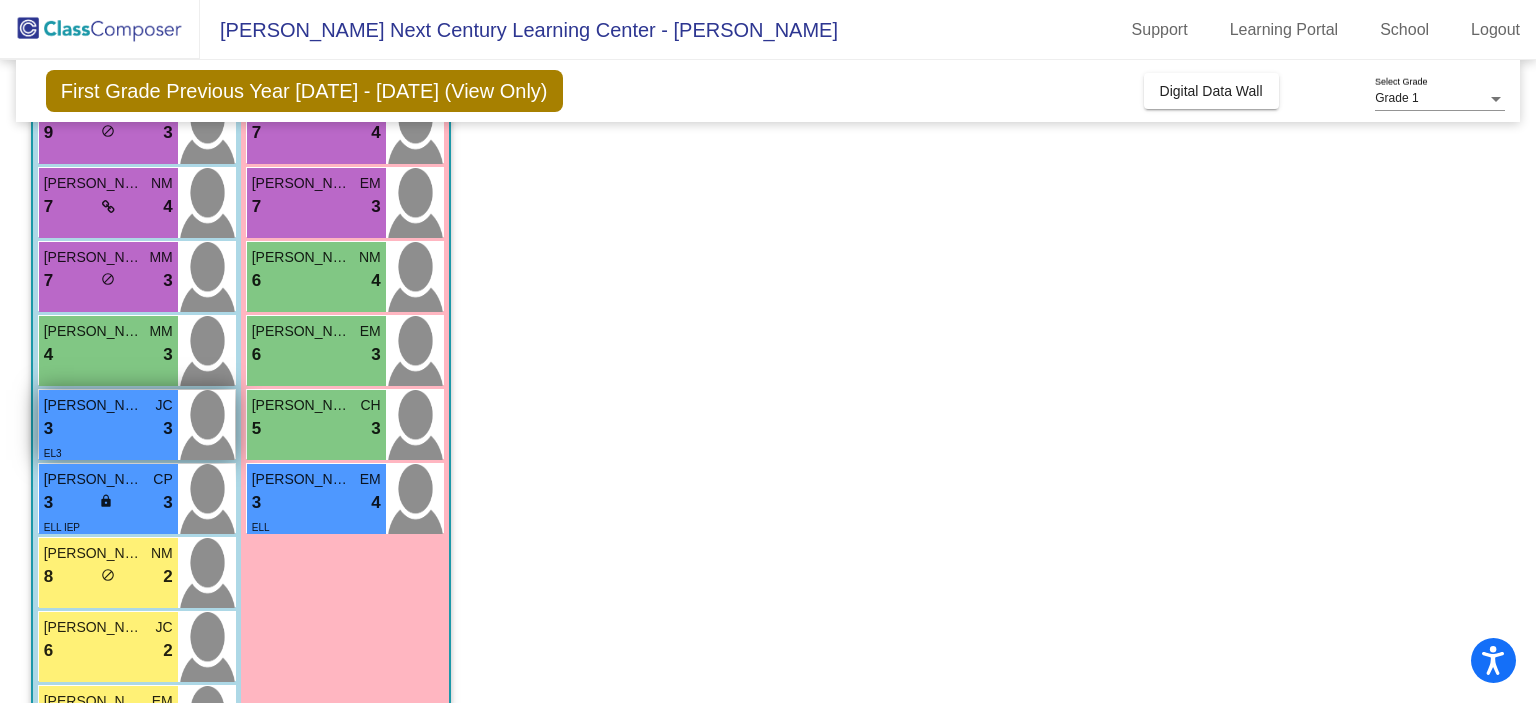 scroll, scrollTop: 536, scrollLeft: 0, axis: vertical 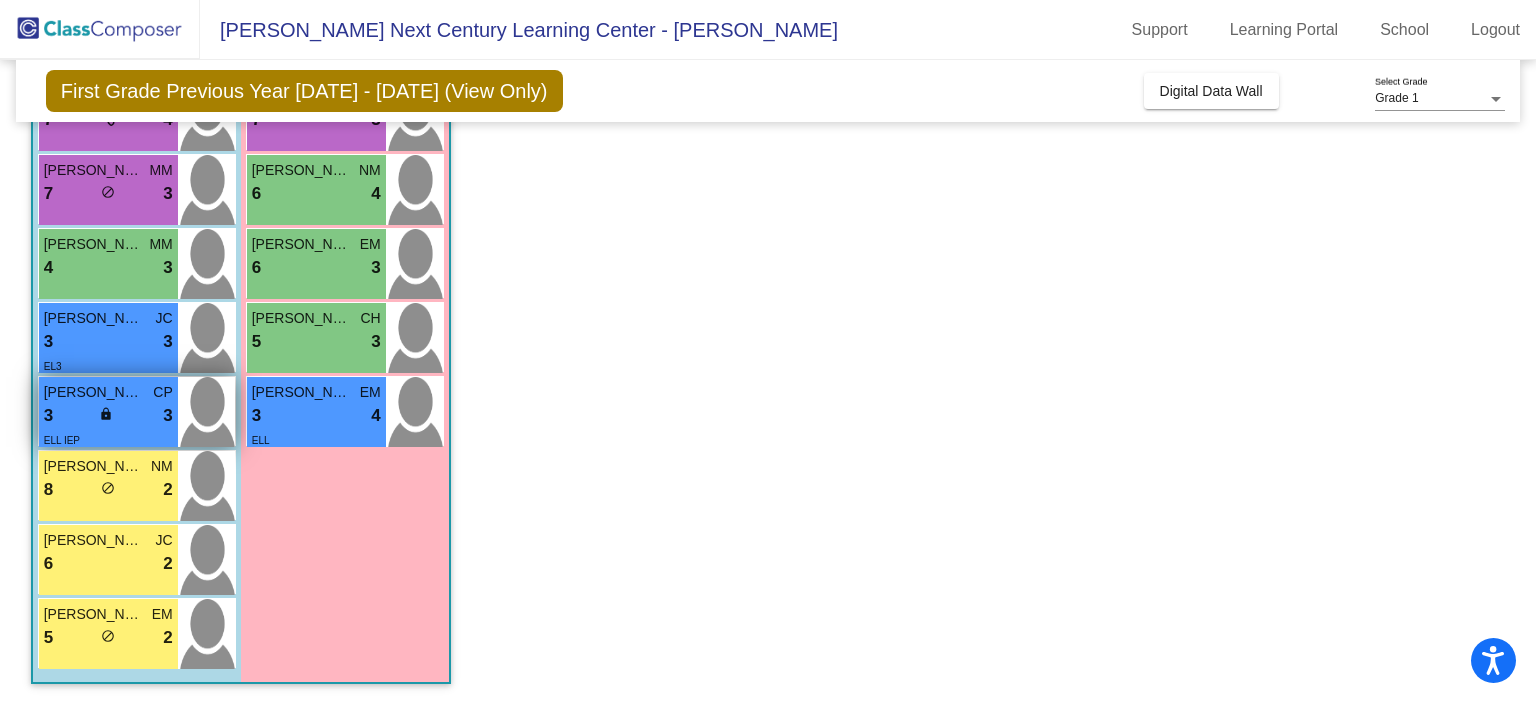 click on "3 lock do_not_disturb_alt 3" at bounding box center (108, 416) 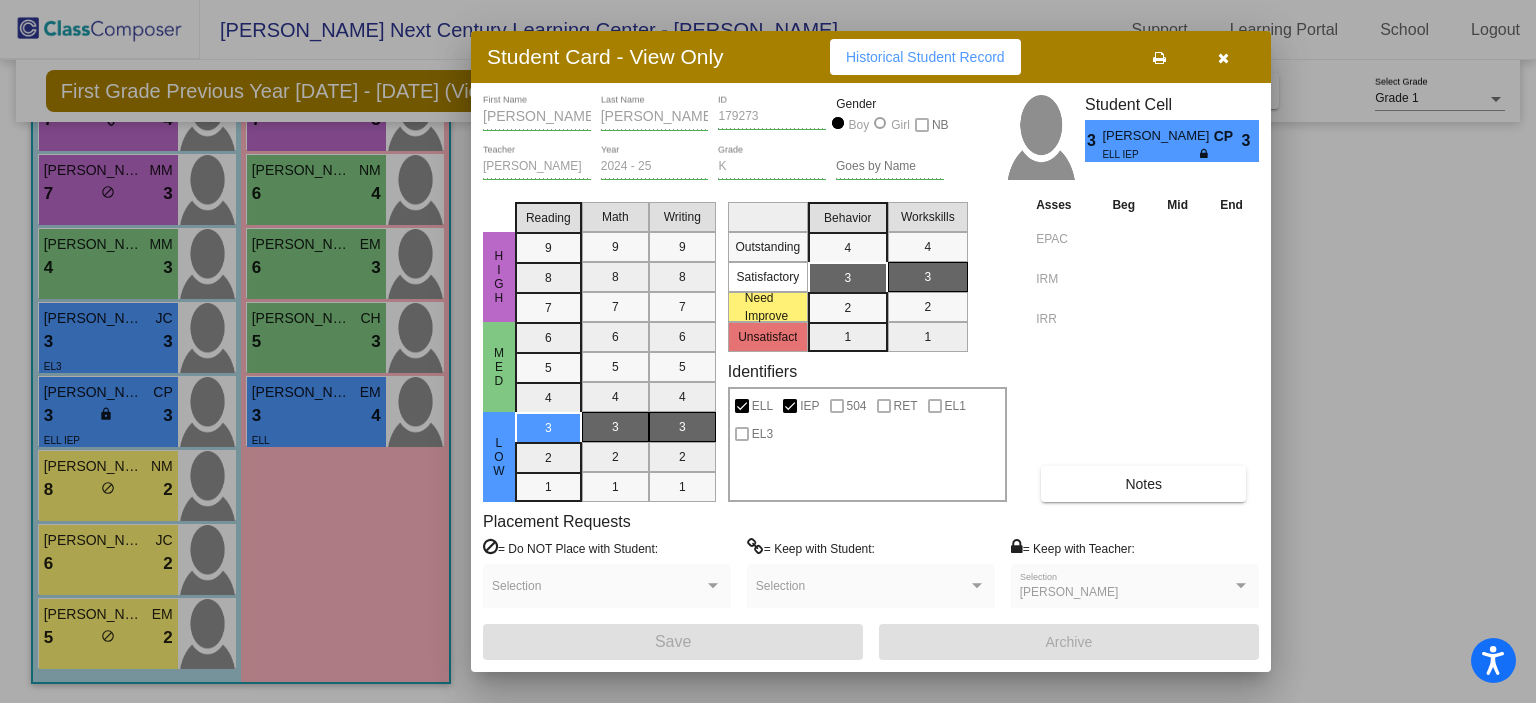 click at bounding box center (1223, 58) 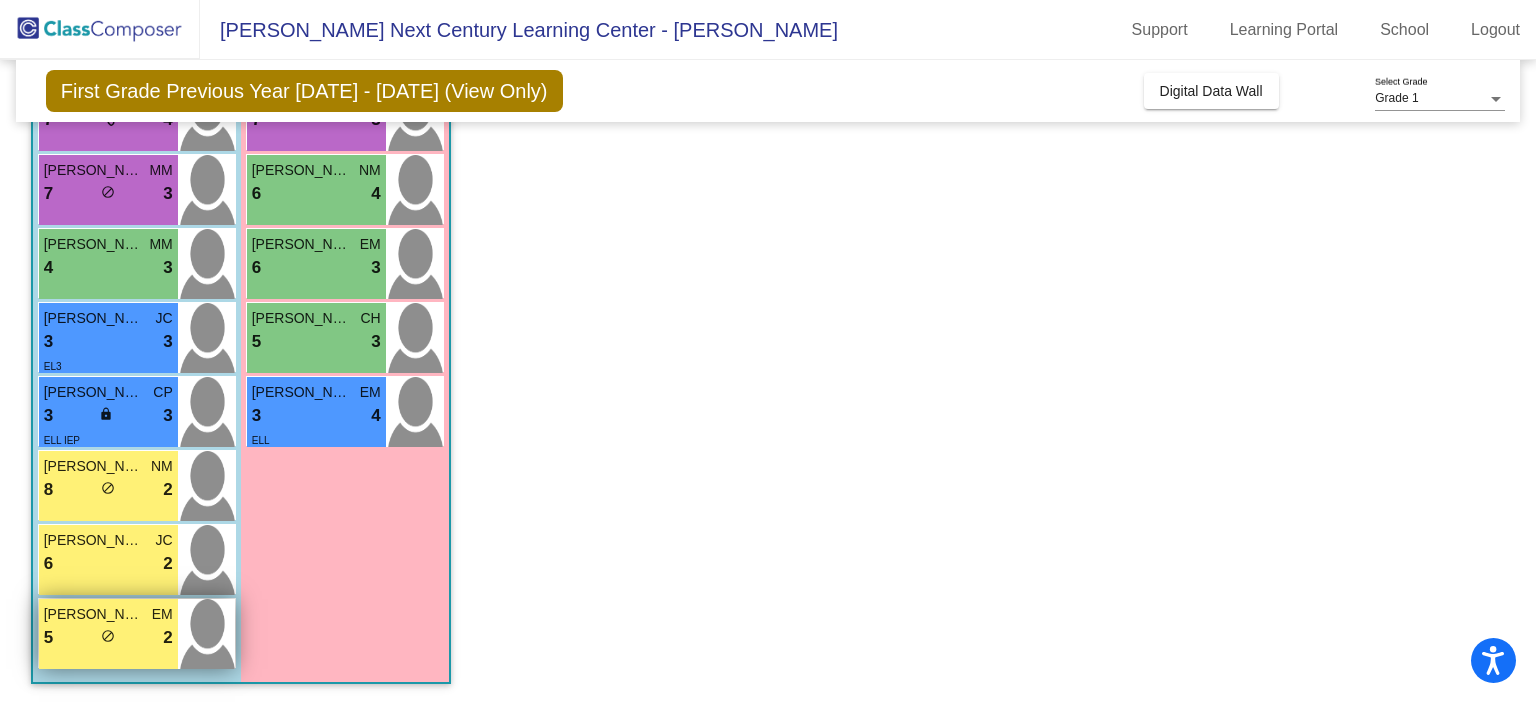 click on "5 lock do_not_disturb_alt 2" at bounding box center (108, 638) 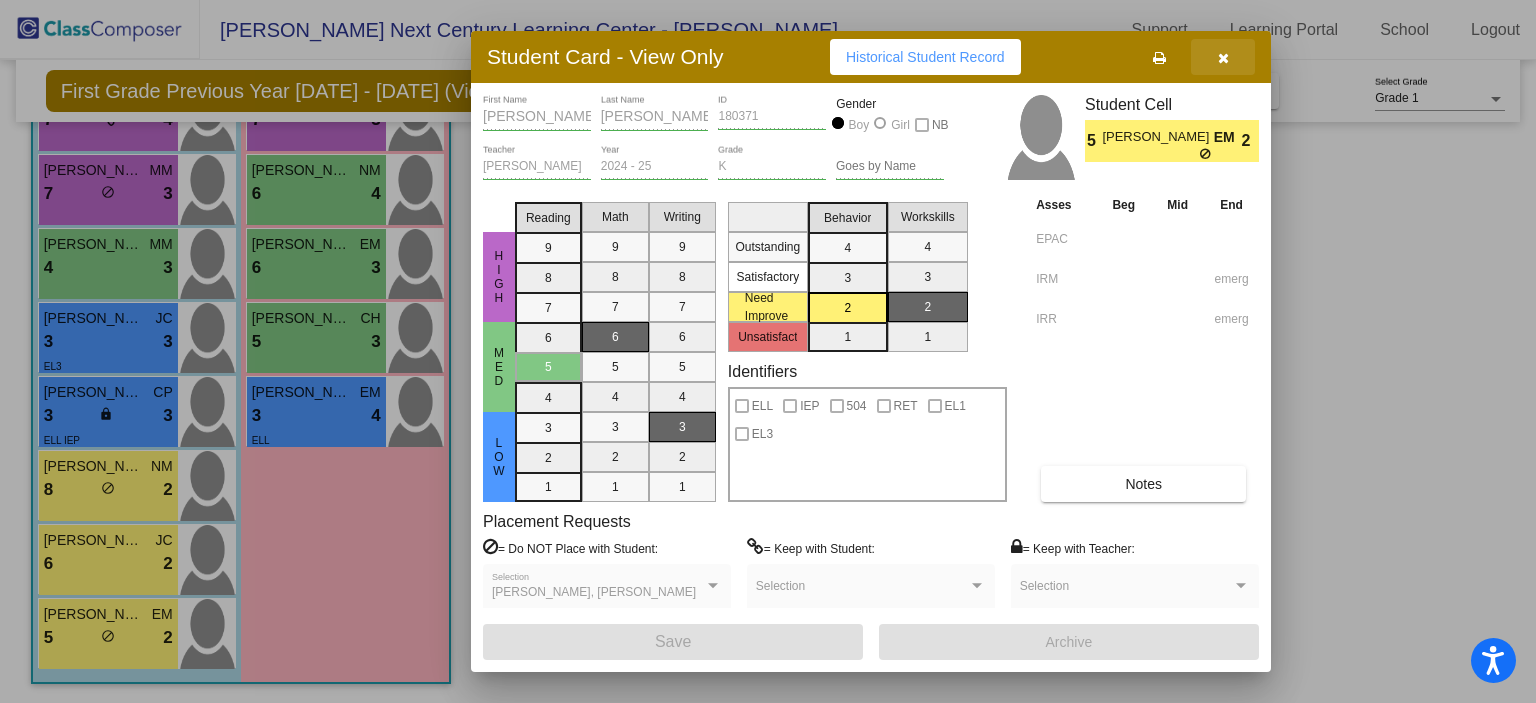 click at bounding box center (1223, 57) 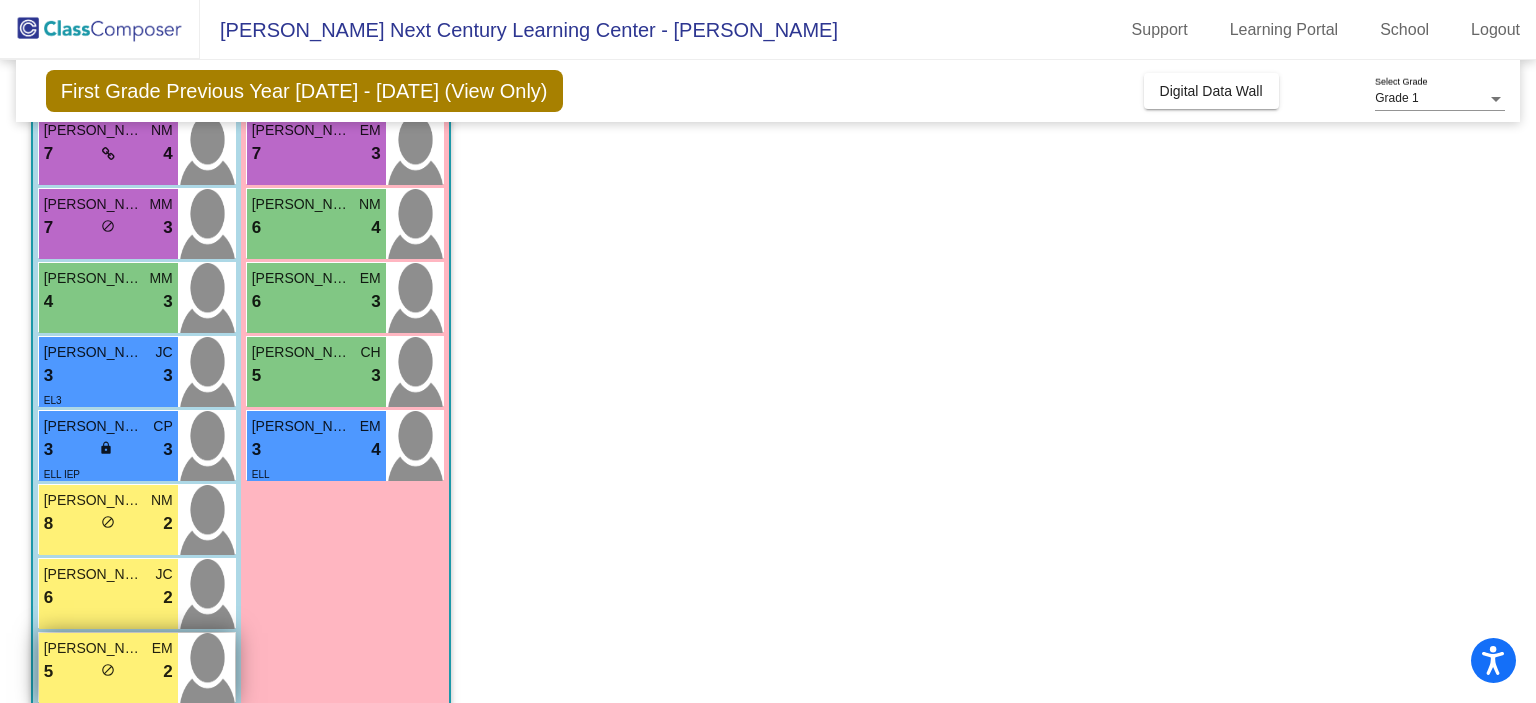 scroll, scrollTop: 536, scrollLeft: 0, axis: vertical 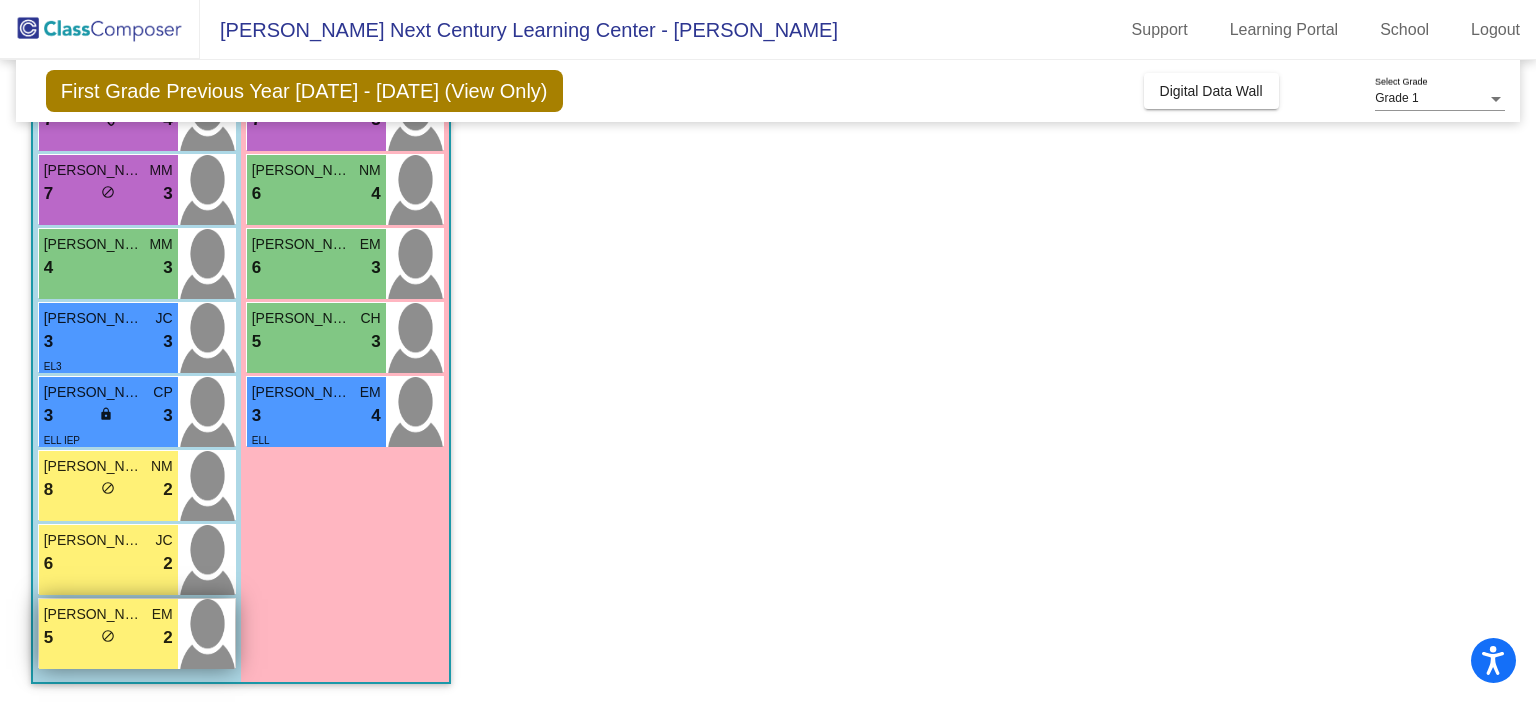 click on "Benny Romero EM 5 lock do_not_disturb_alt 2" at bounding box center [108, 634] 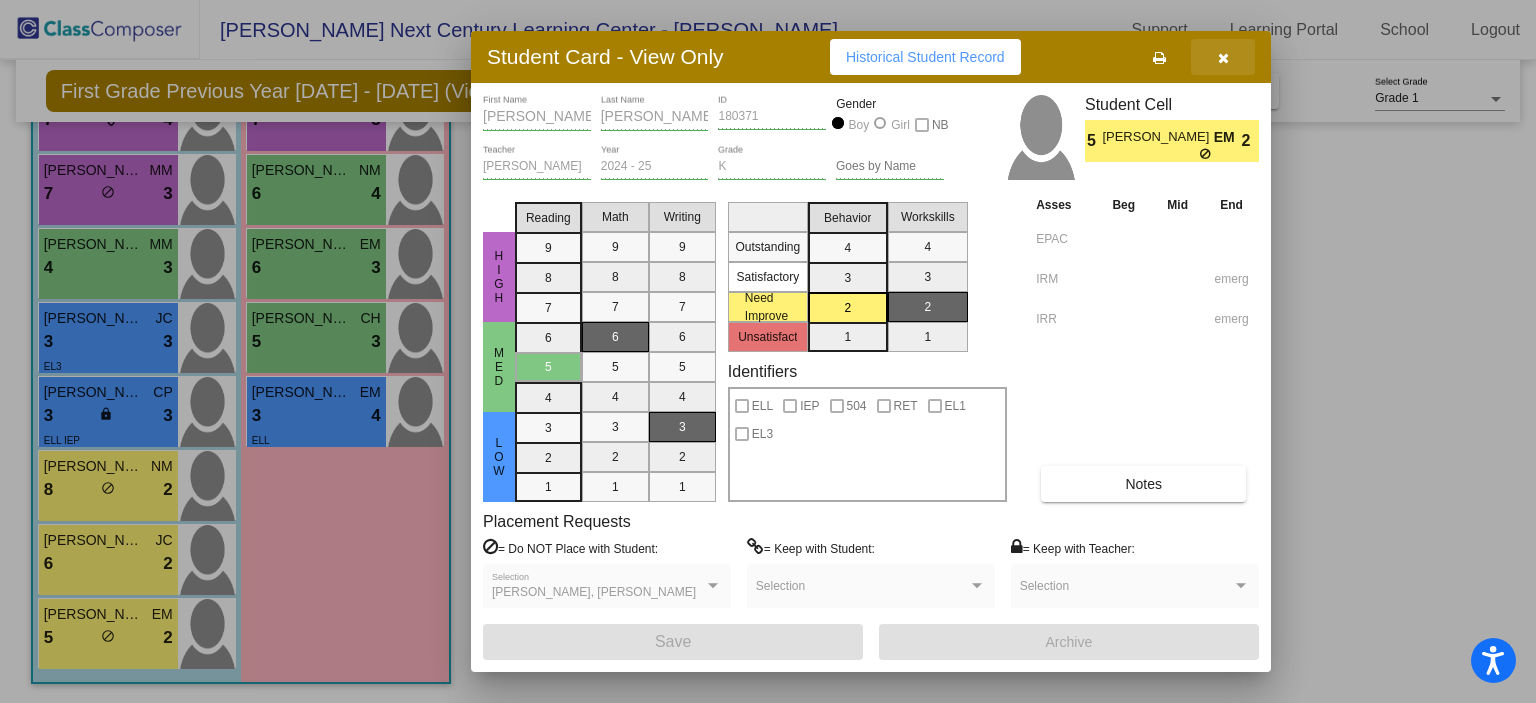 click at bounding box center [1223, 58] 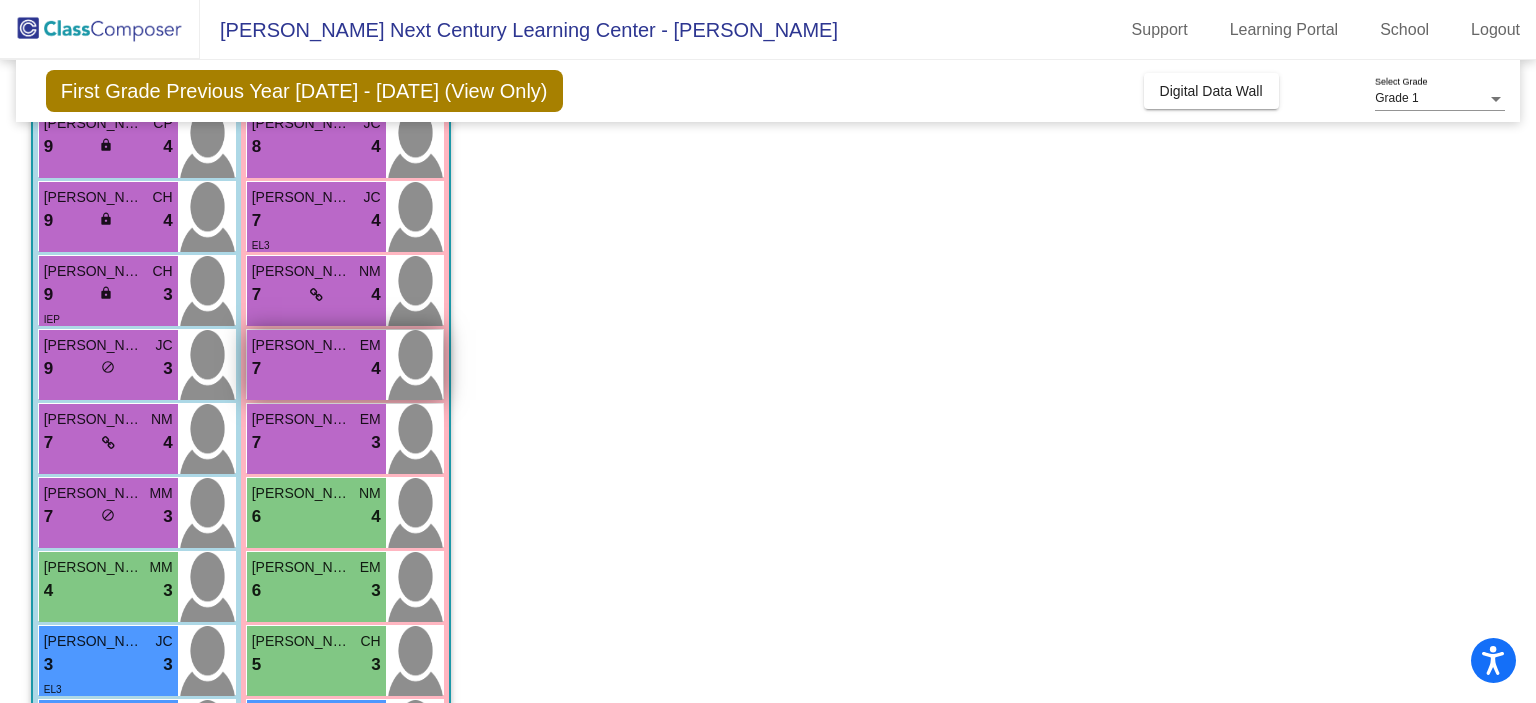 scroll, scrollTop: 336, scrollLeft: 0, axis: vertical 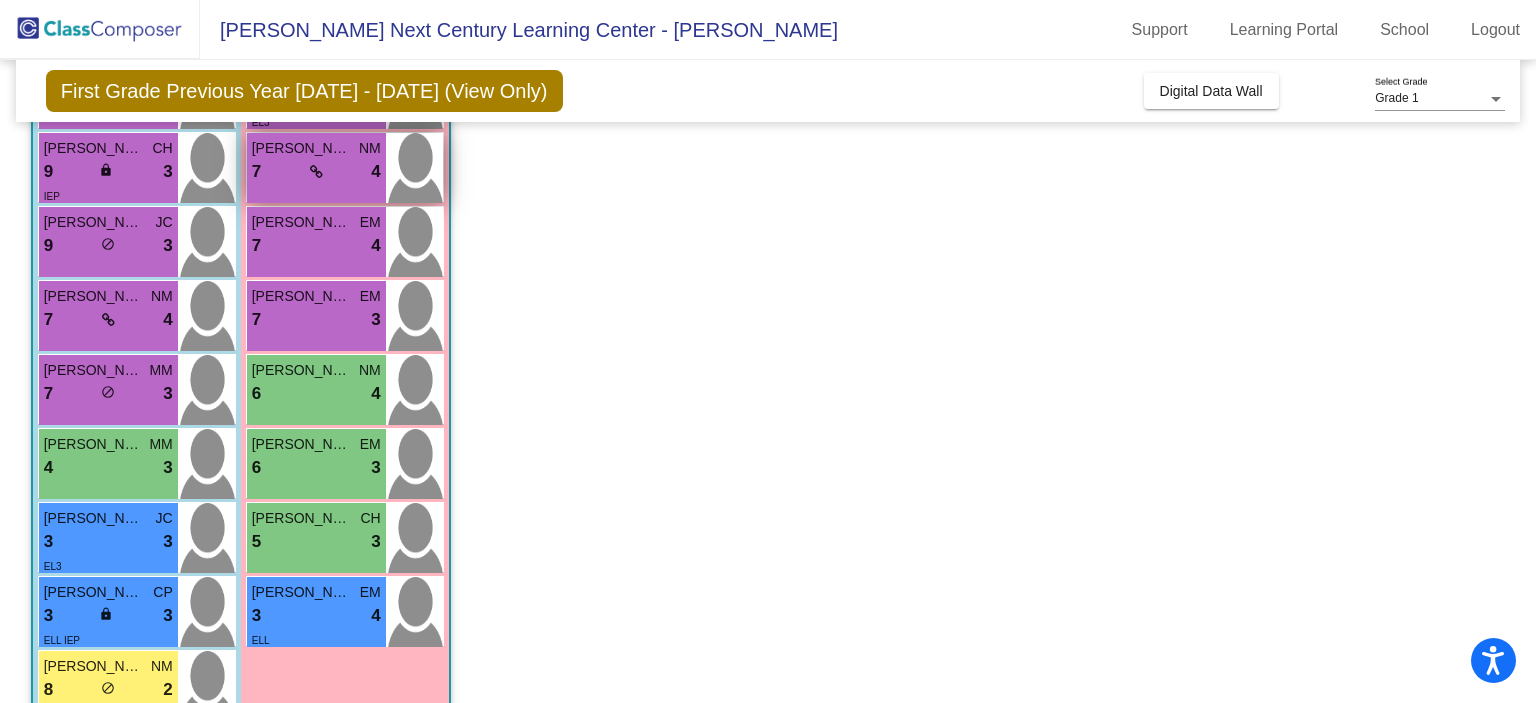 click on "Delary Lopez Espinoza" at bounding box center [302, 148] 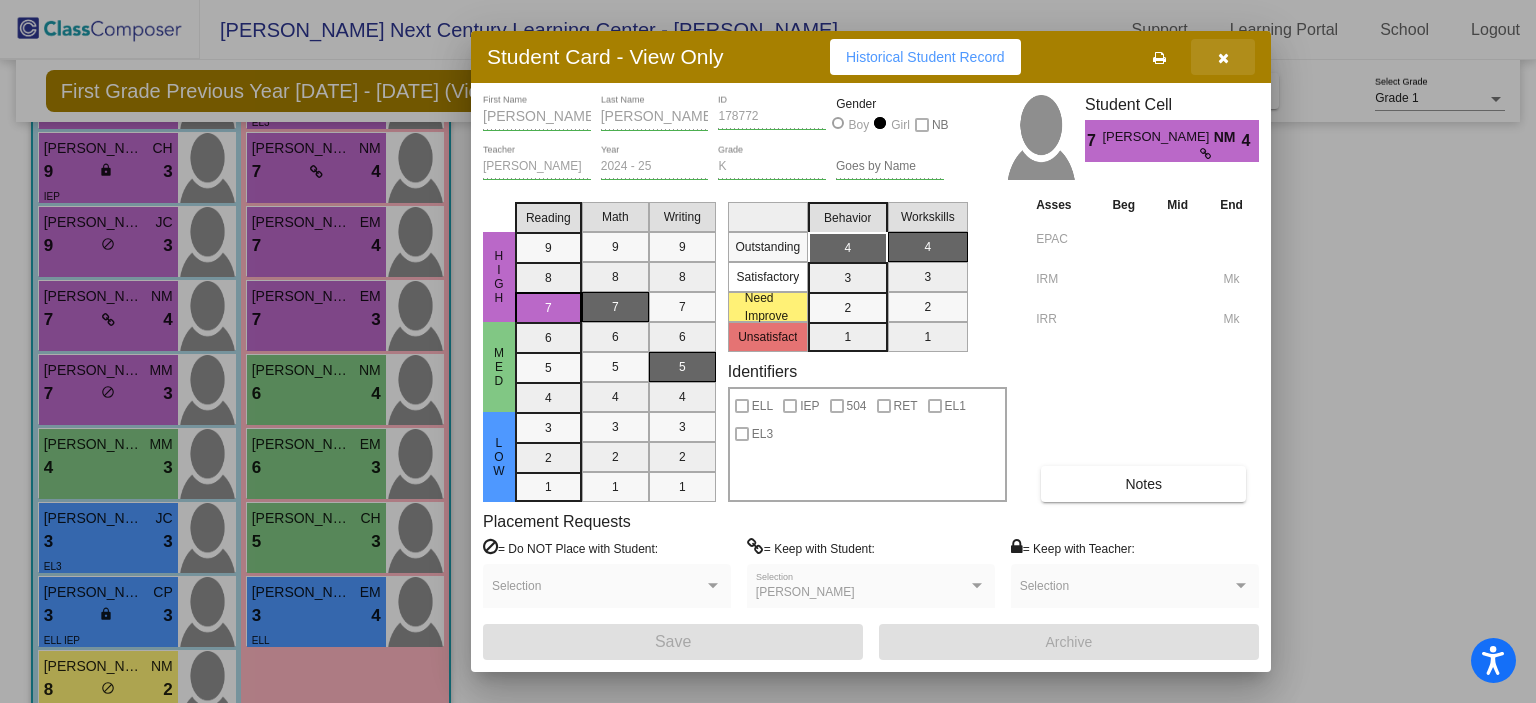 click at bounding box center (1223, 57) 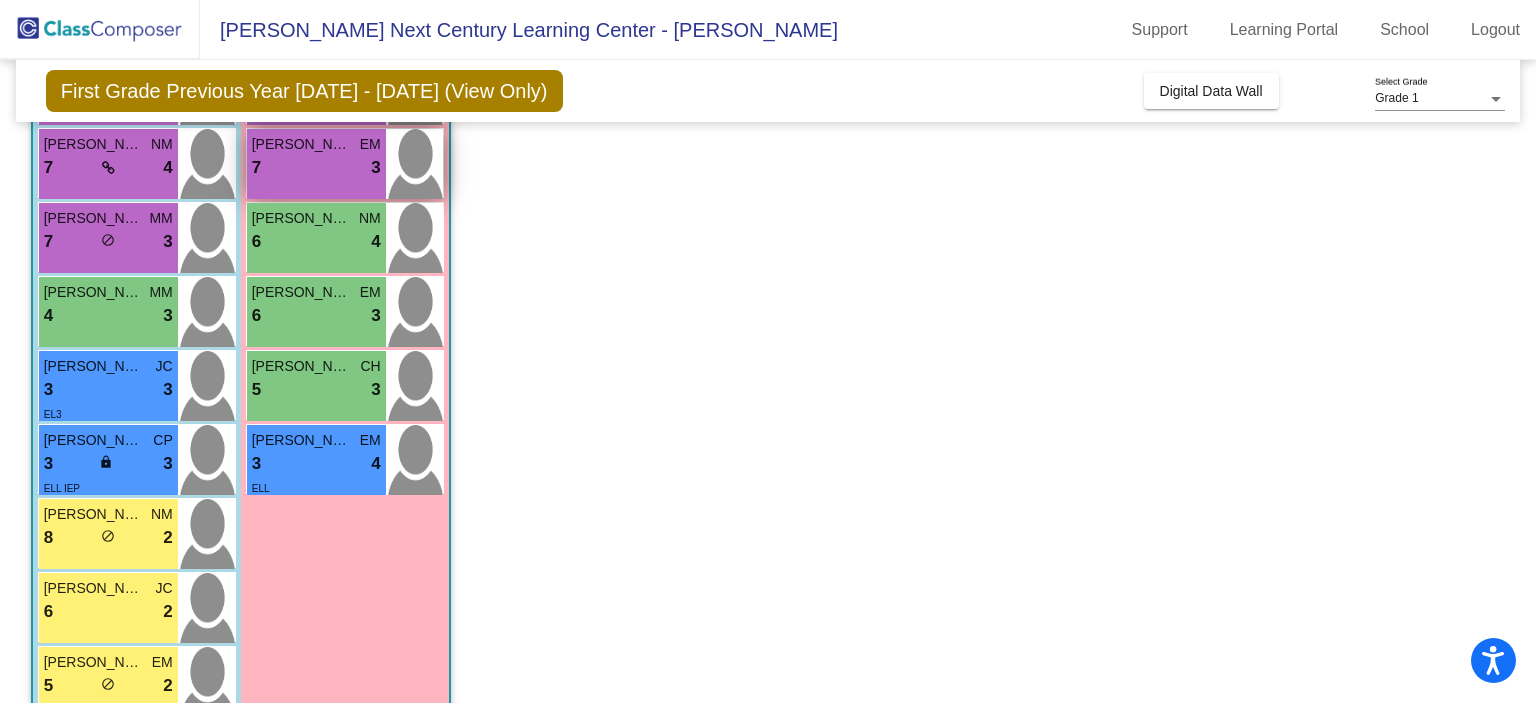 scroll, scrollTop: 536, scrollLeft: 0, axis: vertical 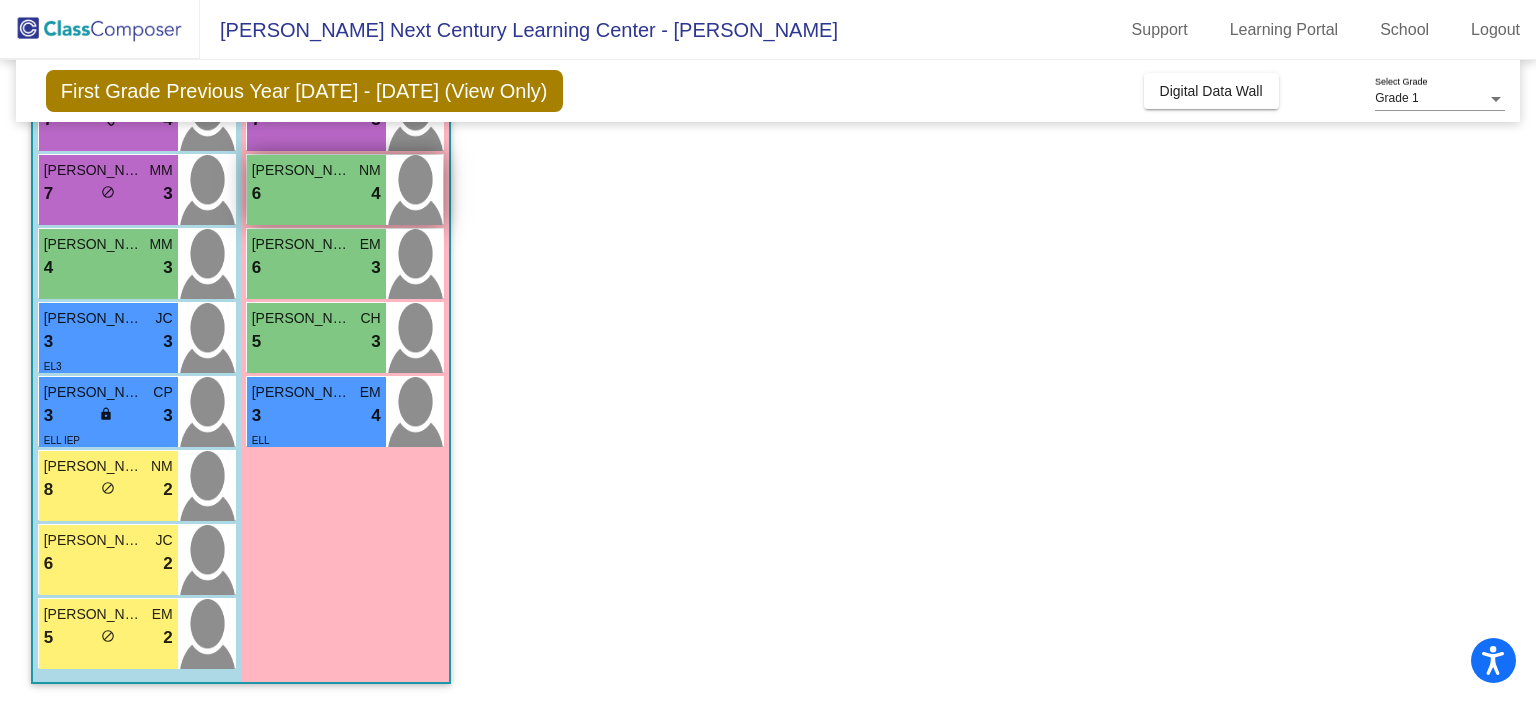 click on "6 lock do_not_disturb_alt 4" at bounding box center [316, 194] 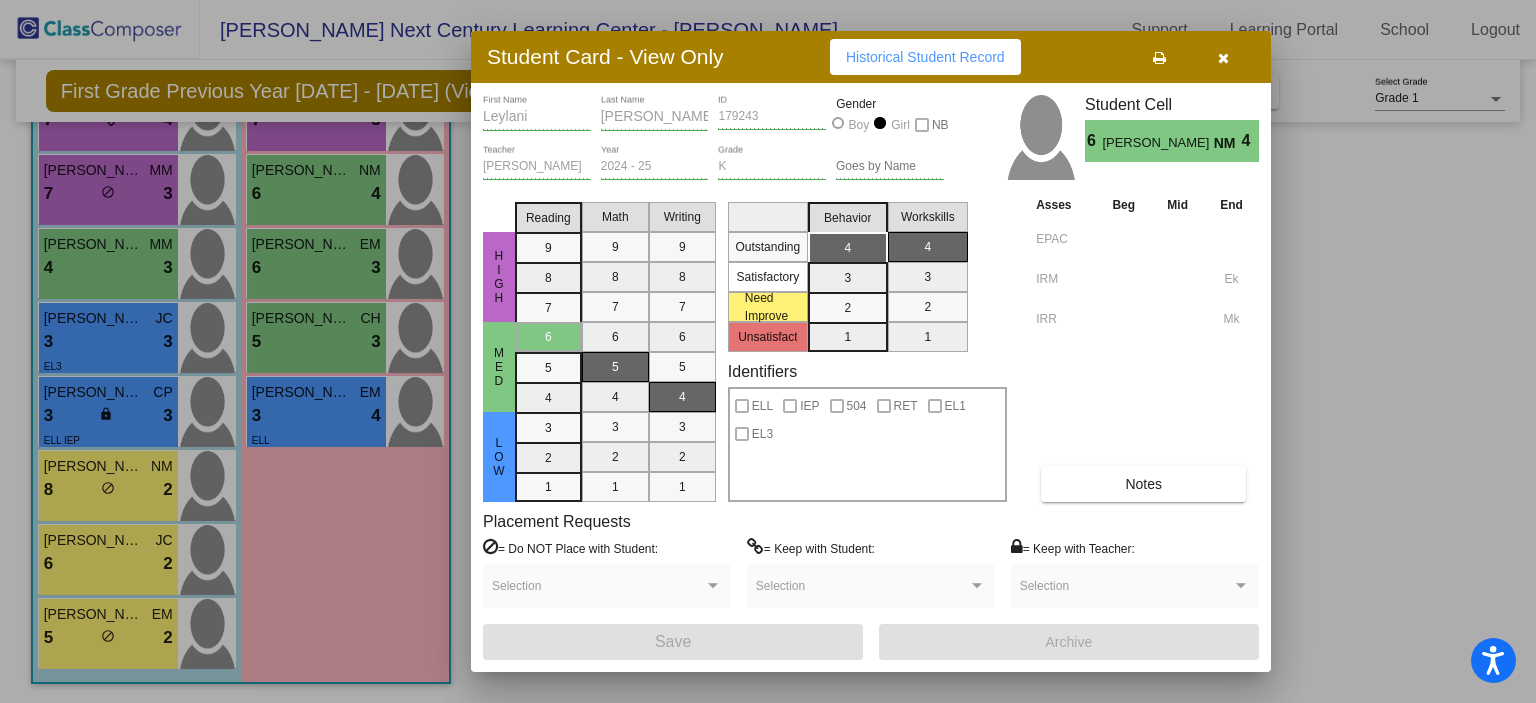 click at bounding box center [1223, 57] 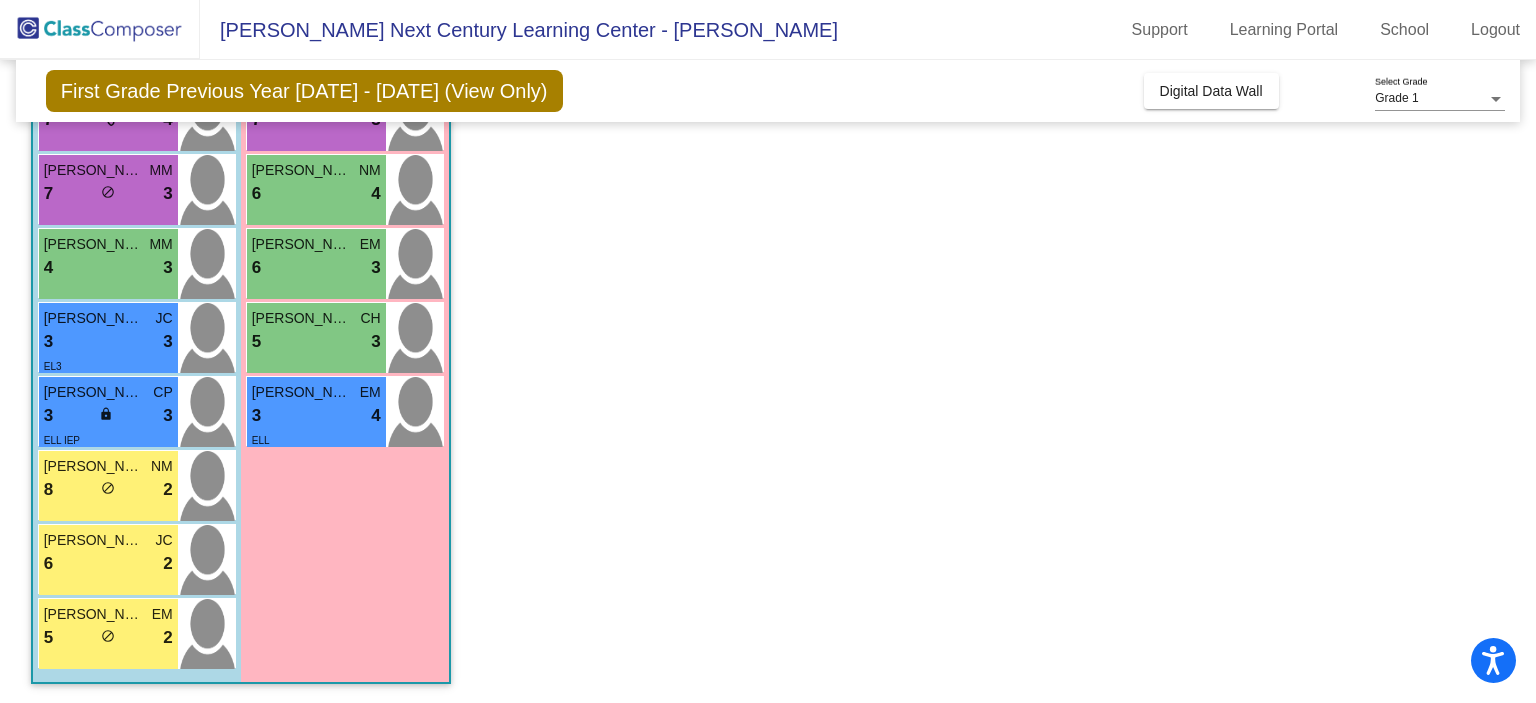 scroll, scrollTop: 0, scrollLeft: 0, axis: both 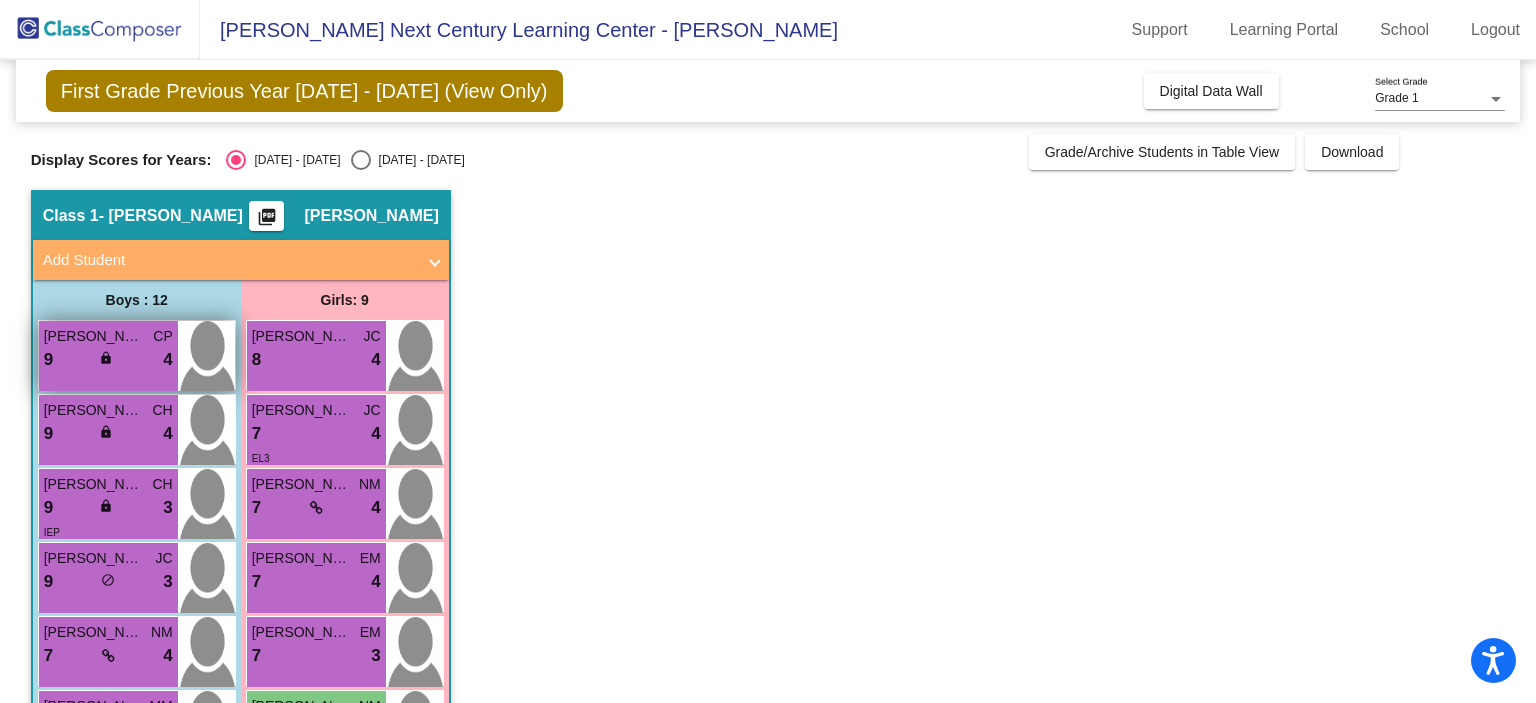 click on "9 lock do_not_disturb_alt 4" at bounding box center (108, 360) 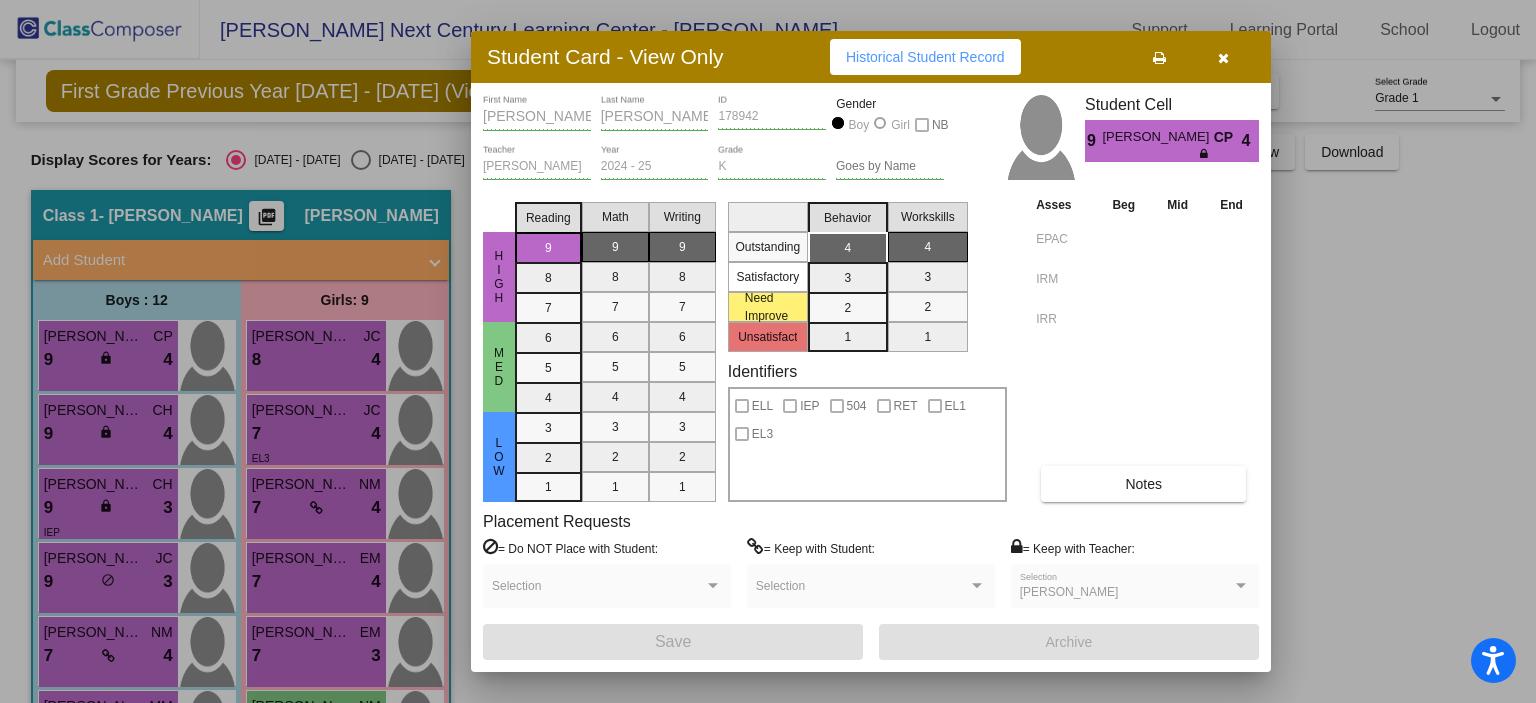 click at bounding box center [1223, 57] 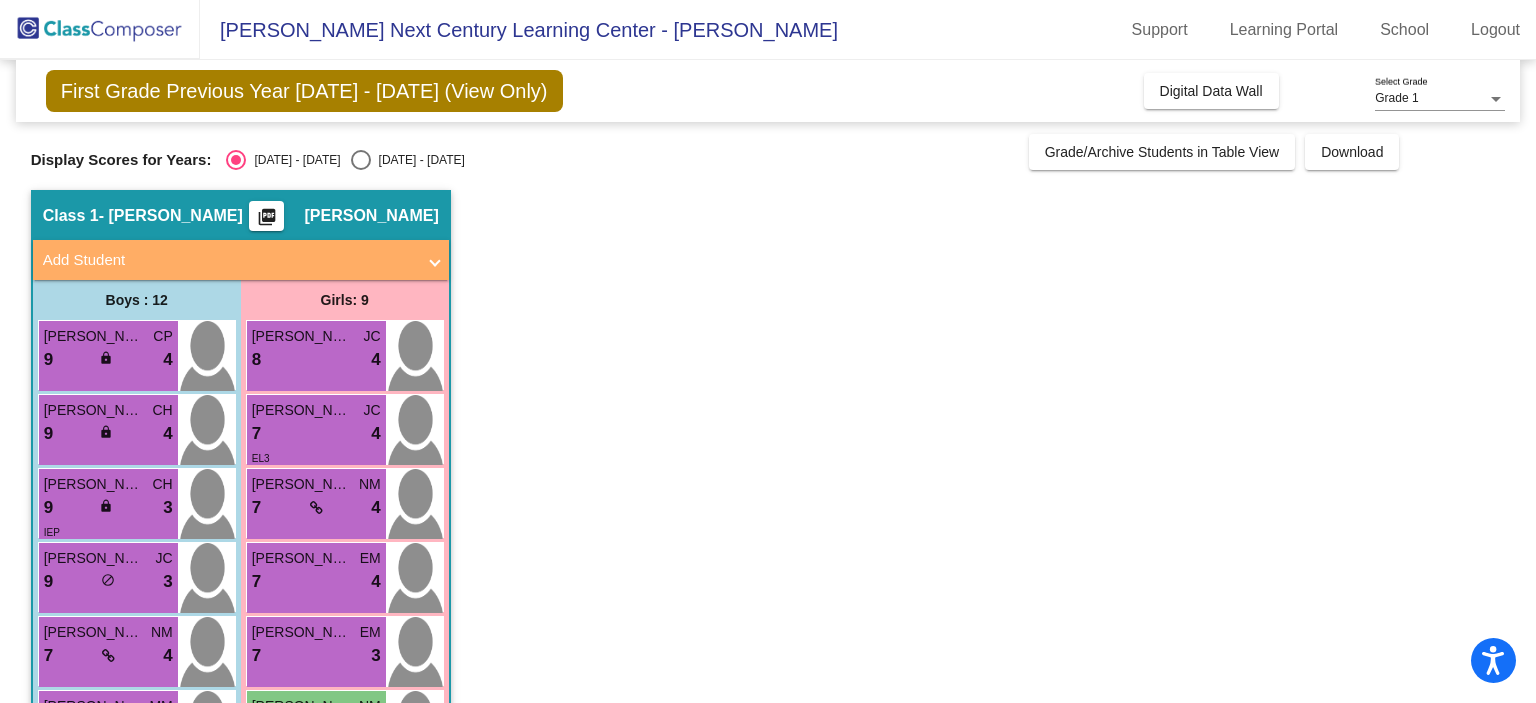 click on "2024 - 2025   2025 - 2026" 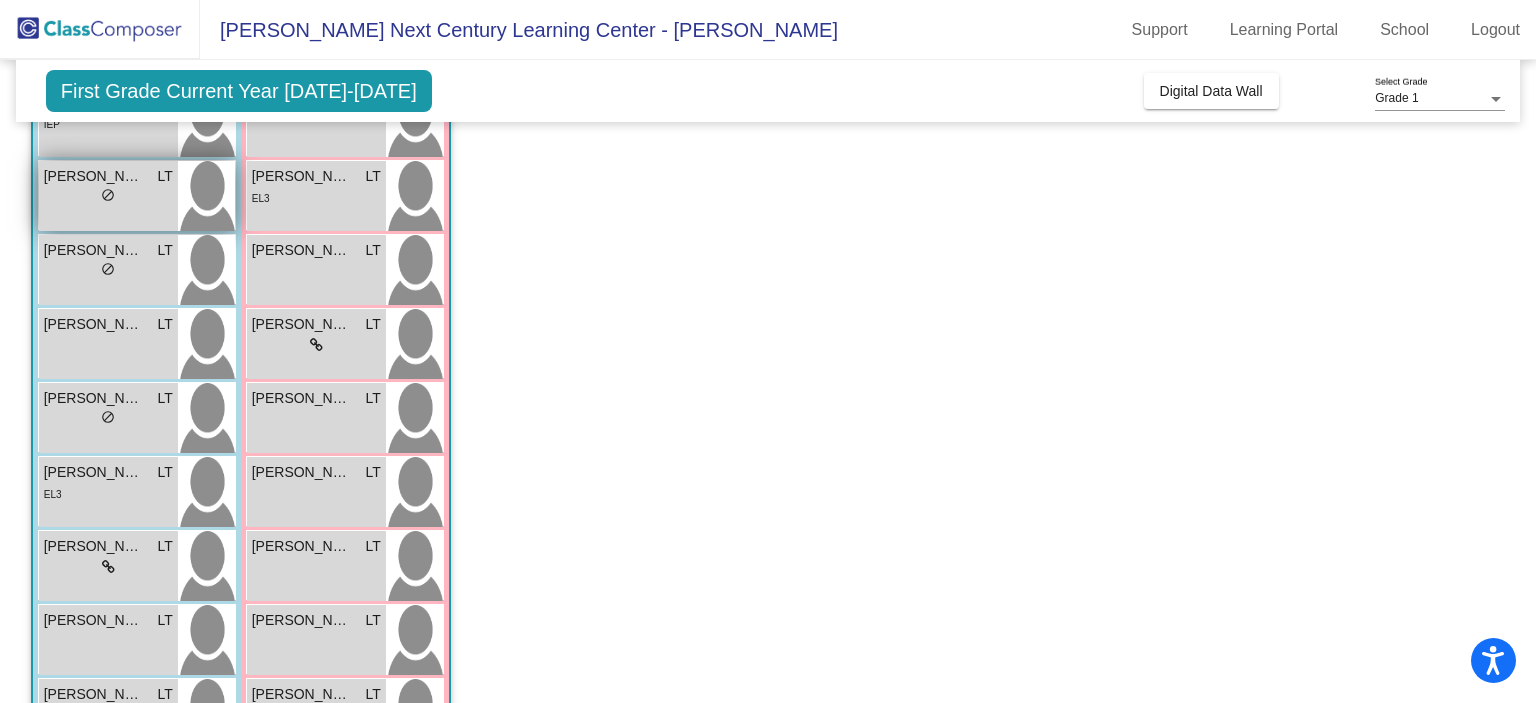 scroll, scrollTop: 200, scrollLeft: 0, axis: vertical 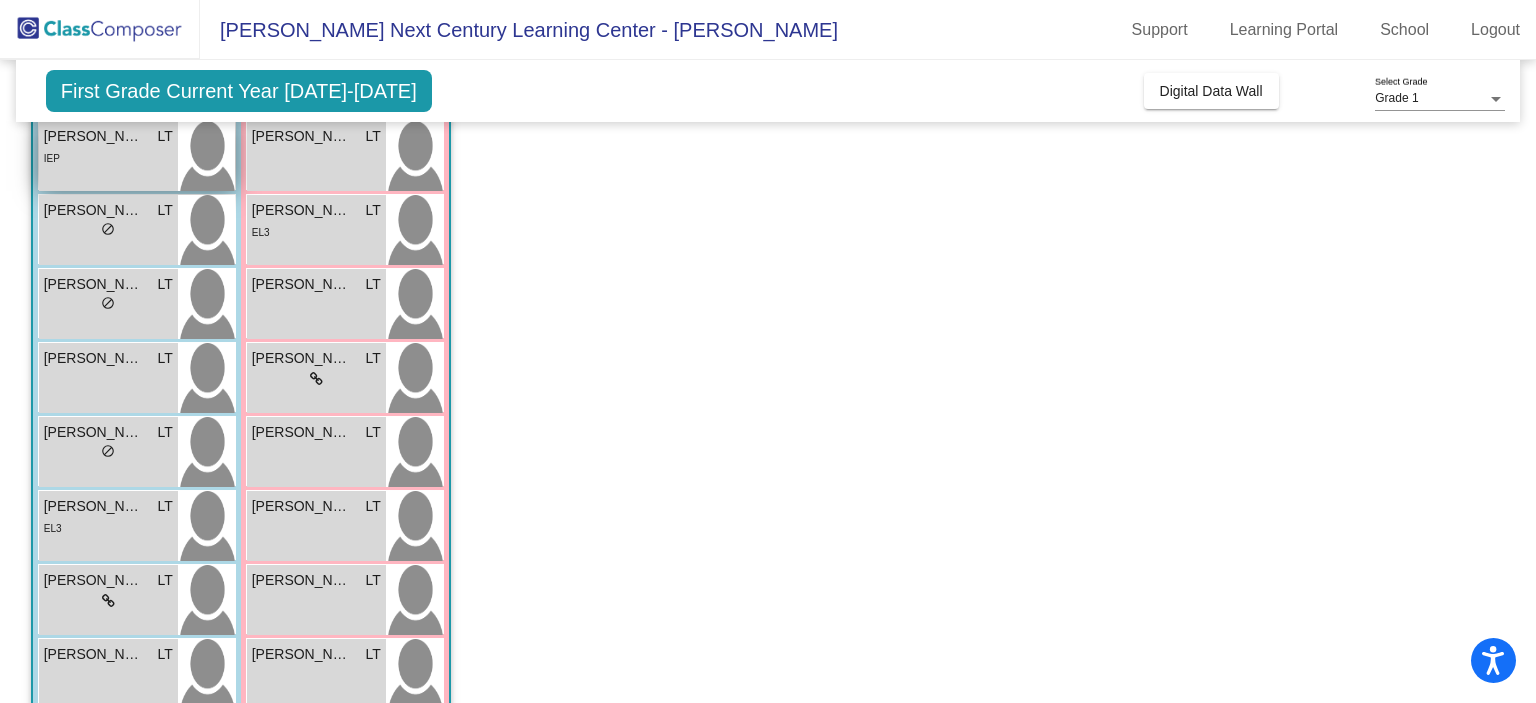 click on "IEP" at bounding box center (108, 157) 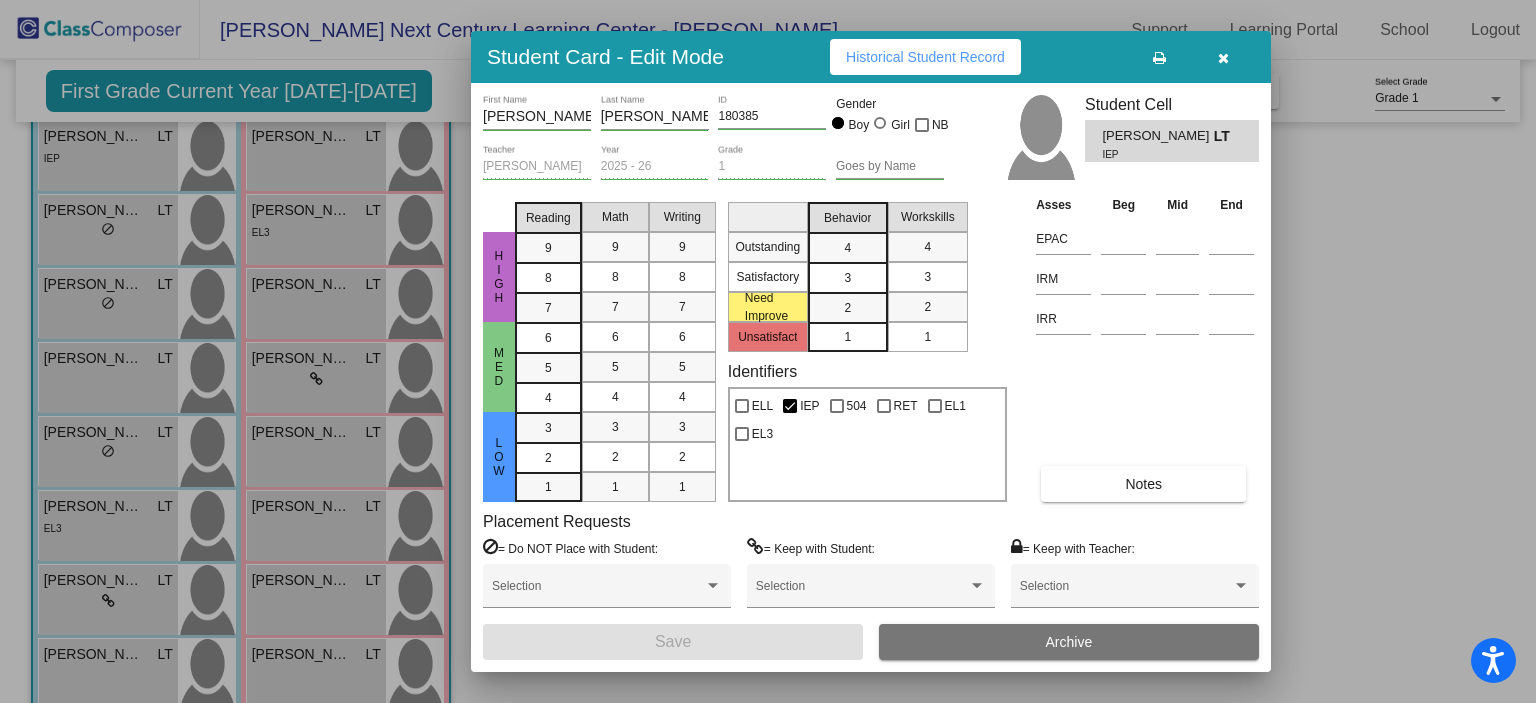 click on "Notes" at bounding box center (1143, 484) 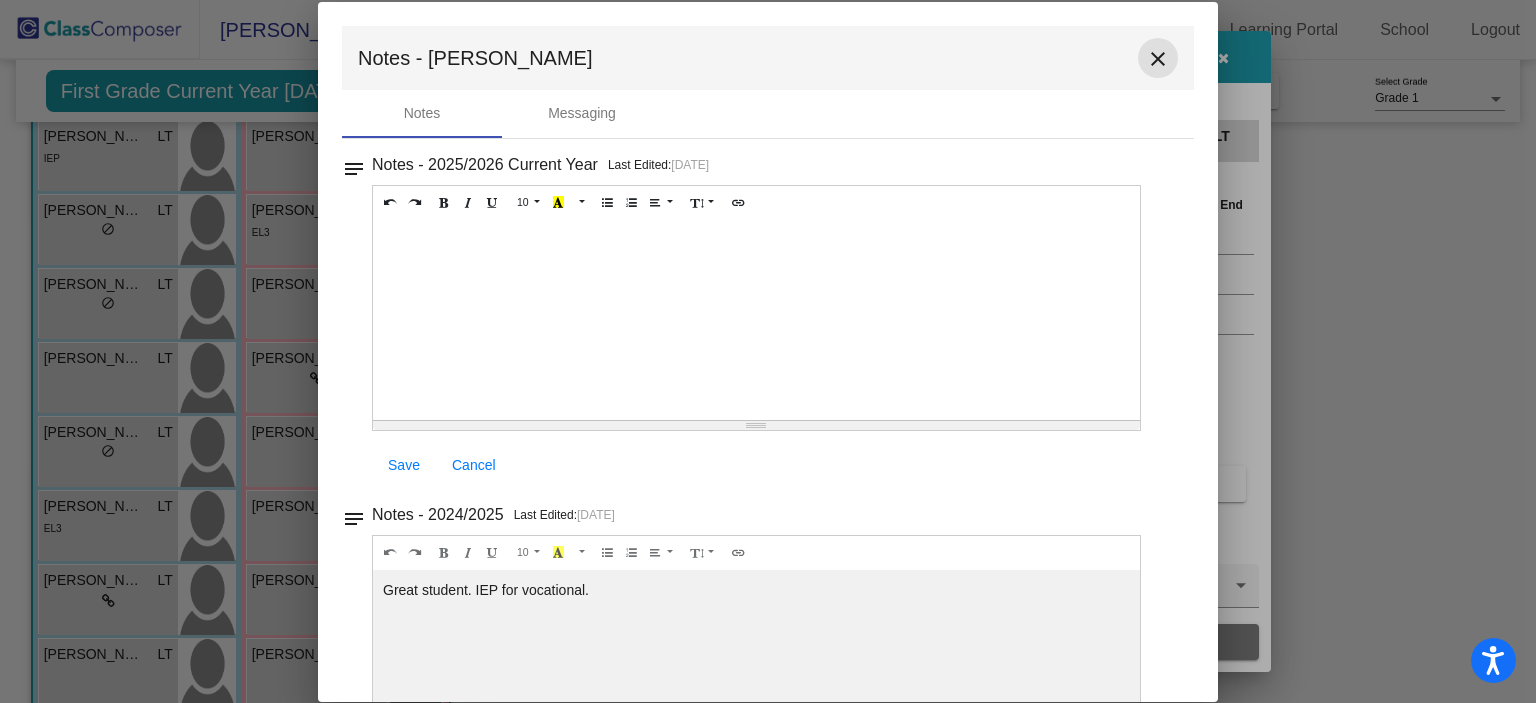 click on "close" at bounding box center [1158, 59] 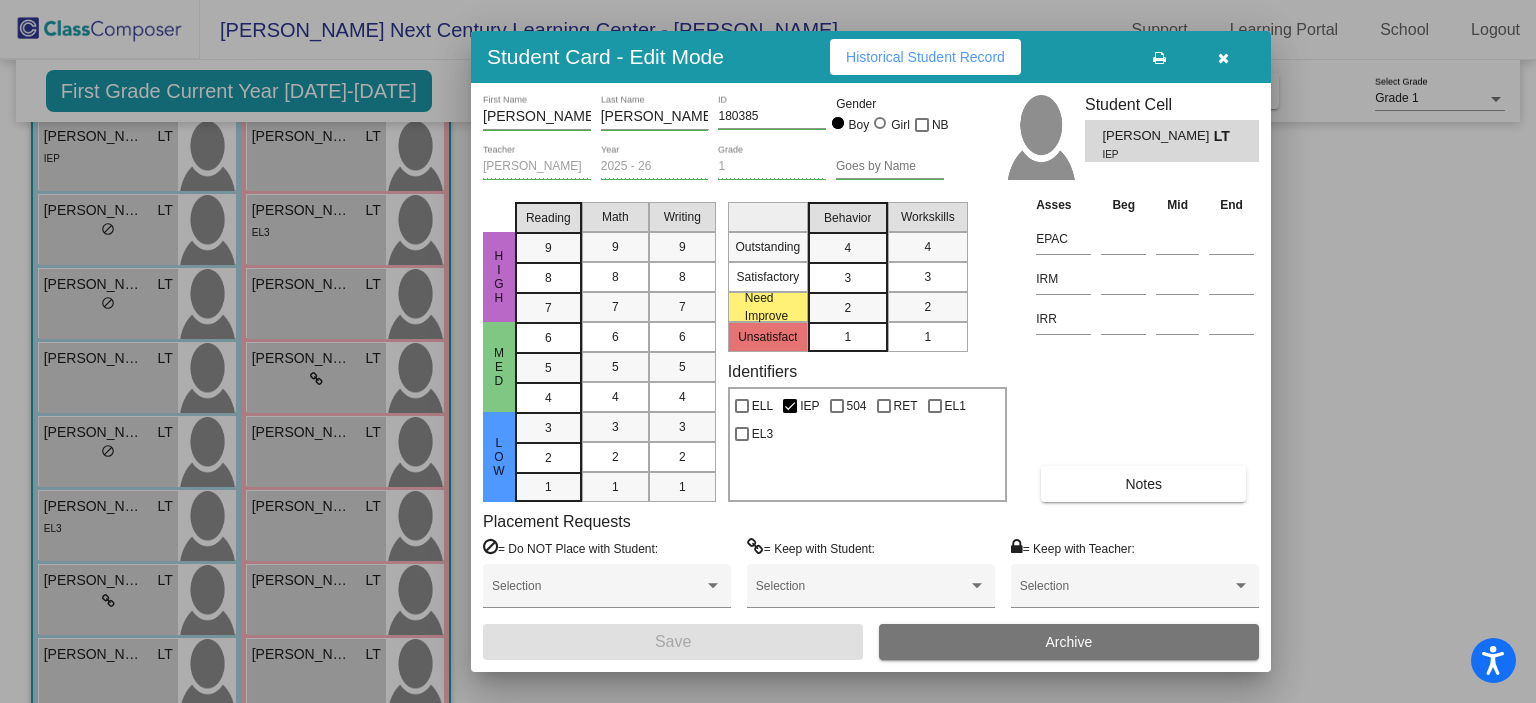 click at bounding box center [1223, 58] 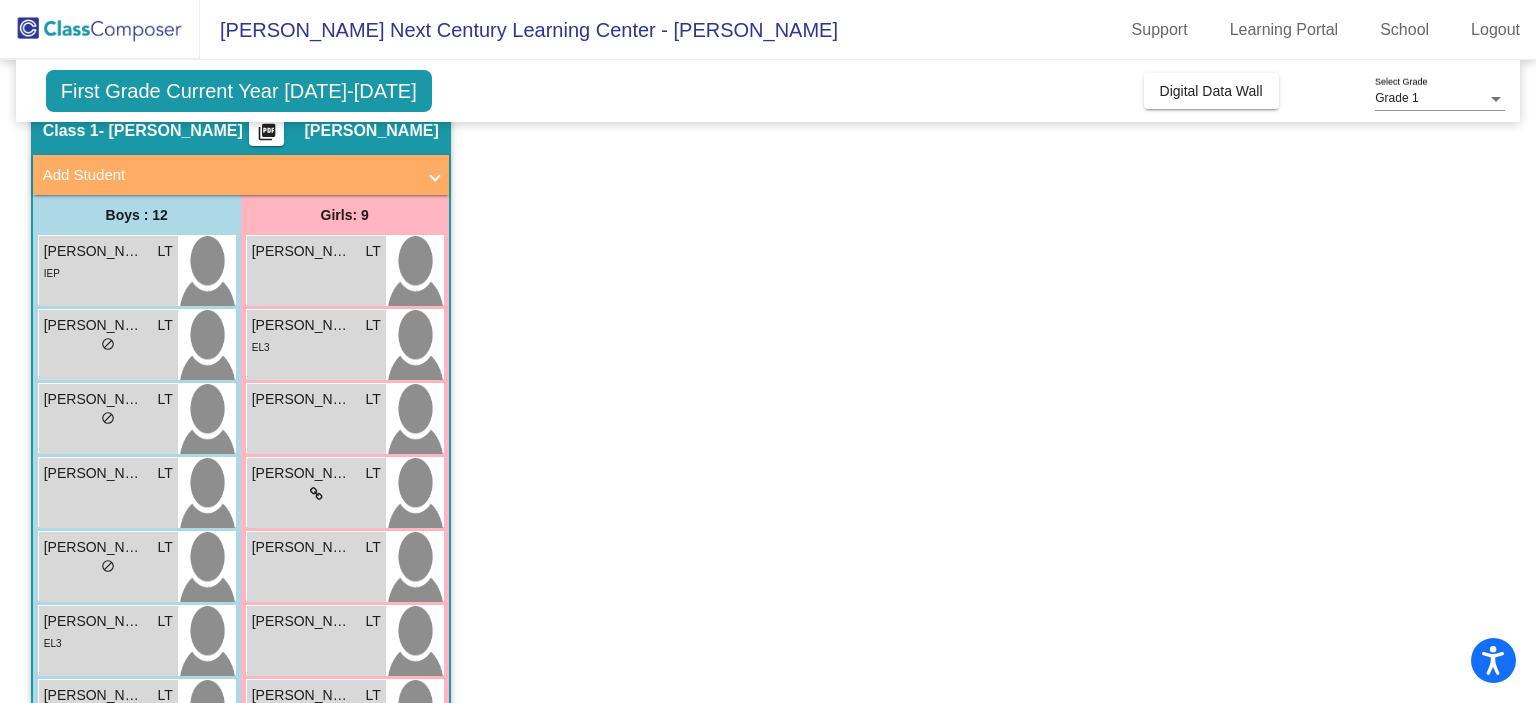 scroll, scrollTop: 0, scrollLeft: 0, axis: both 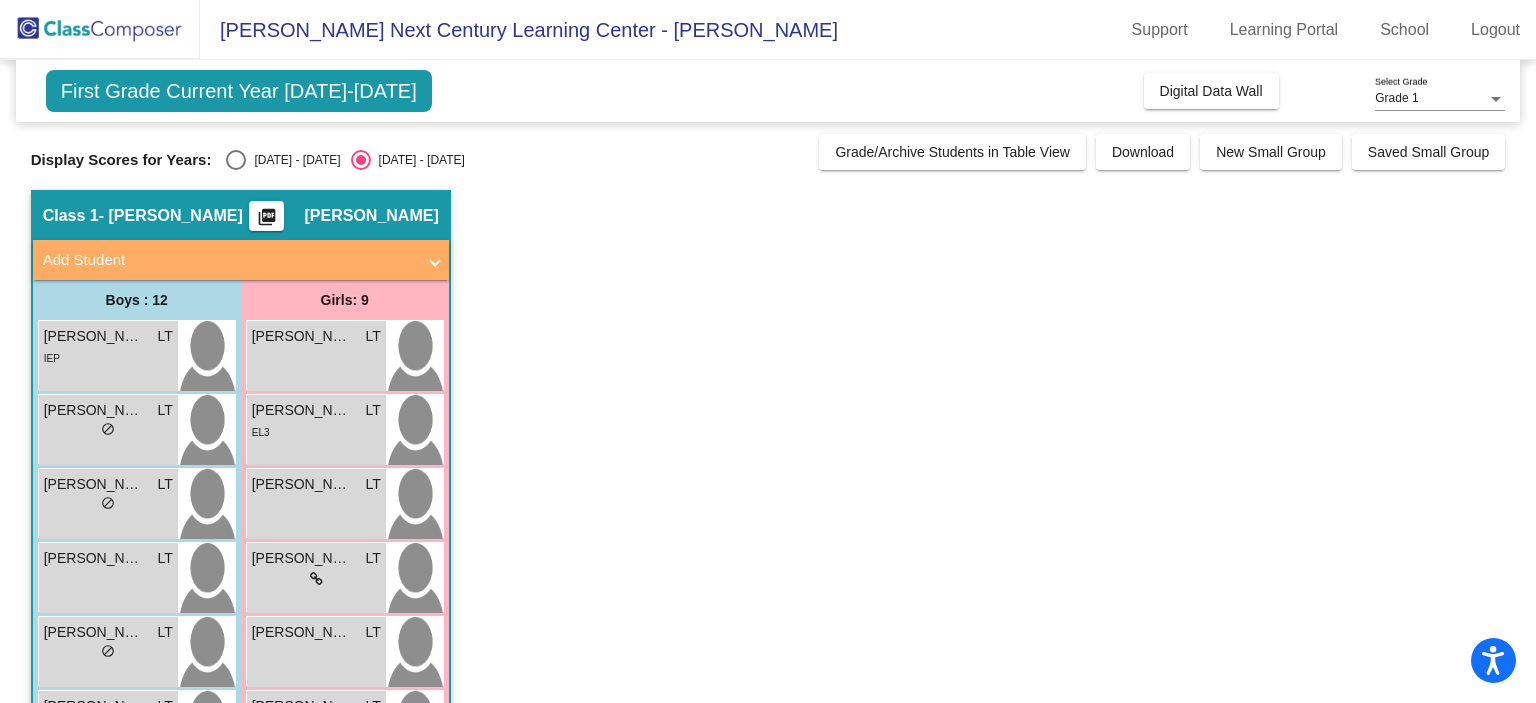 click at bounding box center (236, 160) 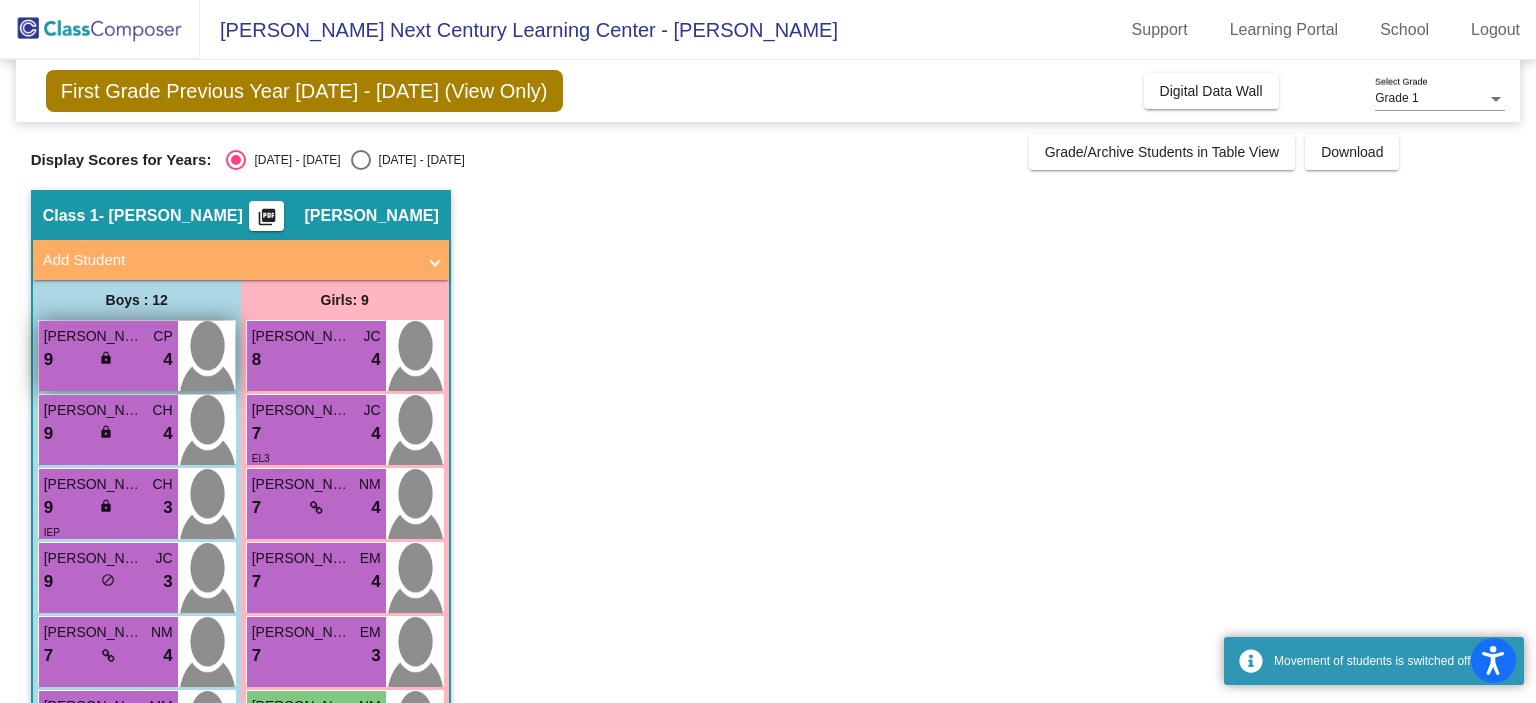 click on "9 lock do_not_disturb_alt 4" at bounding box center [108, 360] 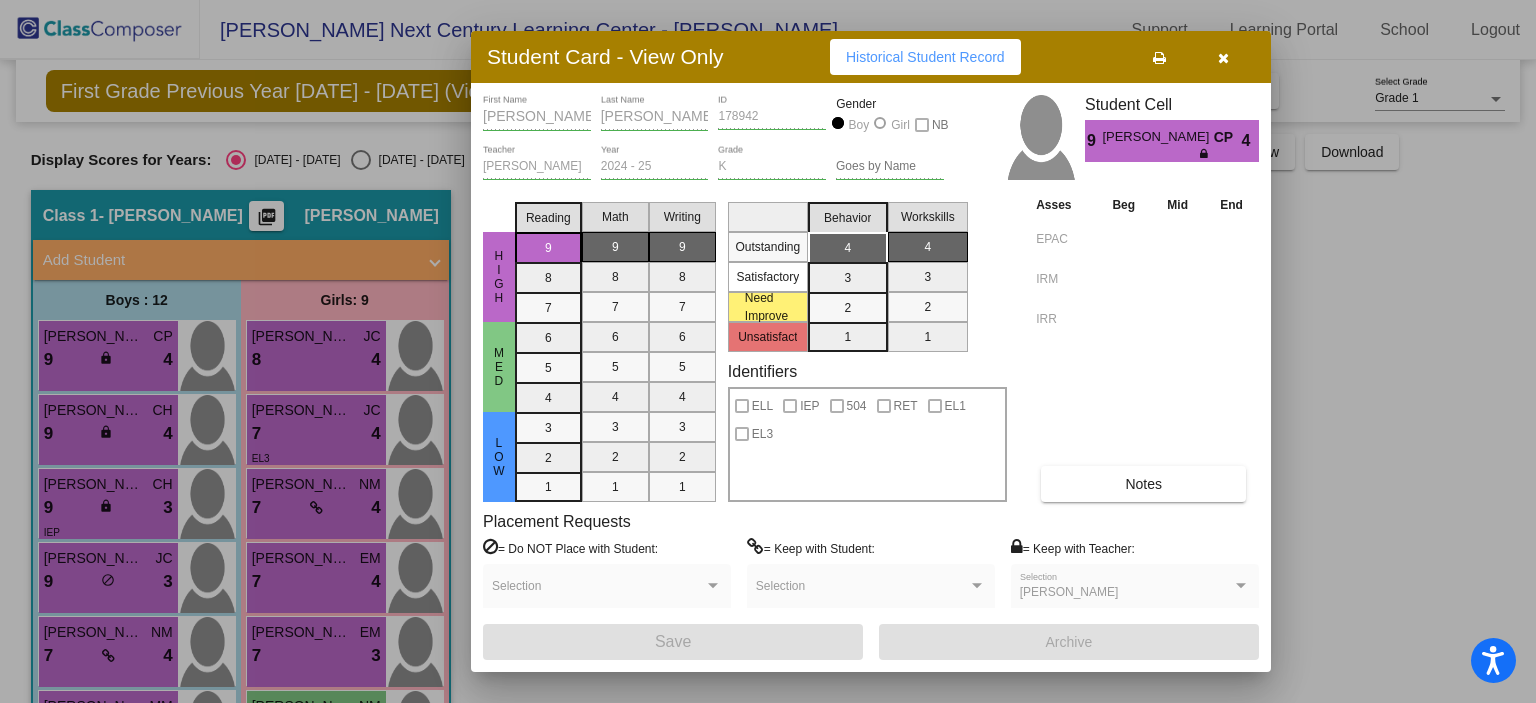 click on "Notes" at bounding box center (1143, 484) 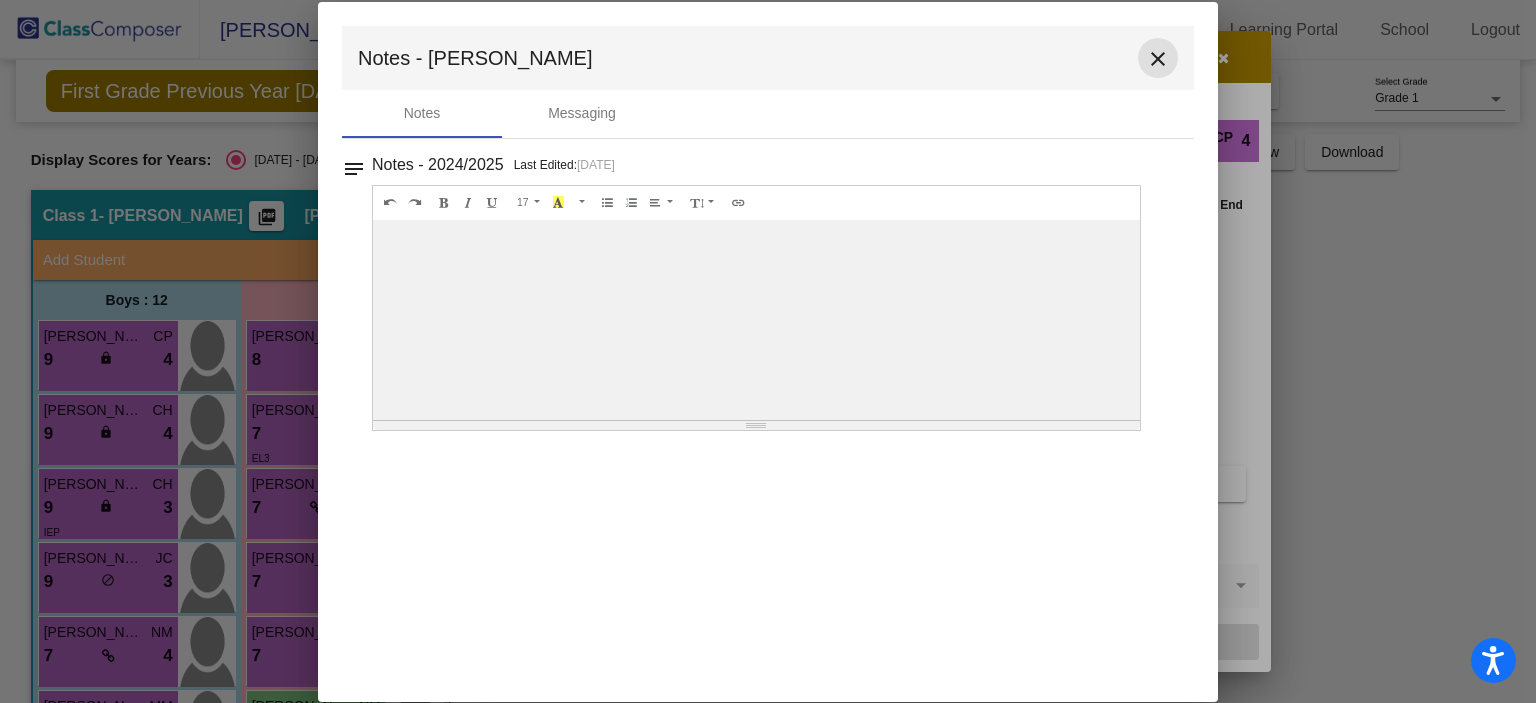click on "close" at bounding box center [1158, 59] 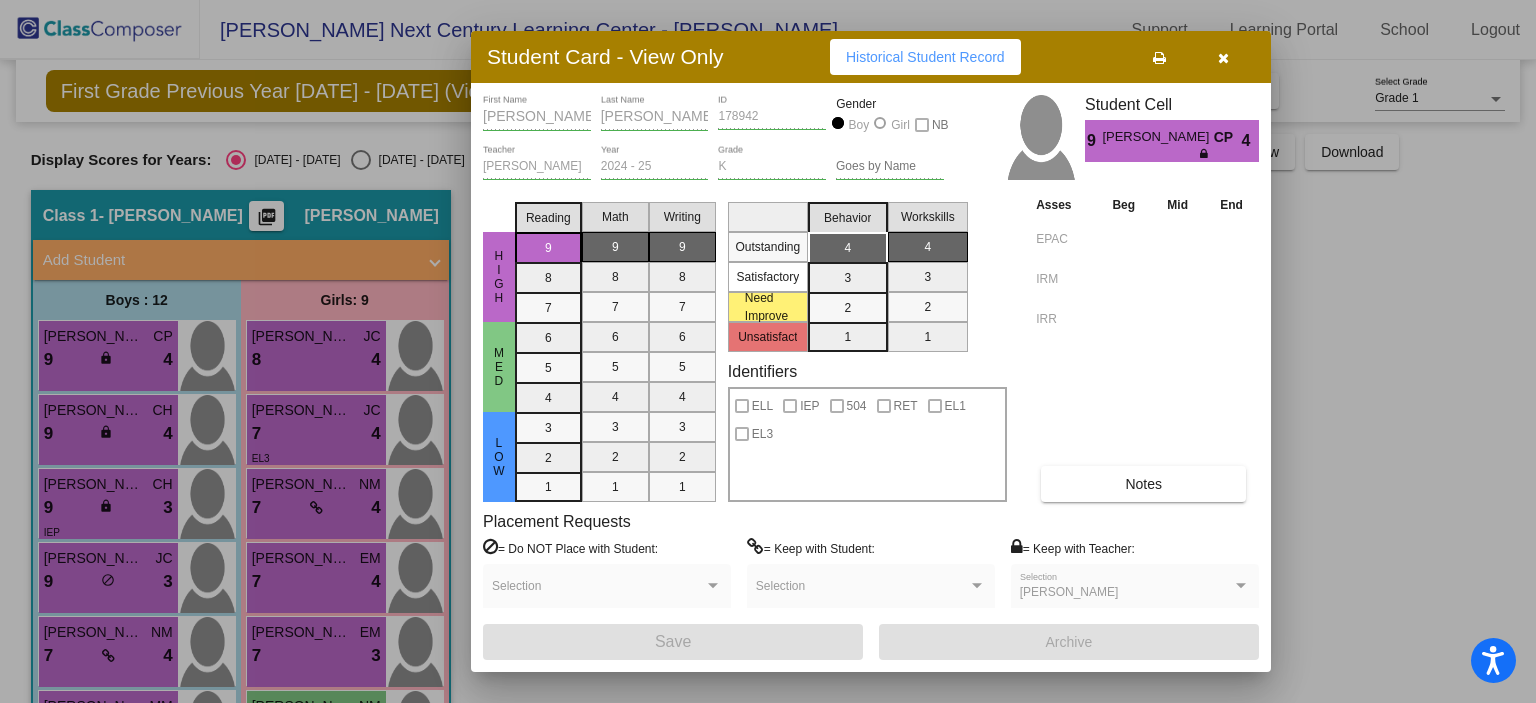 click at bounding box center (768, 351) 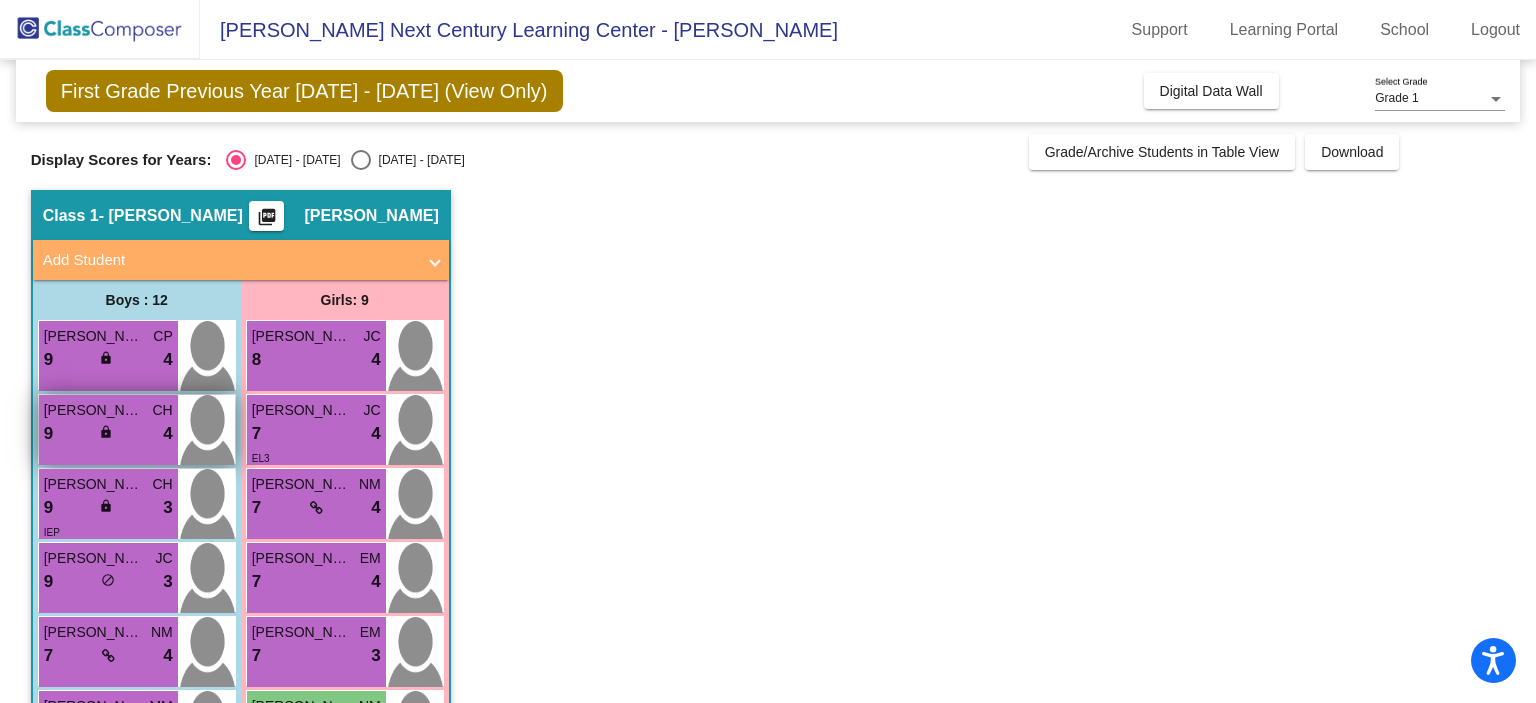 click on "9 lock do_not_disturb_alt 4" at bounding box center [108, 434] 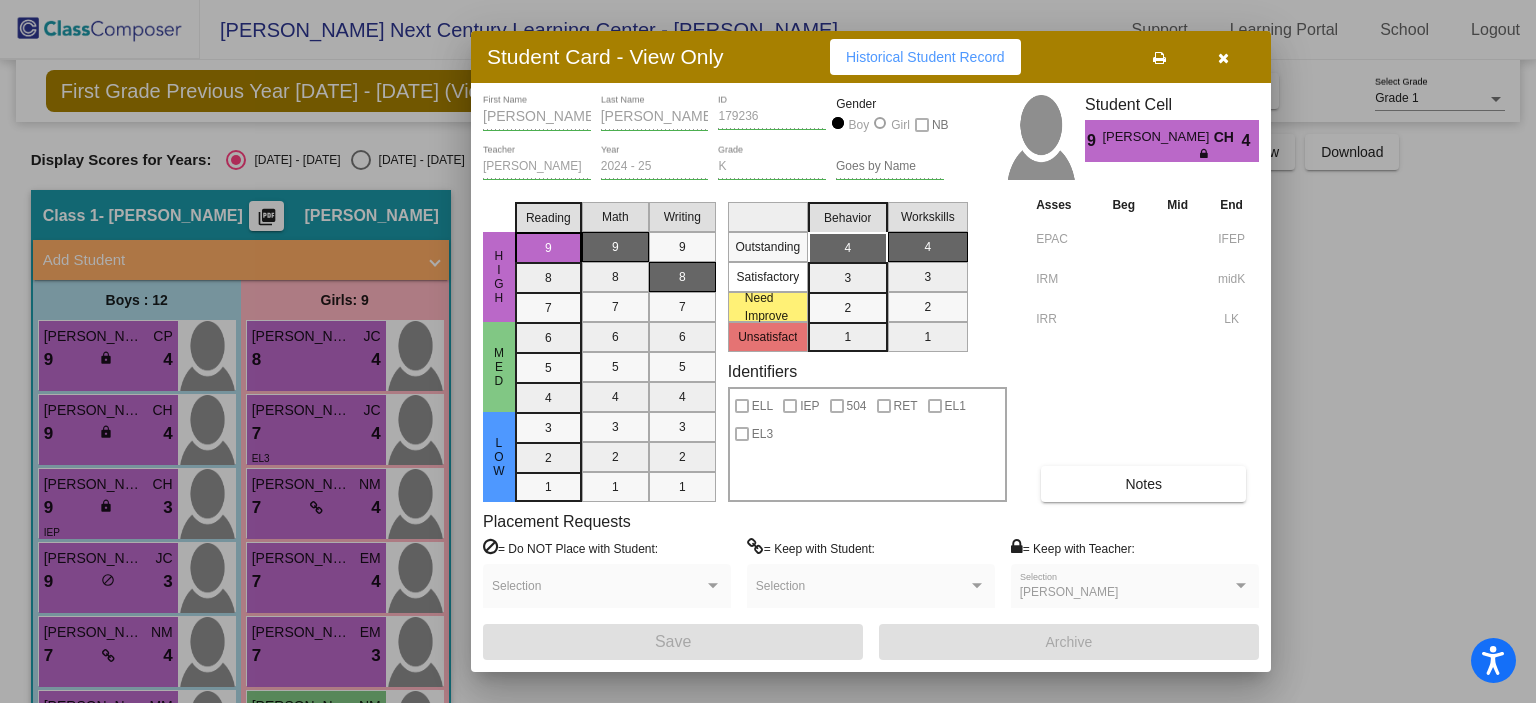 click on "Notes" at bounding box center [1143, 484] 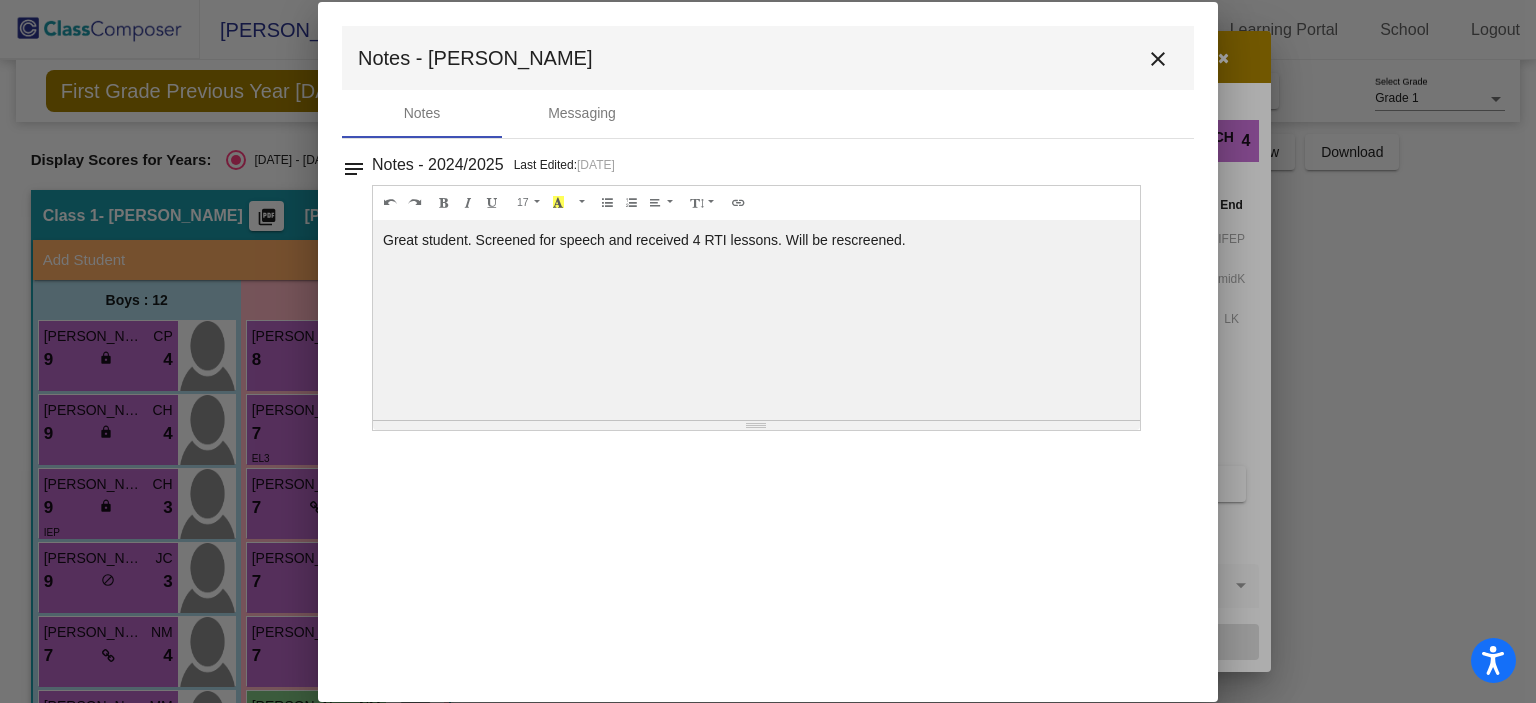 click on "close" at bounding box center [1158, 59] 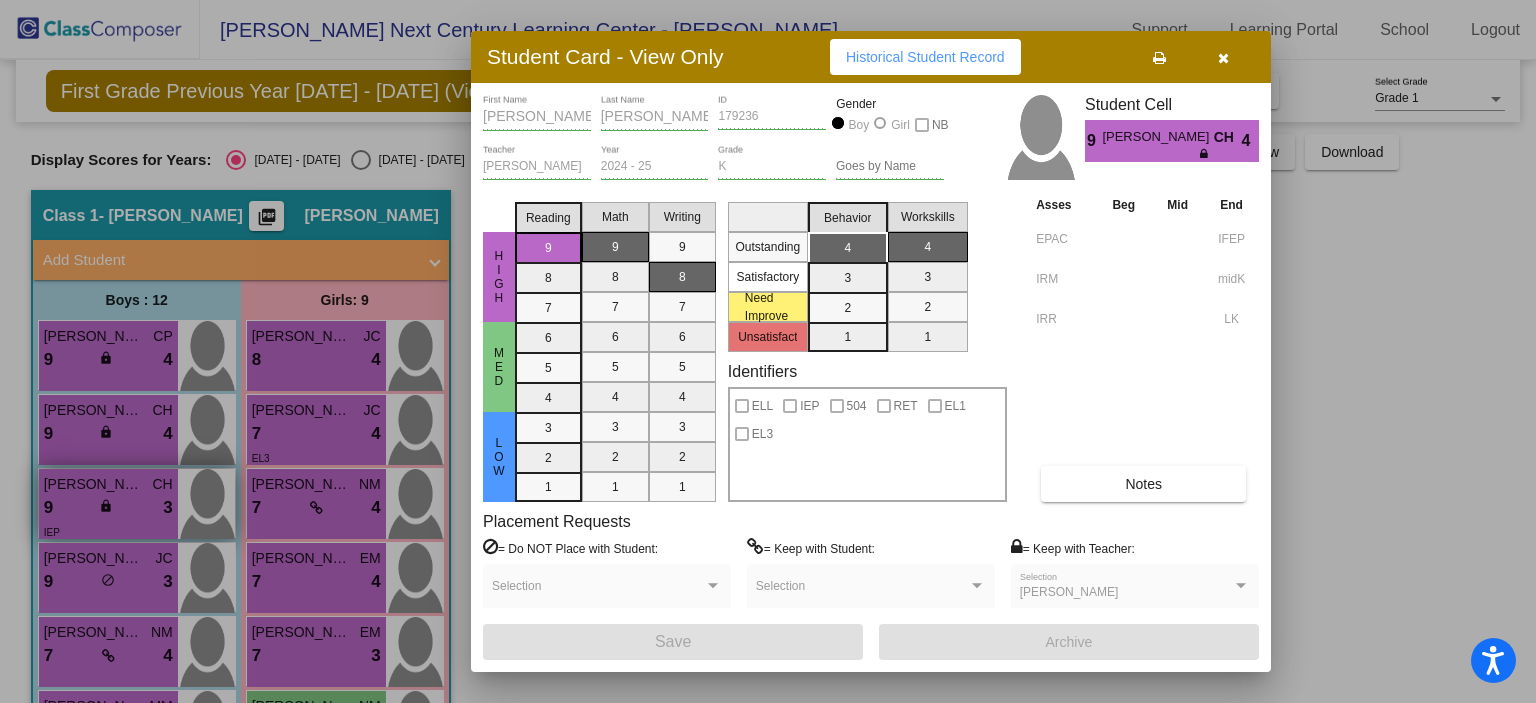 click at bounding box center [768, 351] 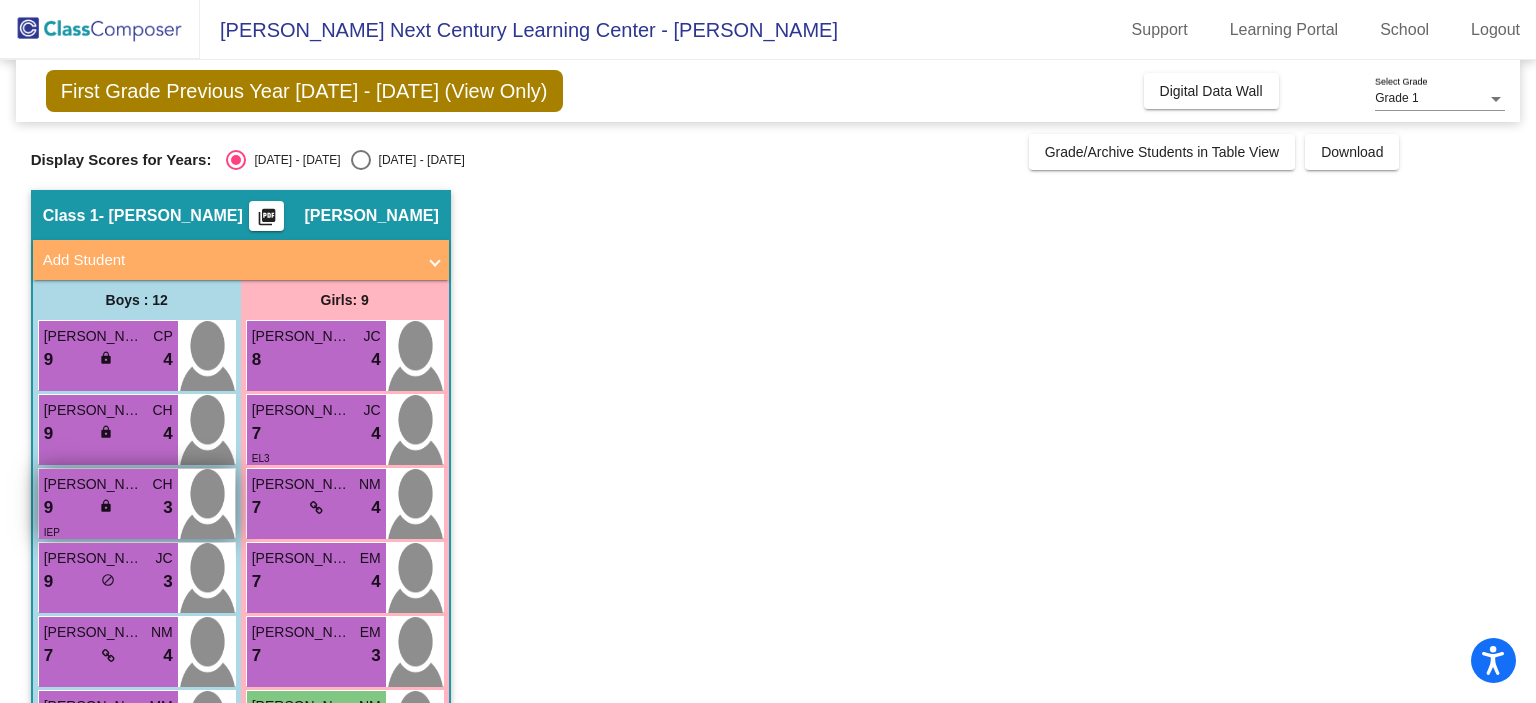 click on "9 lock do_not_disturb_alt 3" at bounding box center [108, 508] 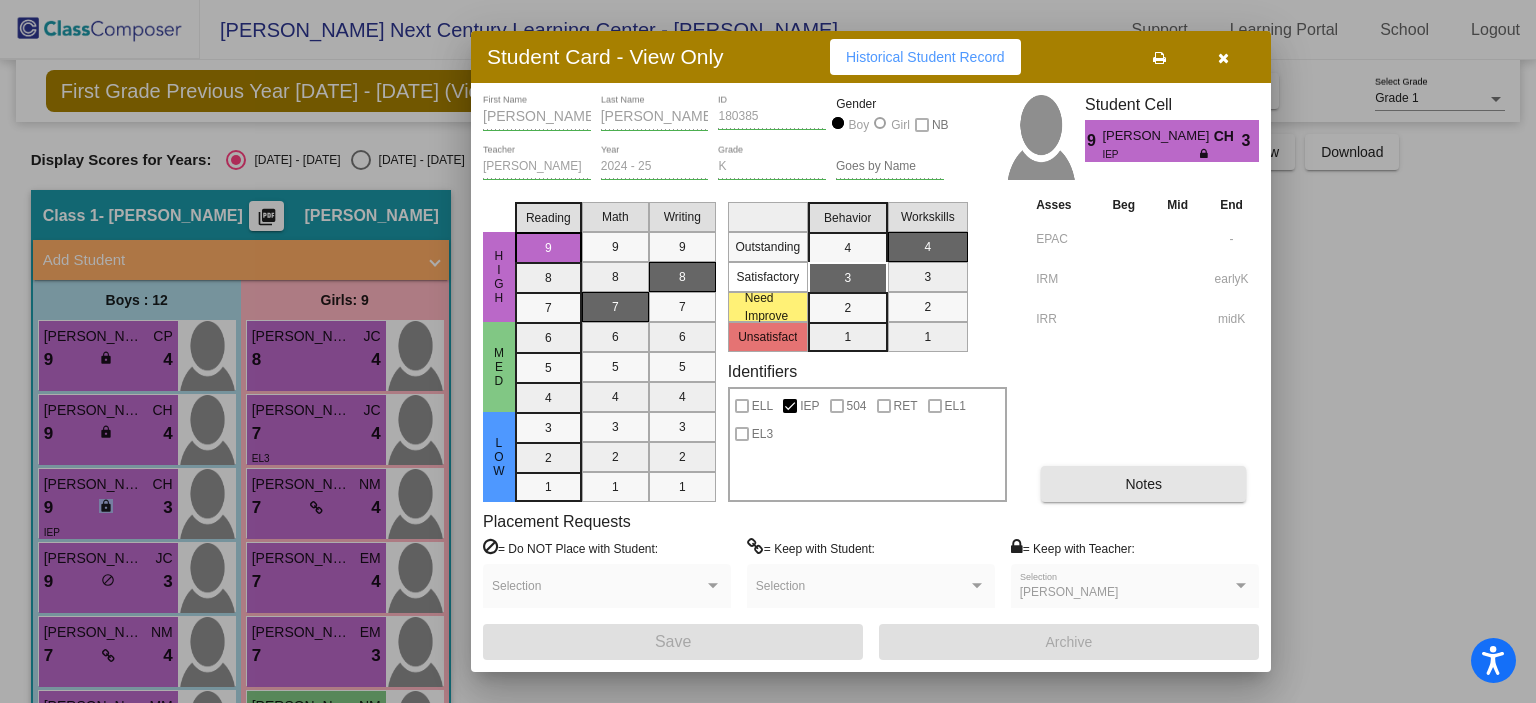 click on "Notes" at bounding box center (1143, 484) 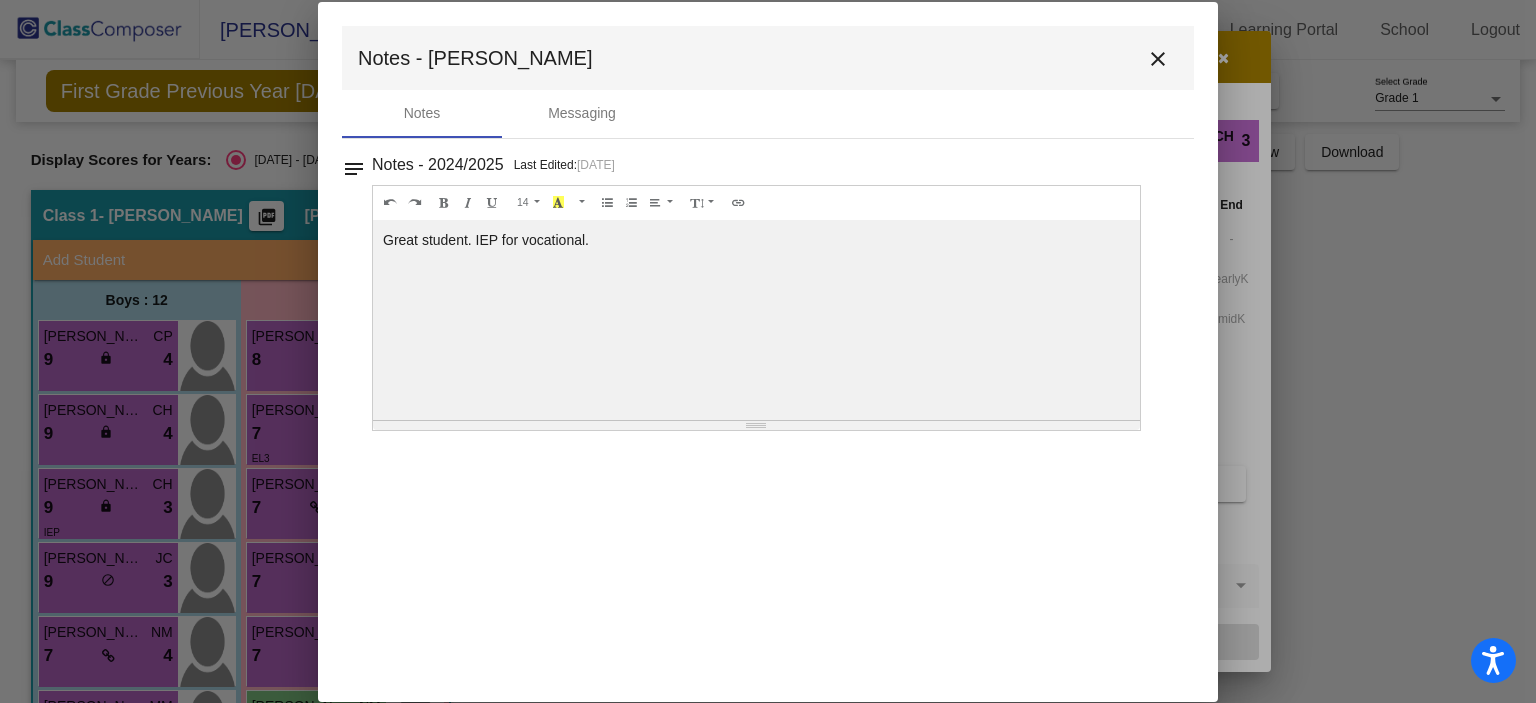 click at bounding box center [768, 351] 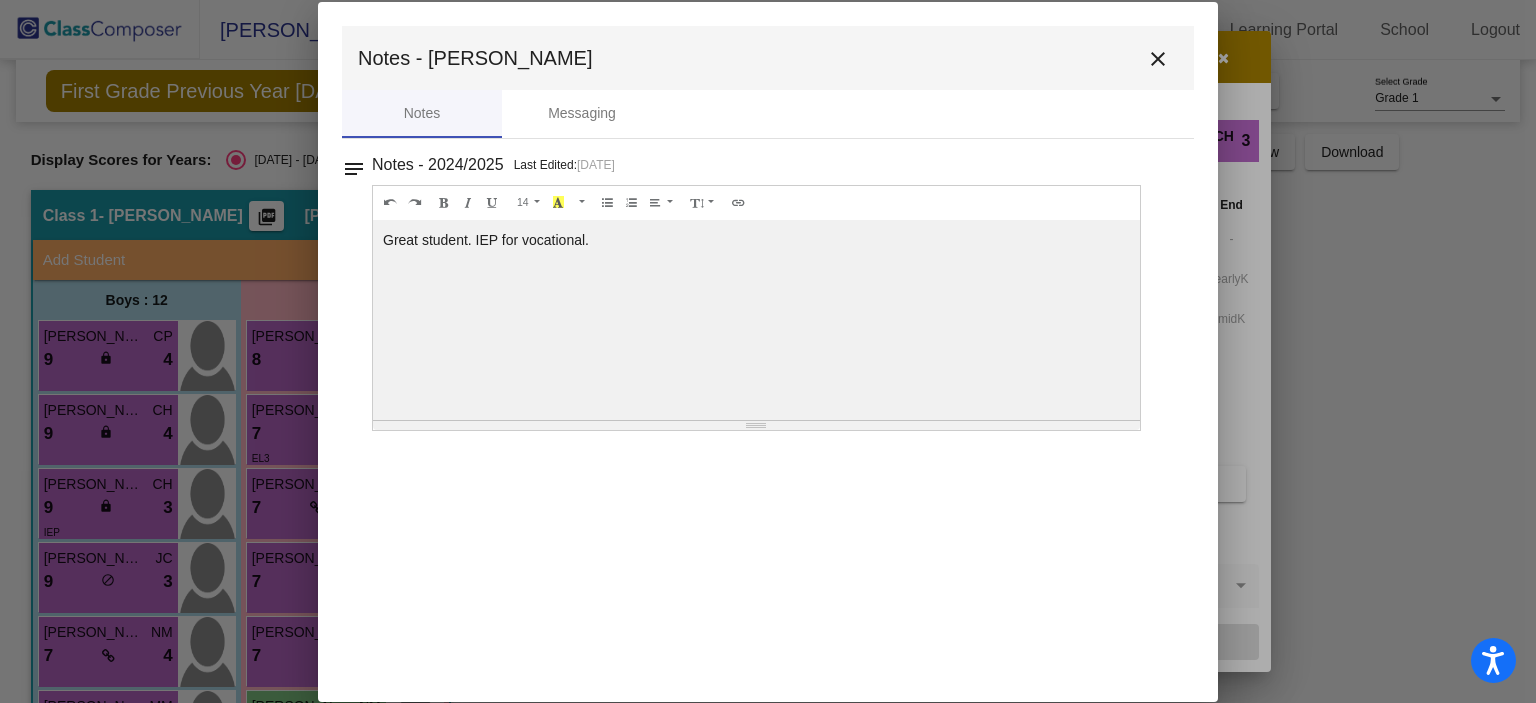 click at bounding box center (768, 351) 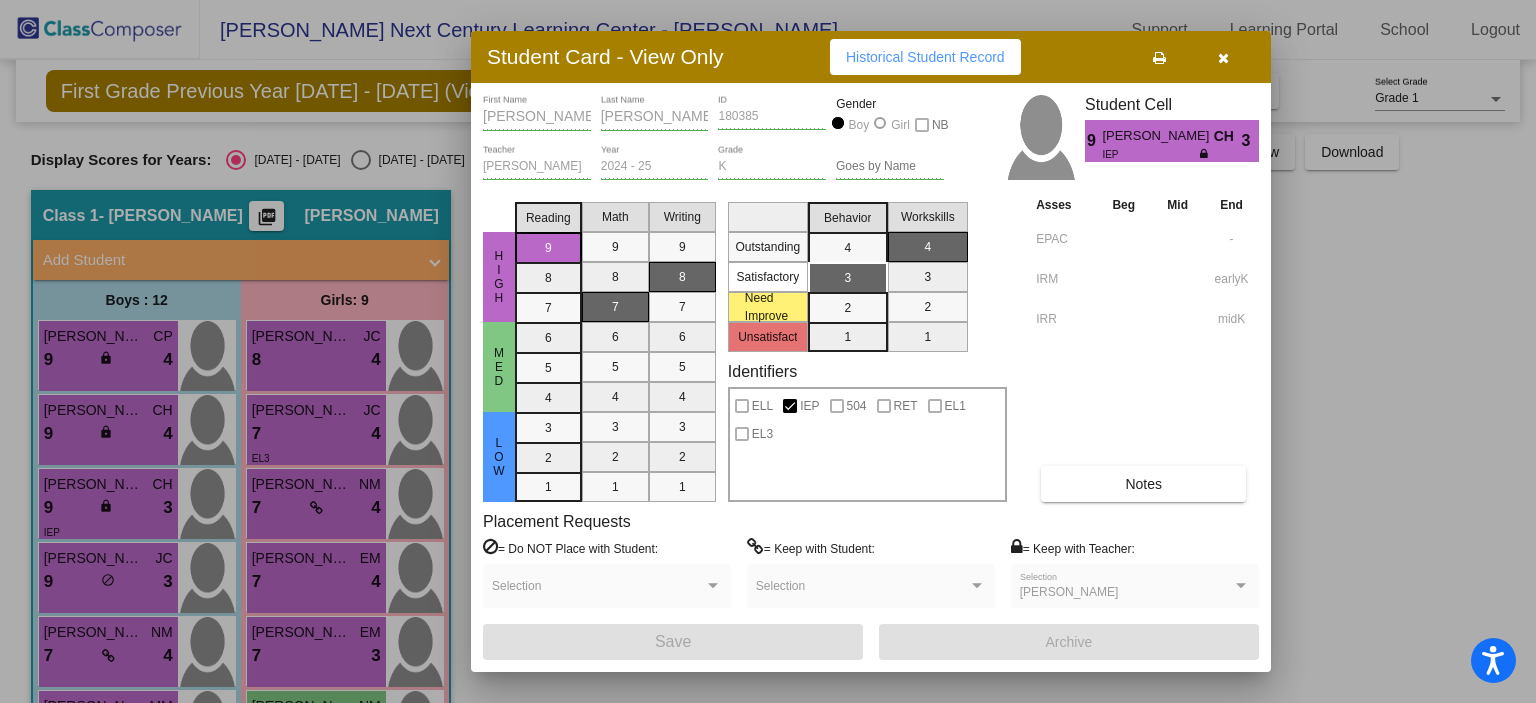 click at bounding box center [768, 351] 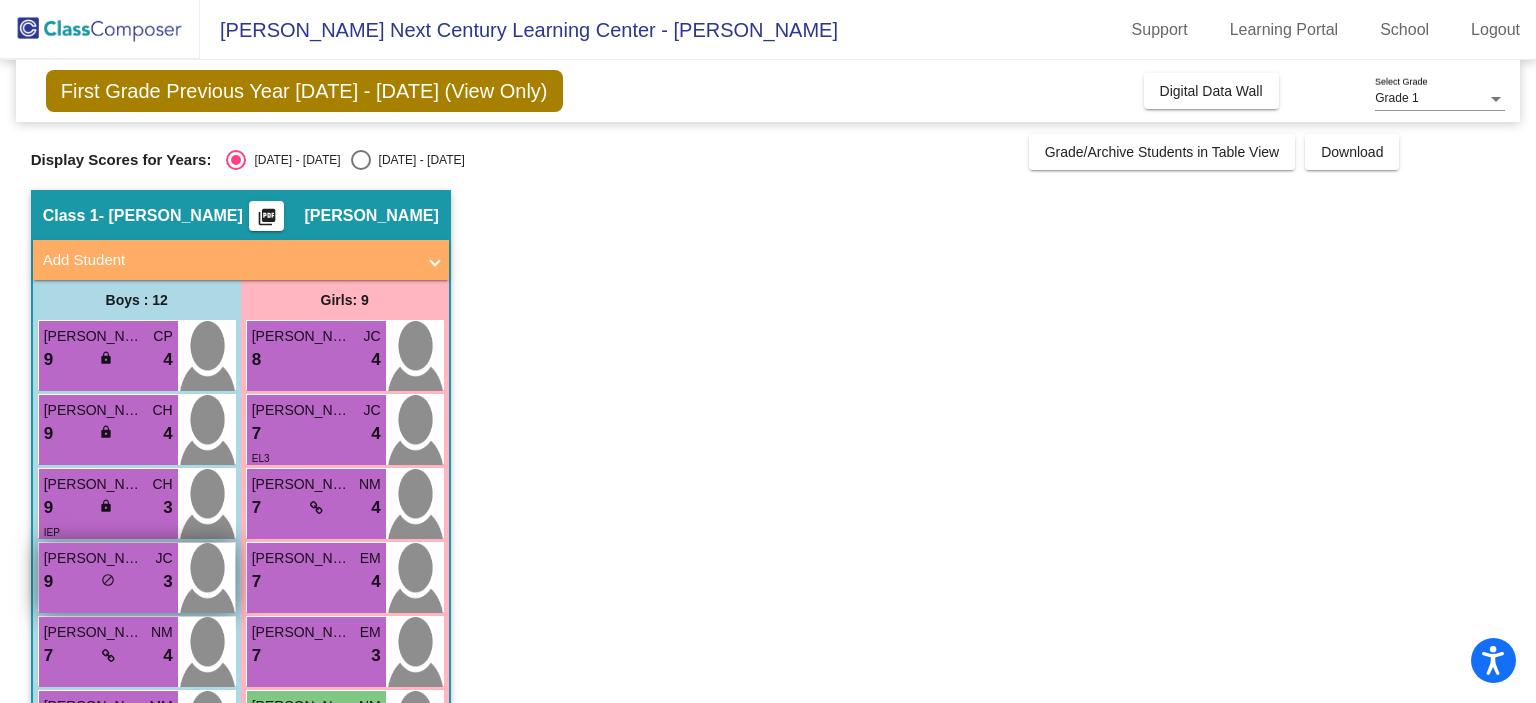 click on "Ivan Hernandez" at bounding box center [94, 558] 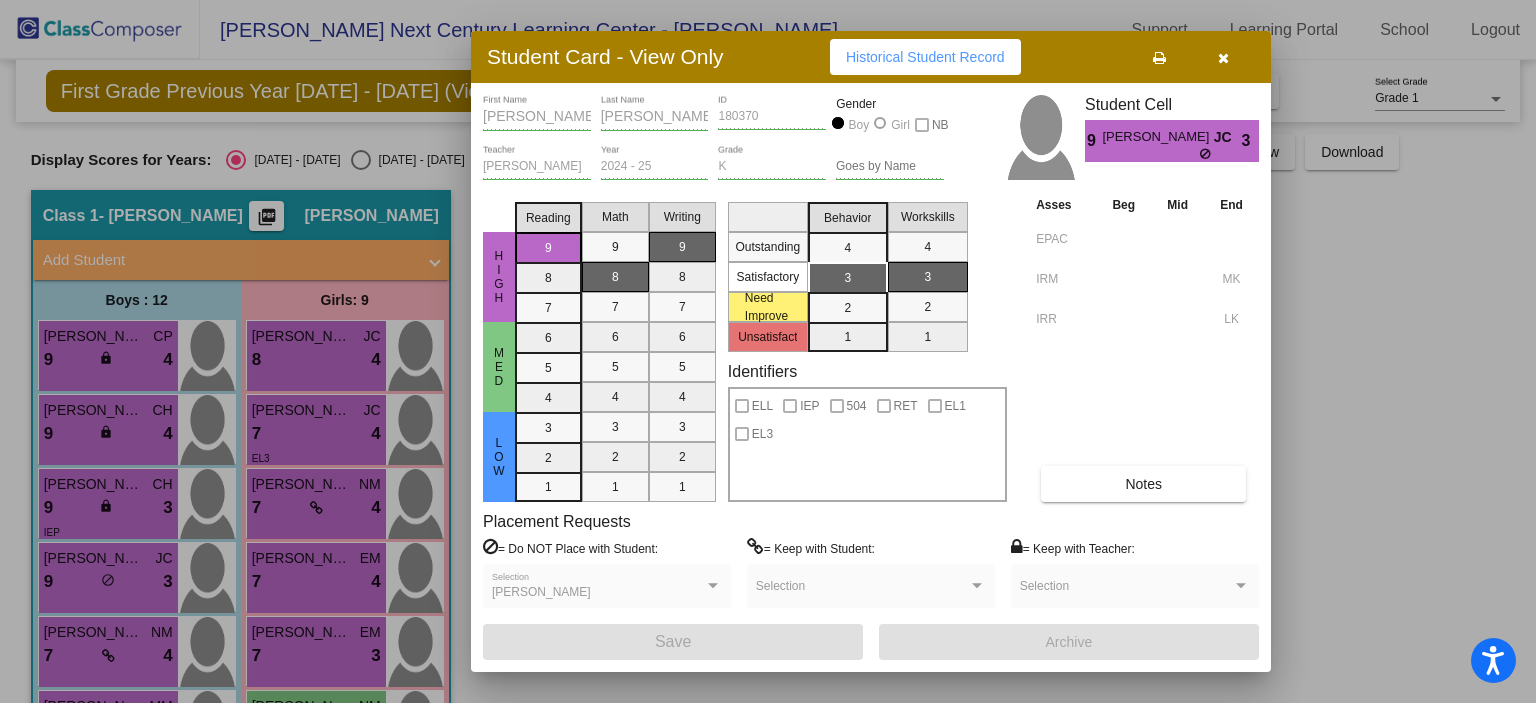 click on "Notes" at bounding box center (1143, 484) 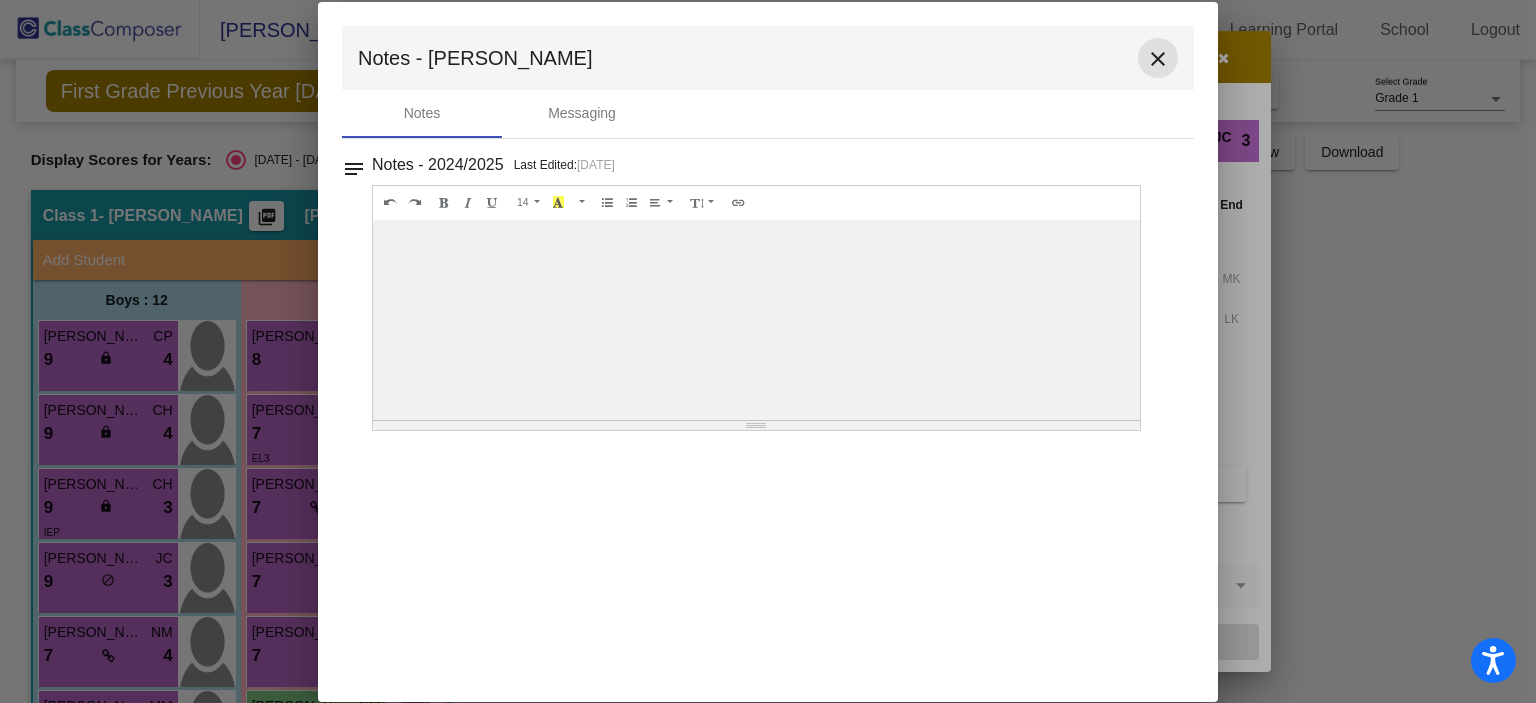 click on "close" at bounding box center (1158, 59) 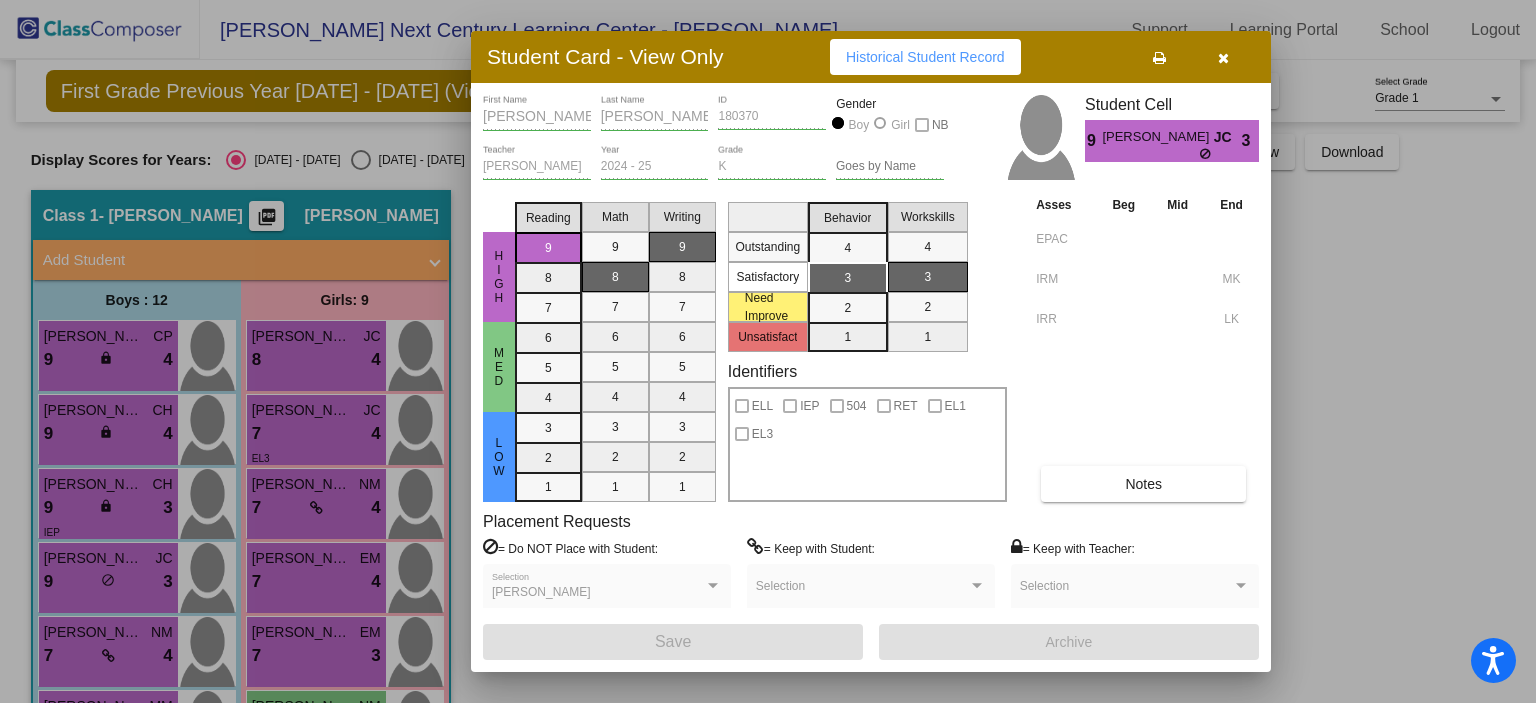click at bounding box center [1223, 58] 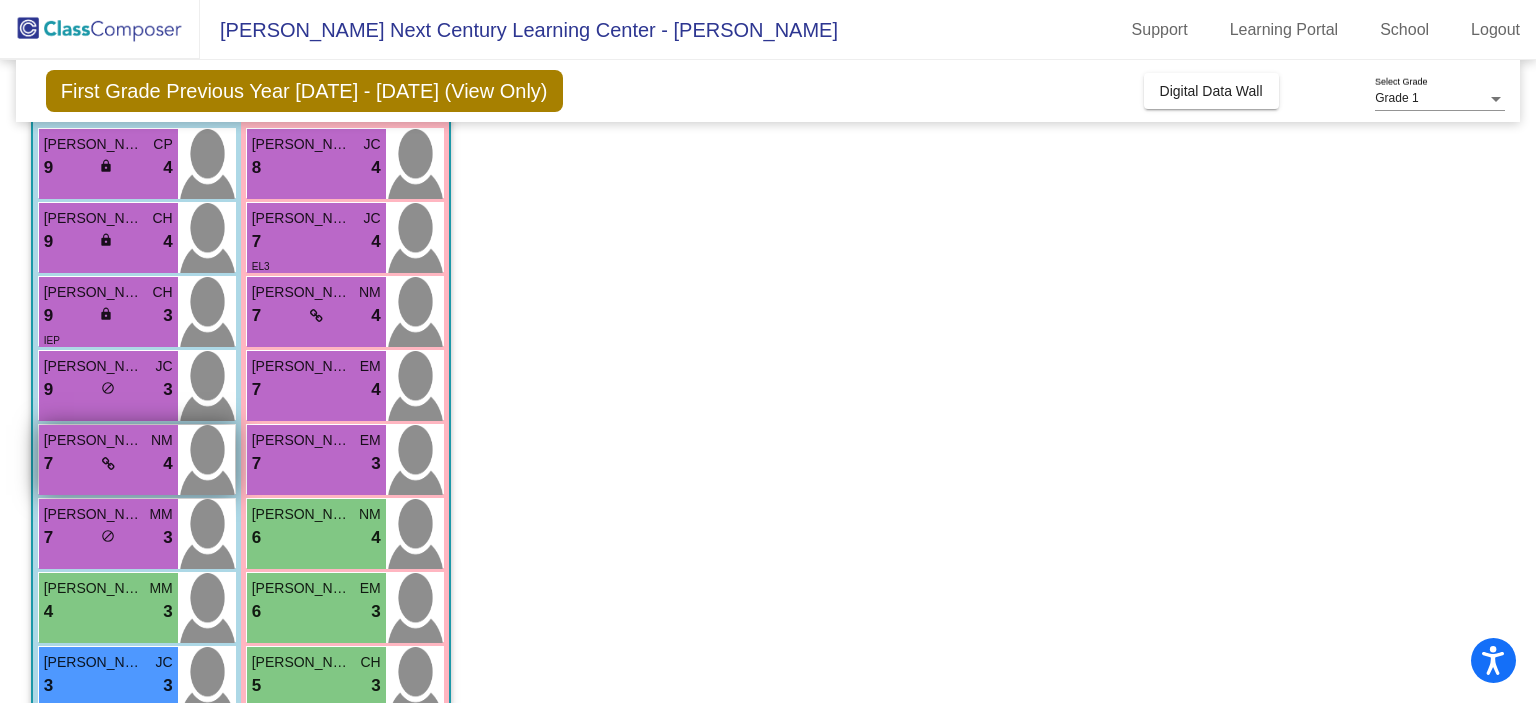 scroll, scrollTop: 200, scrollLeft: 0, axis: vertical 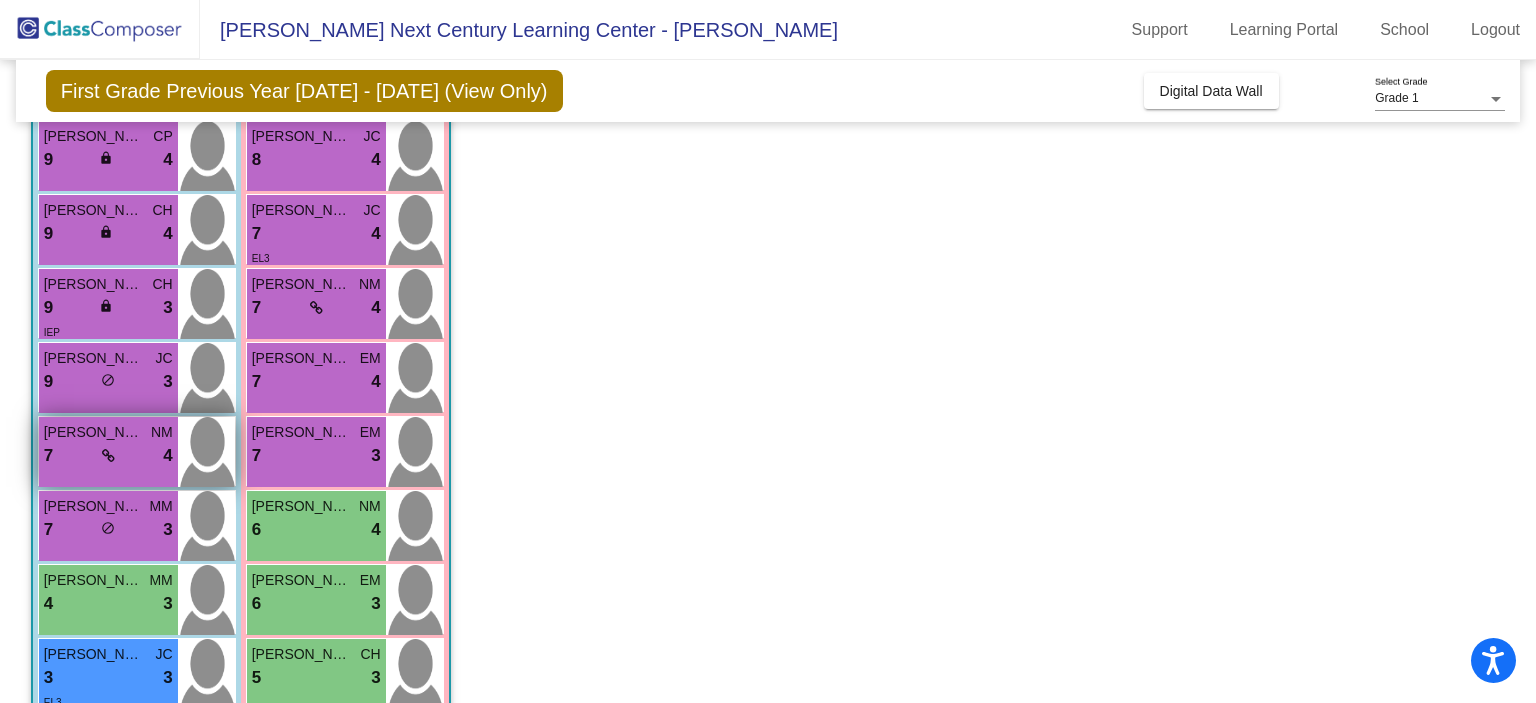 click on "Leonardo Flores" at bounding box center [94, 432] 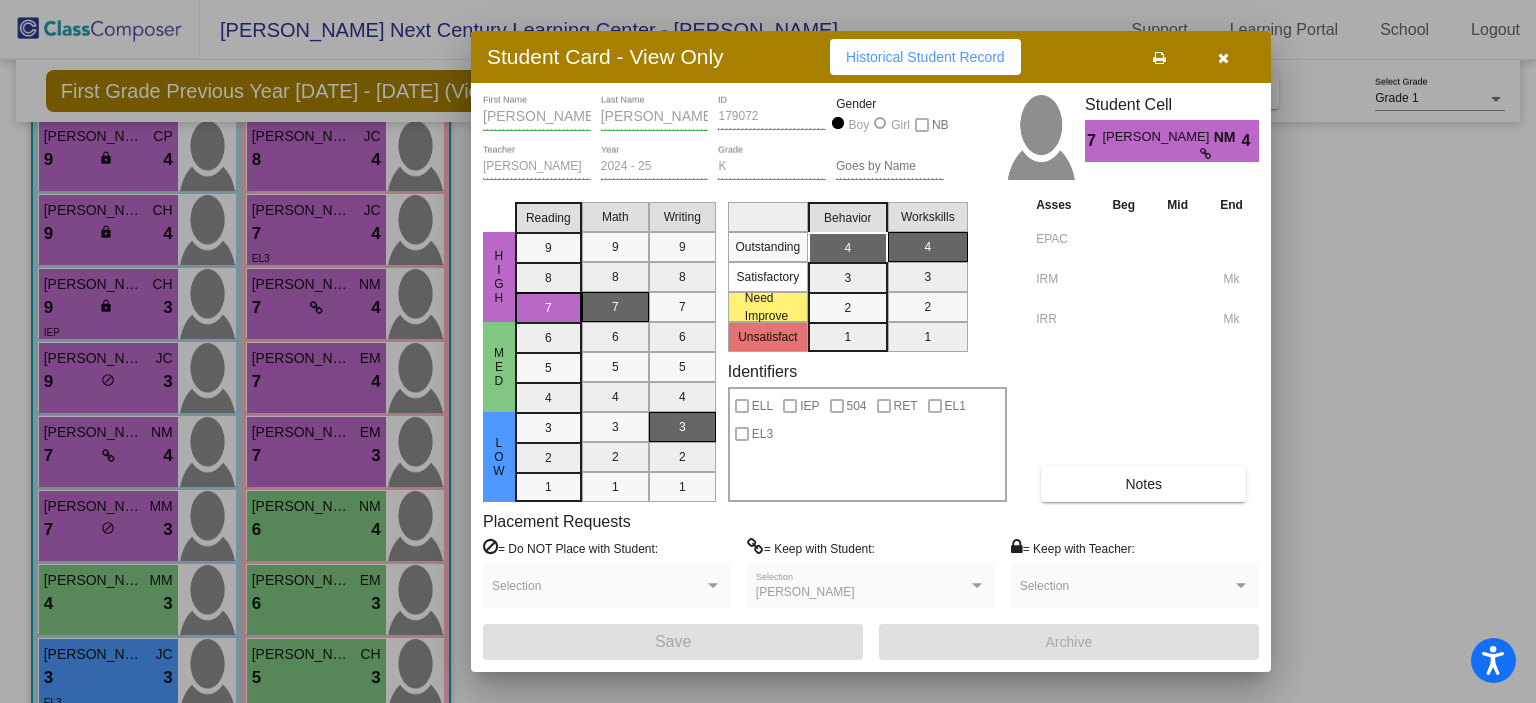 click on "Notes" at bounding box center (1143, 484) 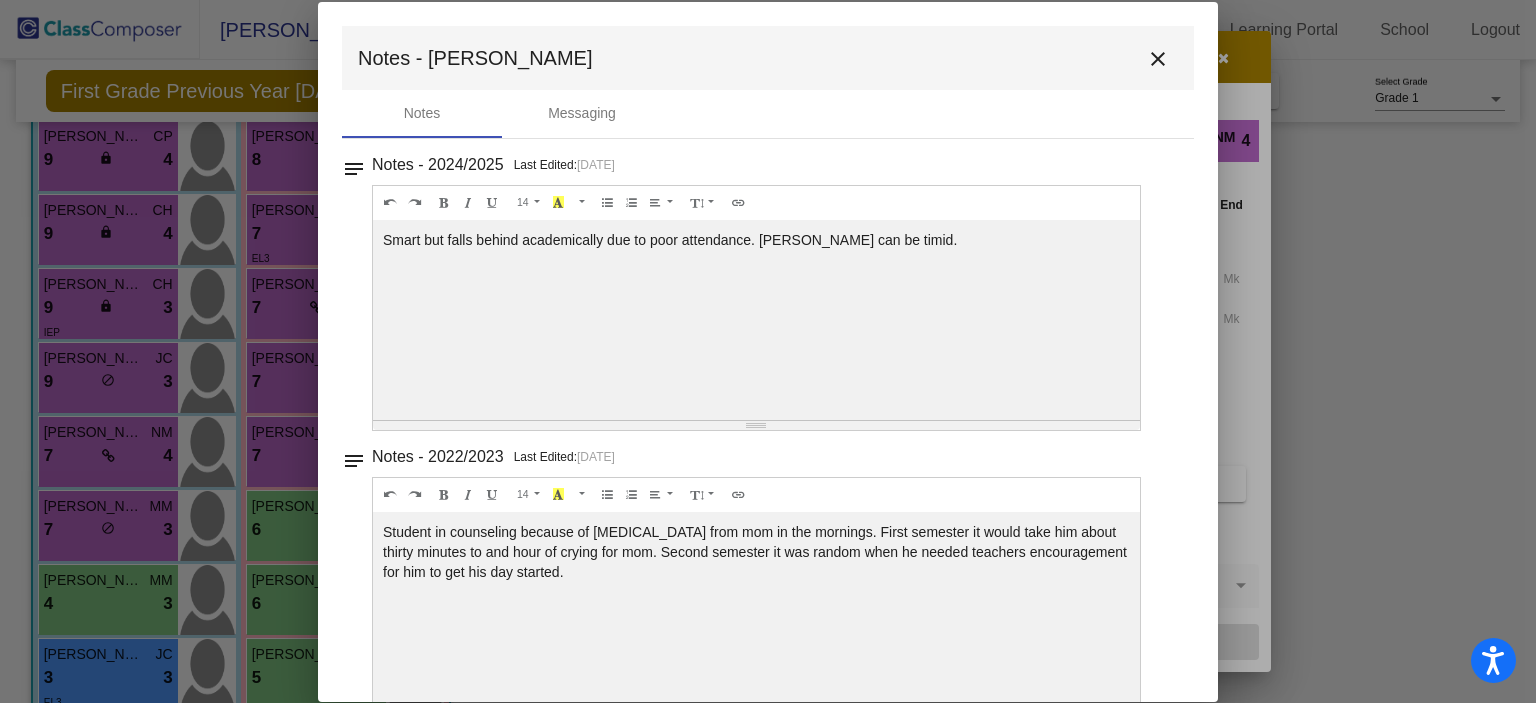 click on "close" at bounding box center [1158, 59] 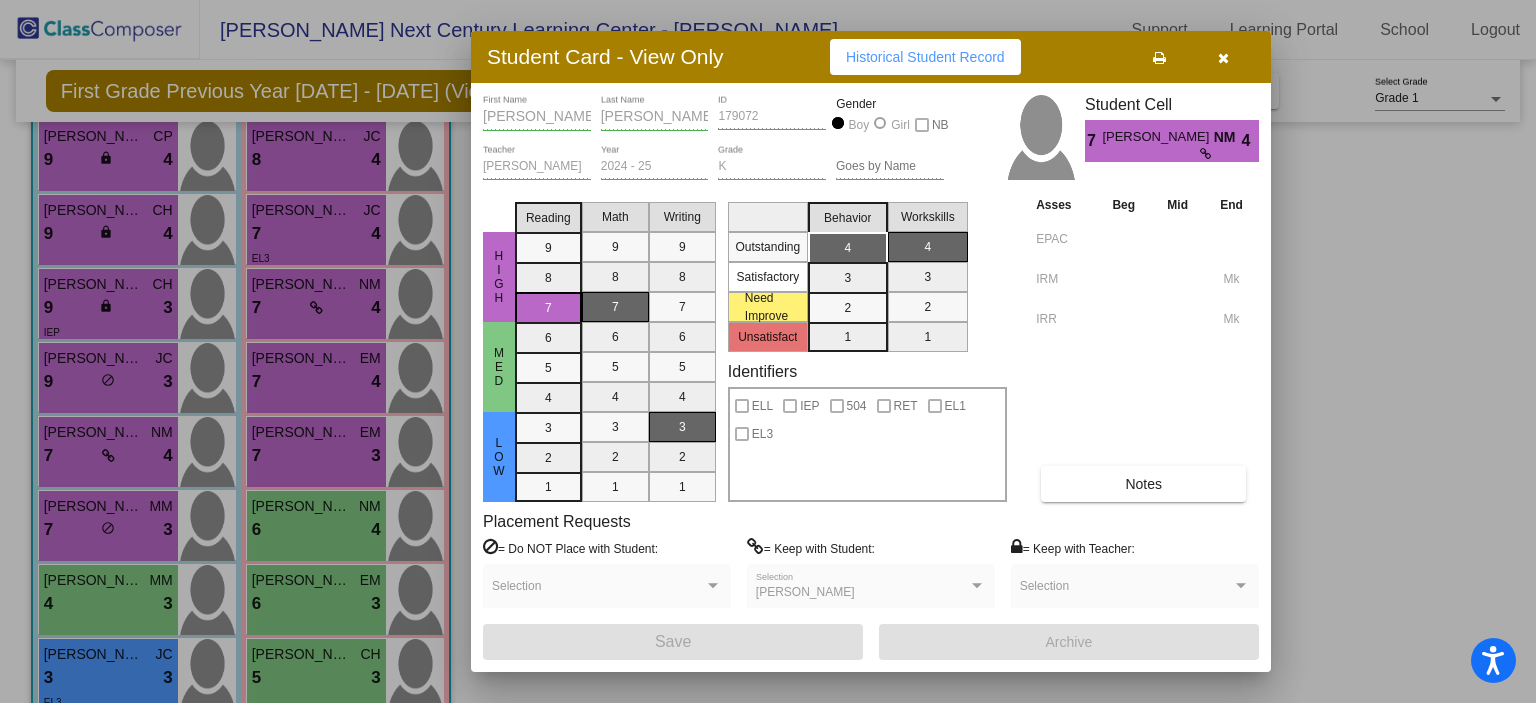 click at bounding box center (1223, 57) 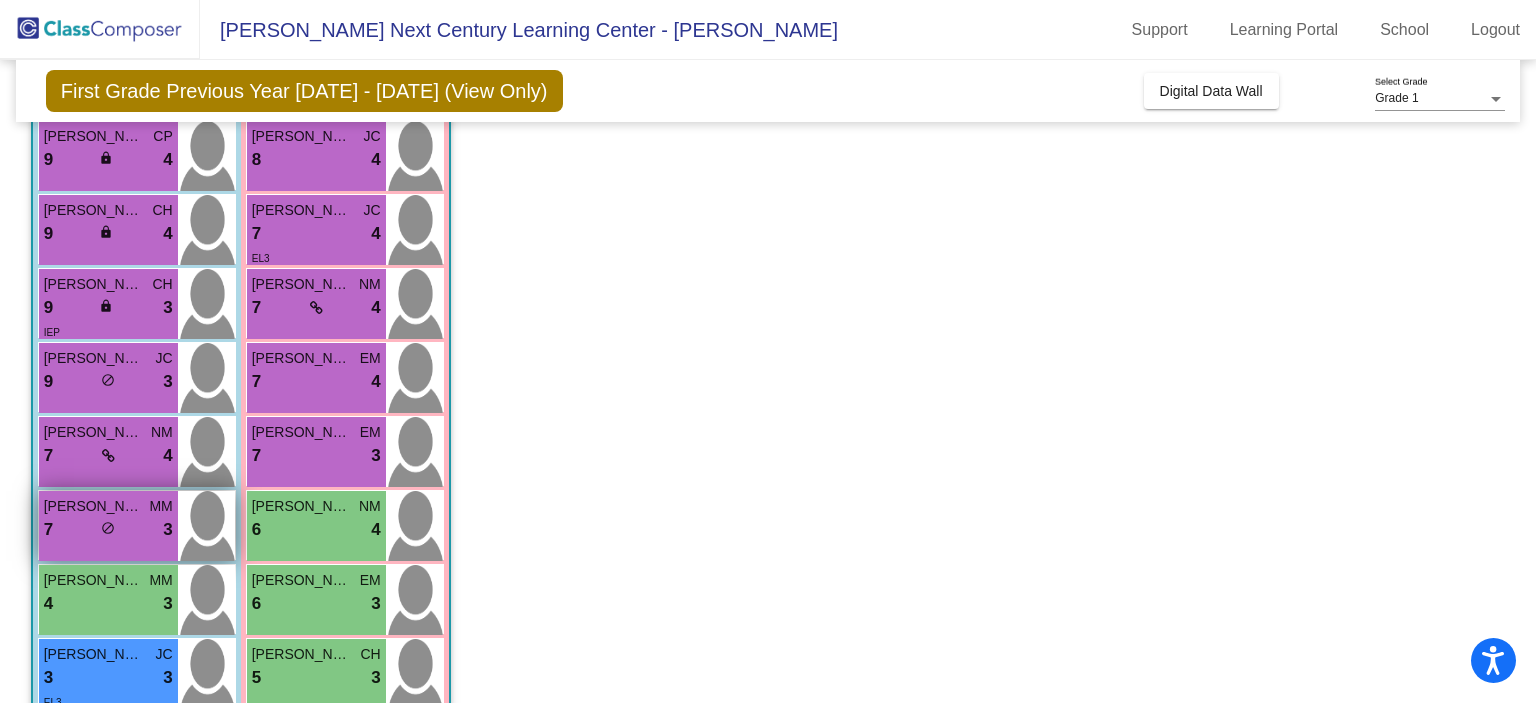 click on "Emiliano Lozano" at bounding box center [94, 506] 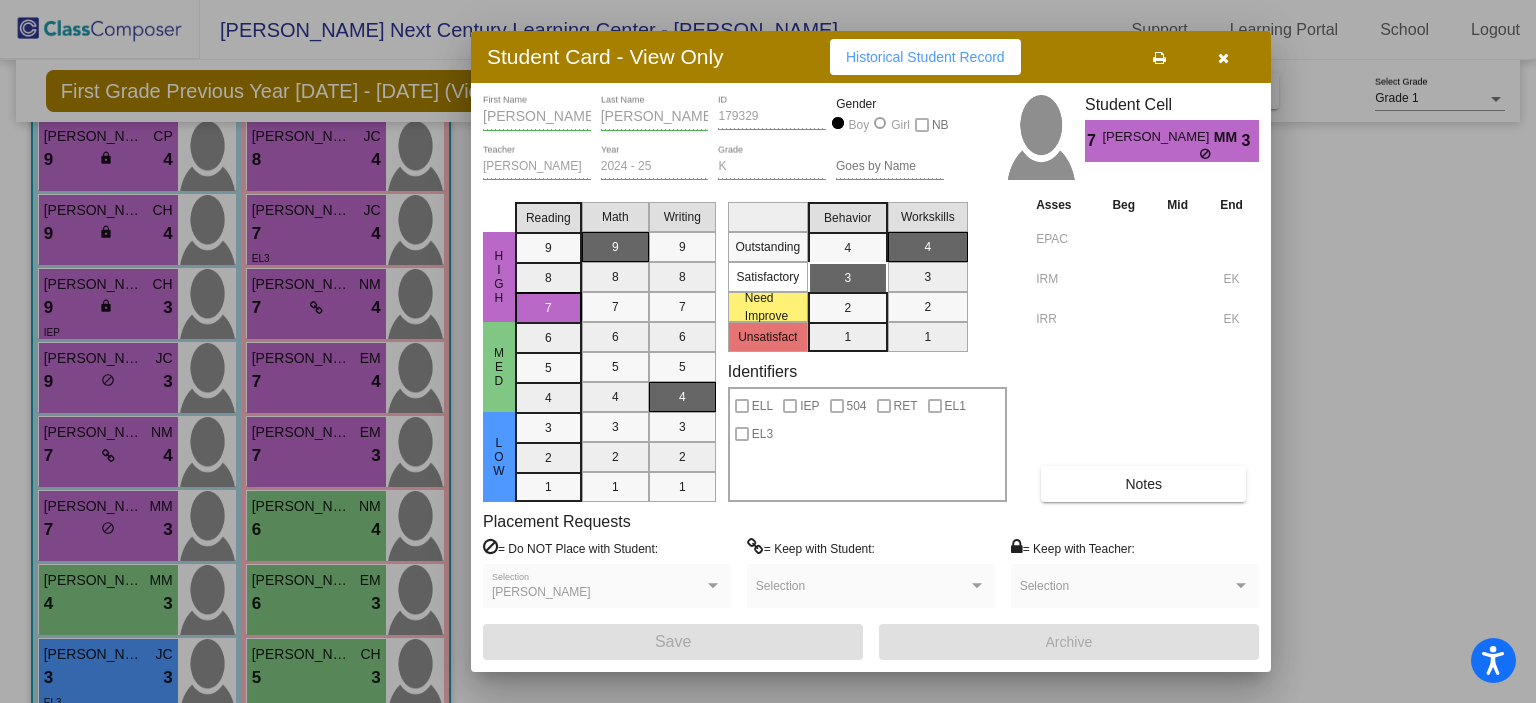 click on "Notes" at bounding box center [1143, 484] 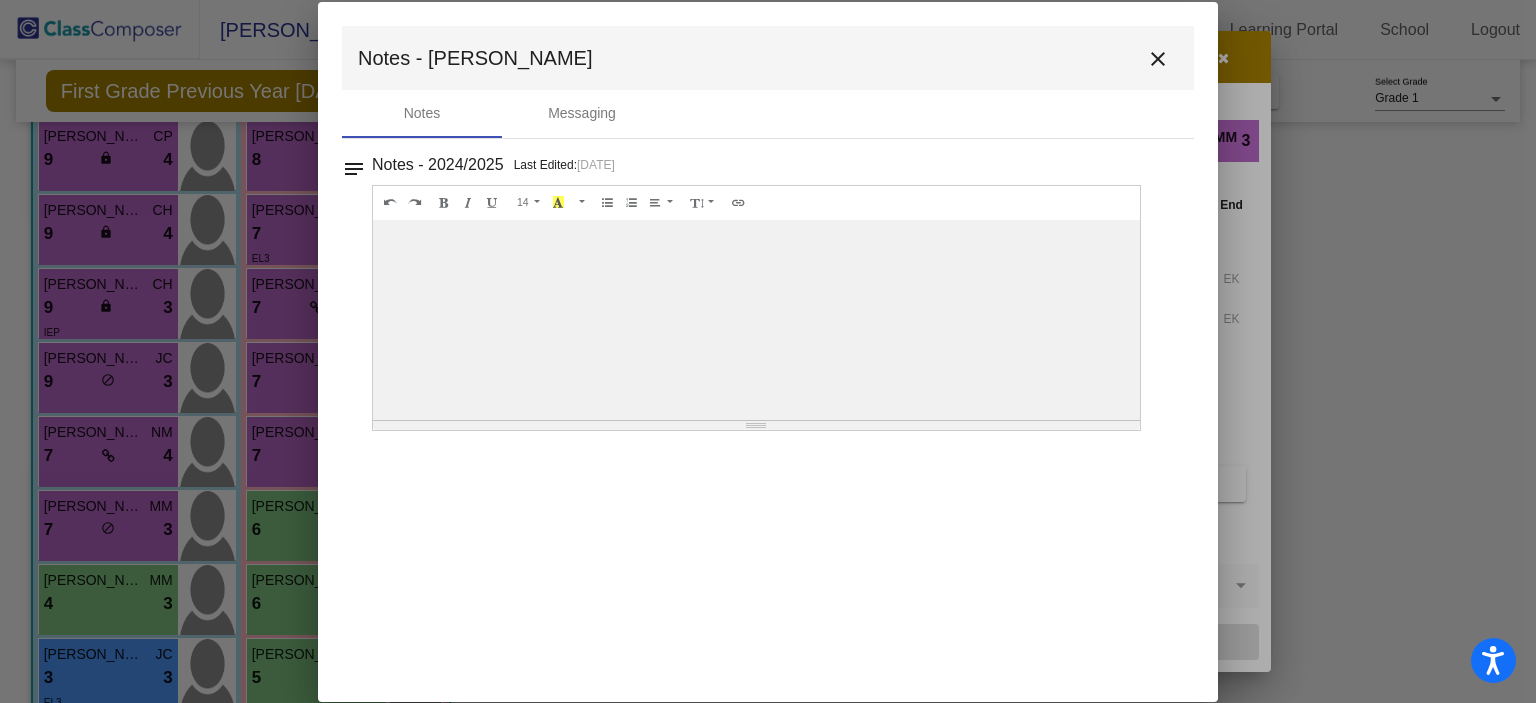click on "close" at bounding box center [1158, 59] 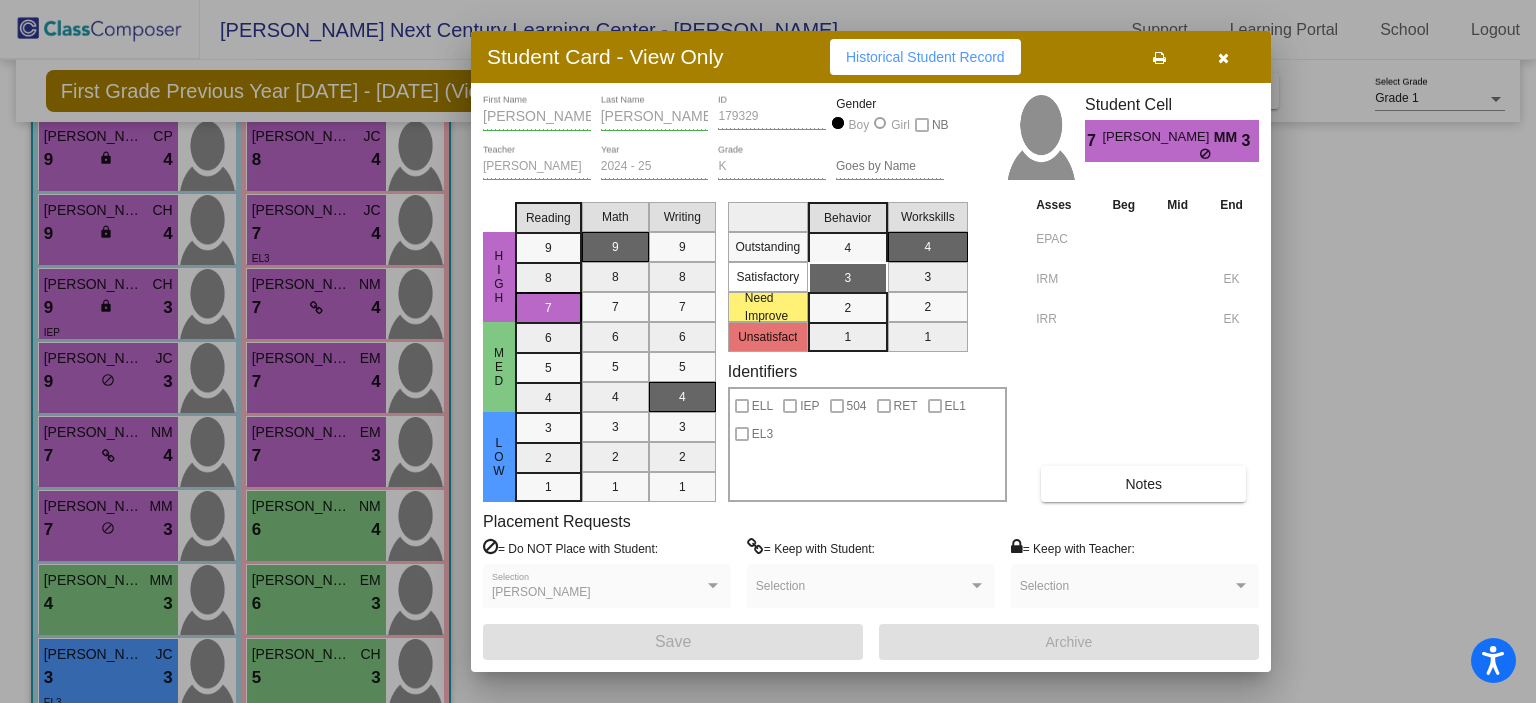 click at bounding box center [1223, 58] 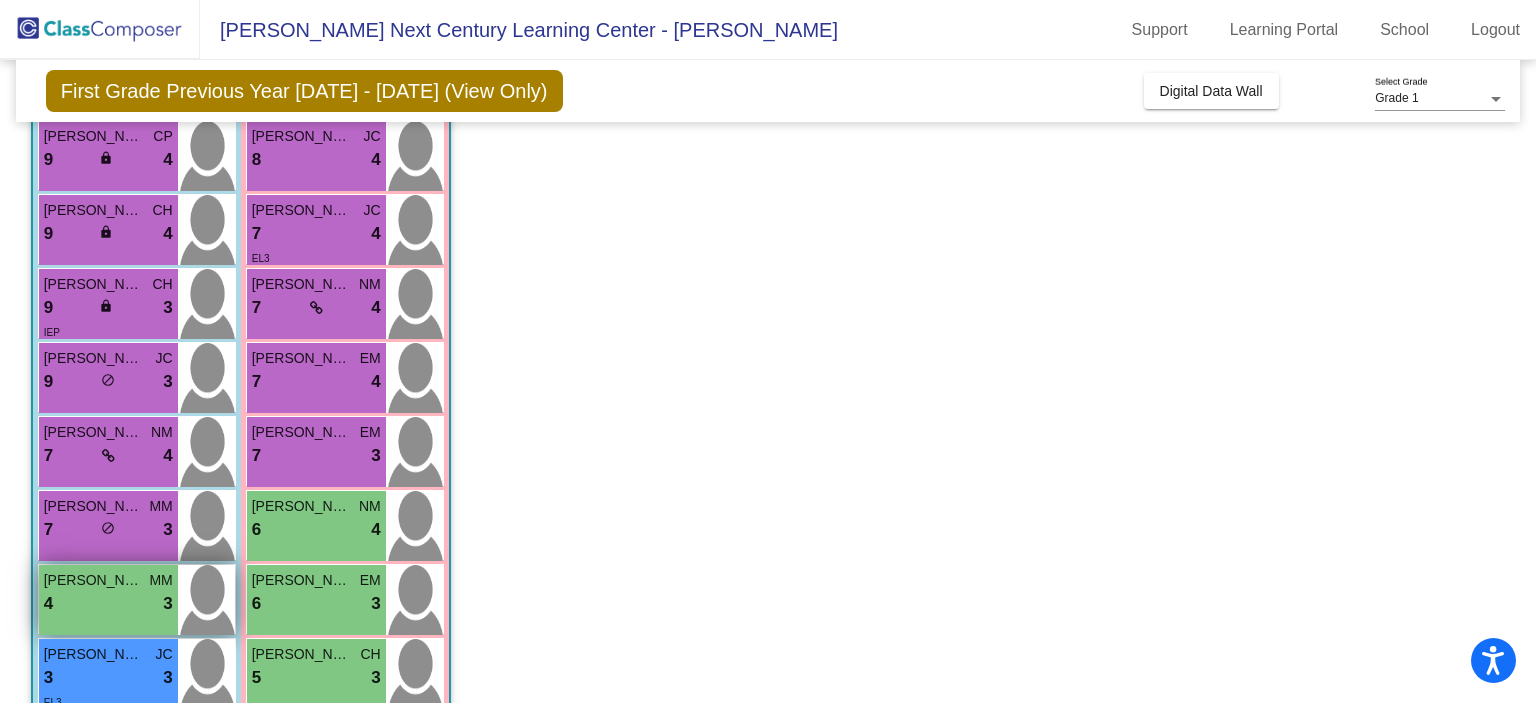 click on "4 lock do_not_disturb_alt 3" at bounding box center [108, 604] 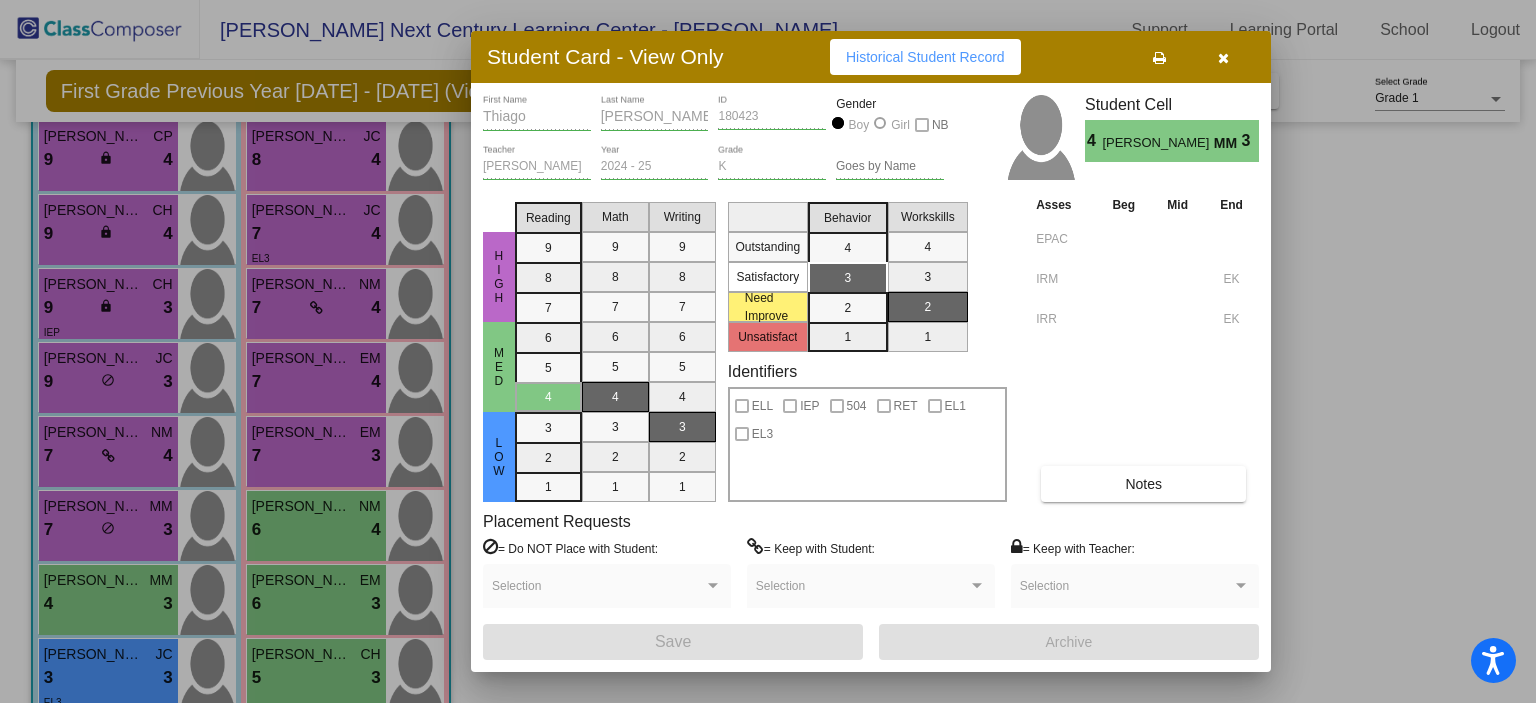 click on "Thiago First Name Fabian Last Name 180423 ID Gender   Boy   Girl   NB Maria Mendez Teacher 2024 - 25 Year K Grade Goes by Name Student Cell 4 Thiago Fabian MM 3  HIGH   MED    LOW   Reading 9 8 7 6 5 4 3 2 1 Math 9 8 7 6 5 4 3 2 1 Writing 9 8 7 6 5 4 3 2 1 Outstanding Satisfactory Need Improve Unsatisfact Behavior 4 3 2 1 Workskills 4 3 2 1 Identifiers   ELL   IEP   504   RET   EL1   EL3 Asses Beg Mid End EPAC IRM EK IRR EK  Notes  Placement Requests  = Do NOT Place with Student:   Selection  = Keep with Student:   Selection  = Keep with Teacher:   Selection  Save   Archive" at bounding box center (871, 377) 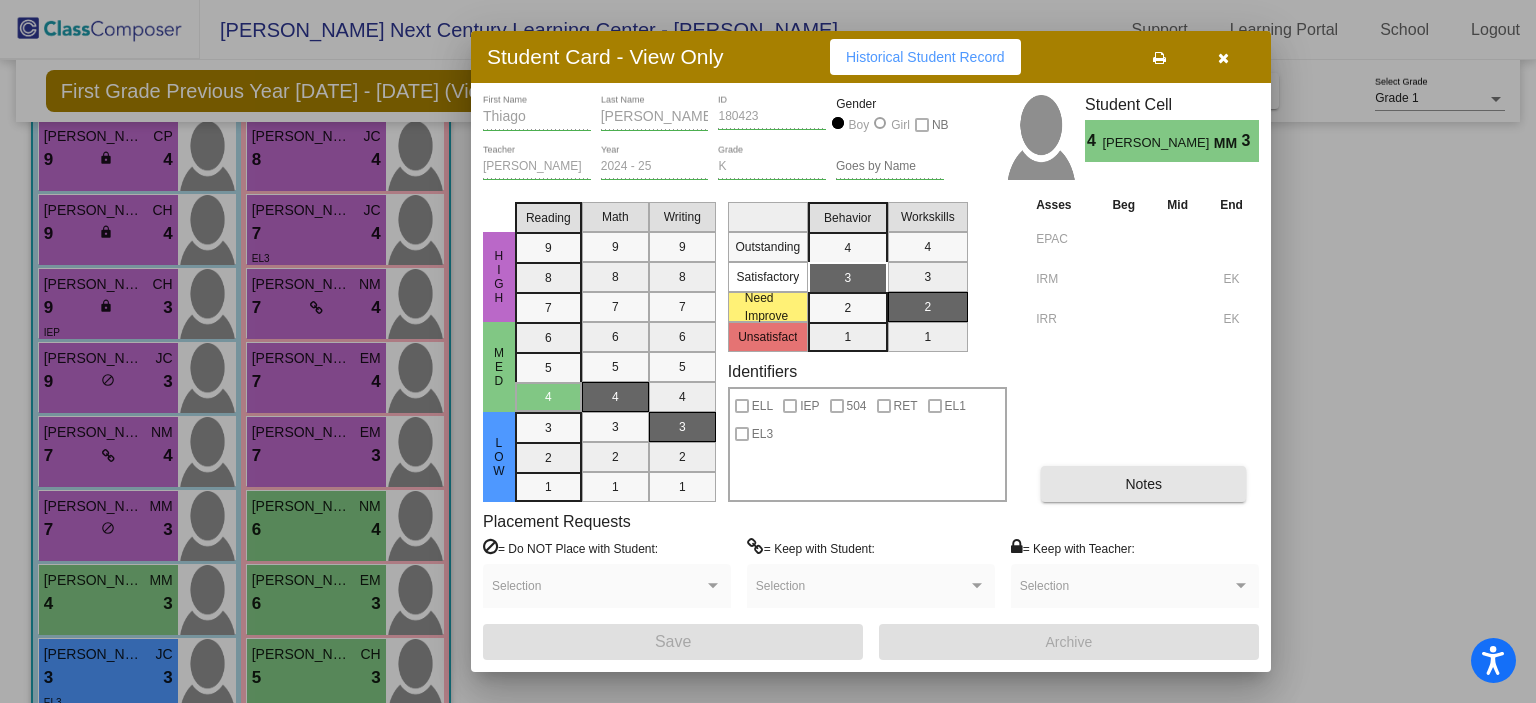 click on "Notes" at bounding box center (1143, 484) 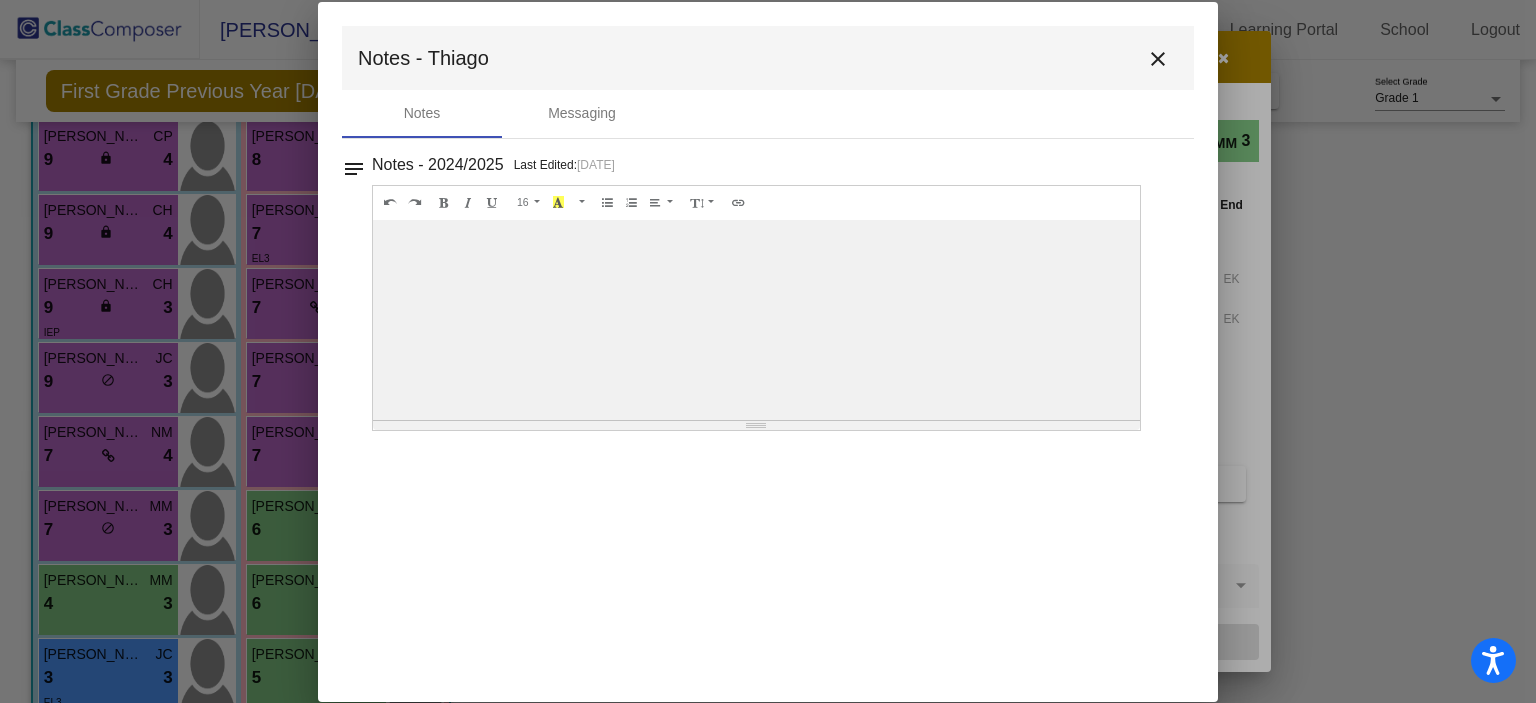 click on "close" at bounding box center (1158, 59) 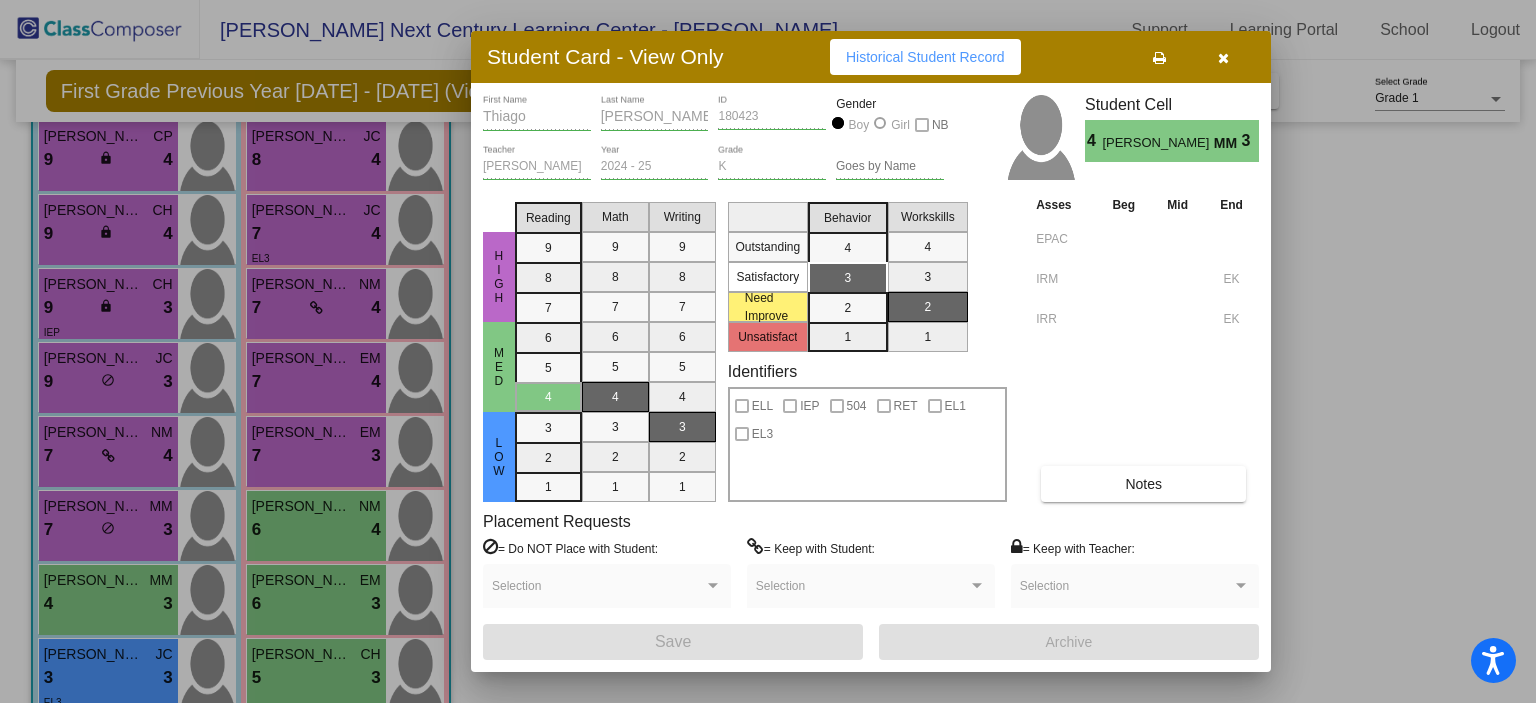 click at bounding box center [1223, 58] 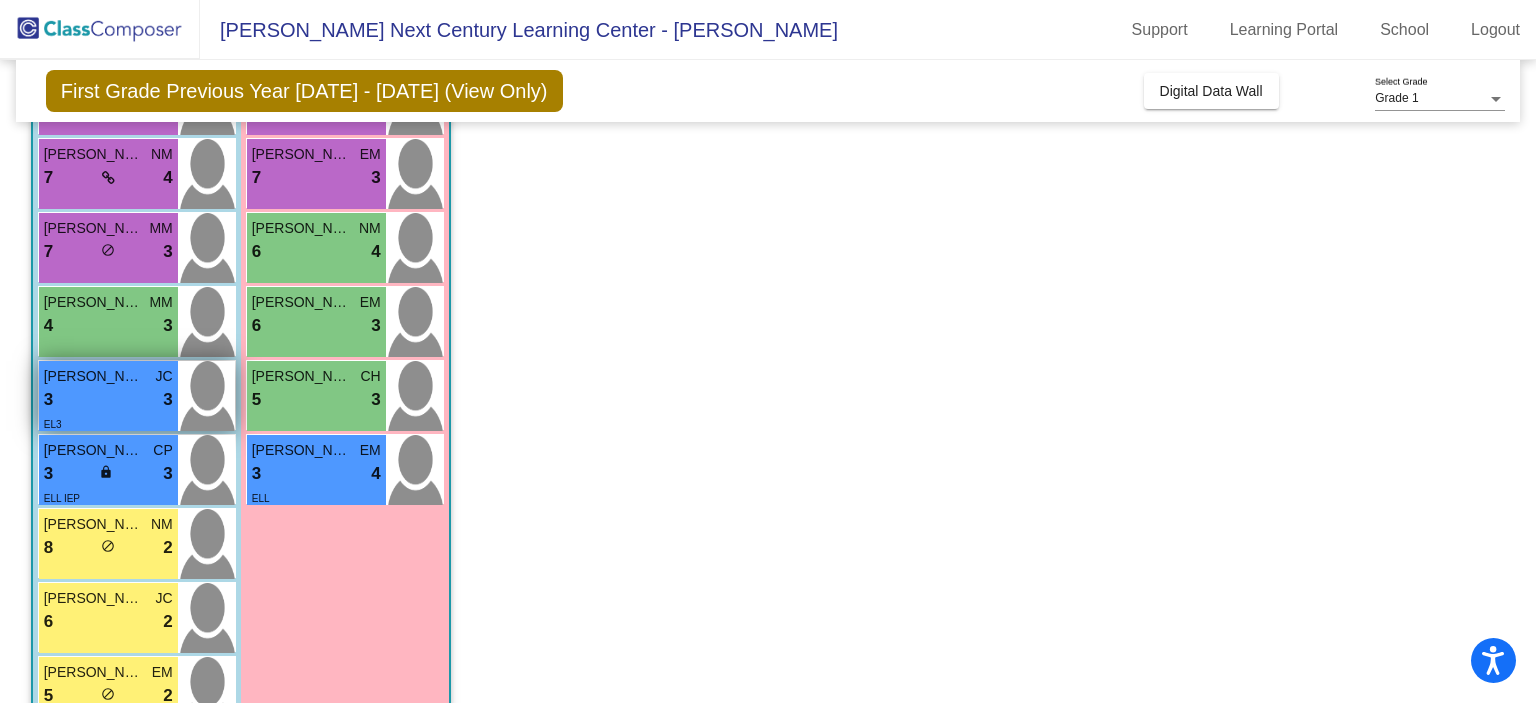 scroll, scrollTop: 500, scrollLeft: 0, axis: vertical 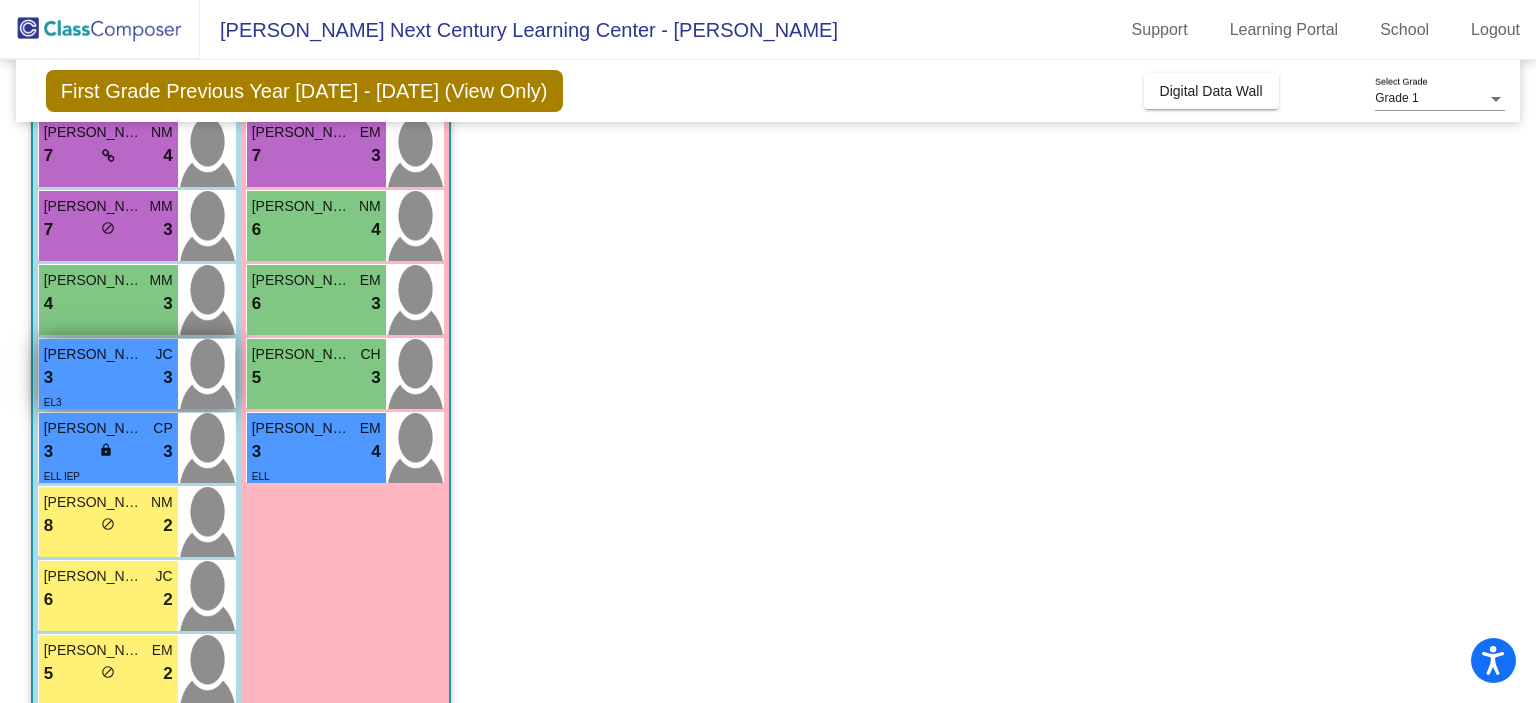 click on "Jose Cruz" at bounding box center (94, 354) 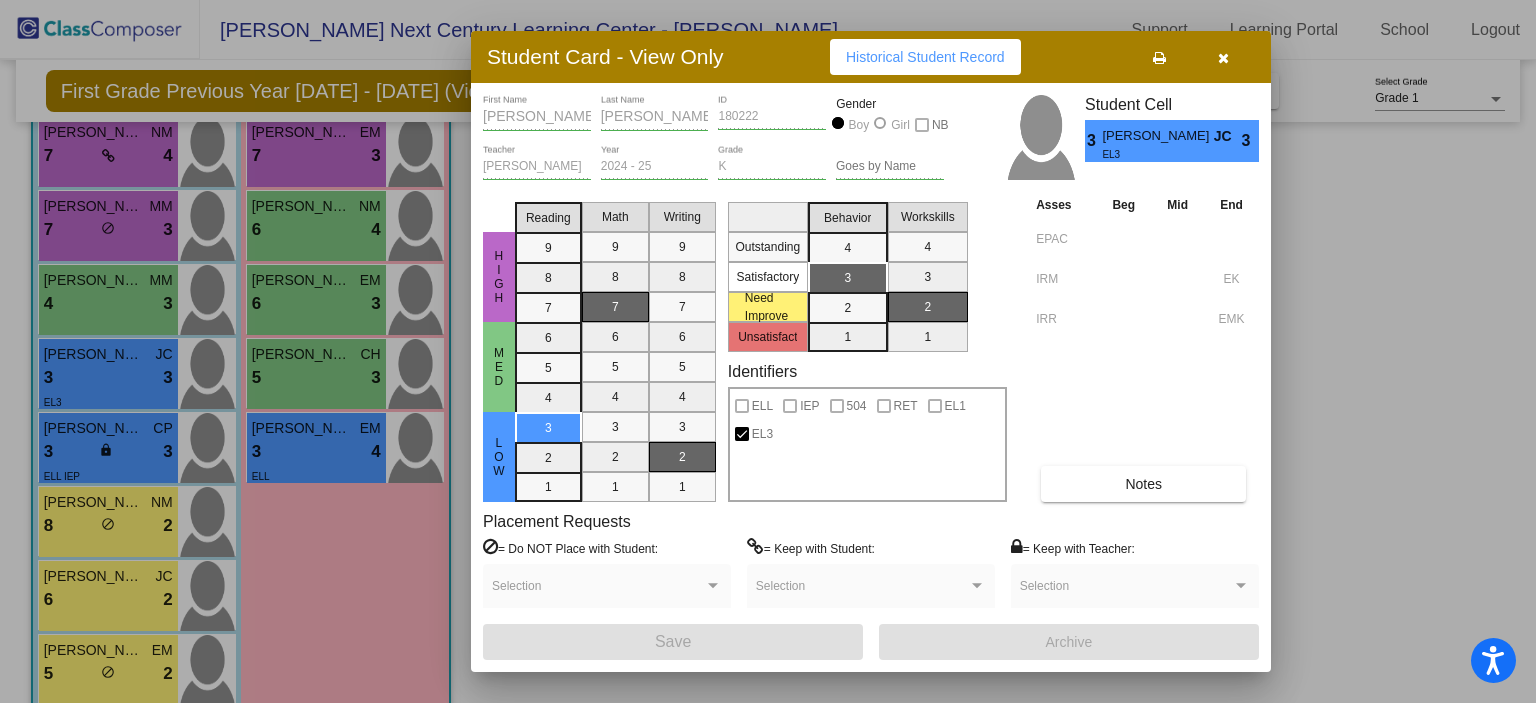 click on "Notes" at bounding box center (1143, 484) 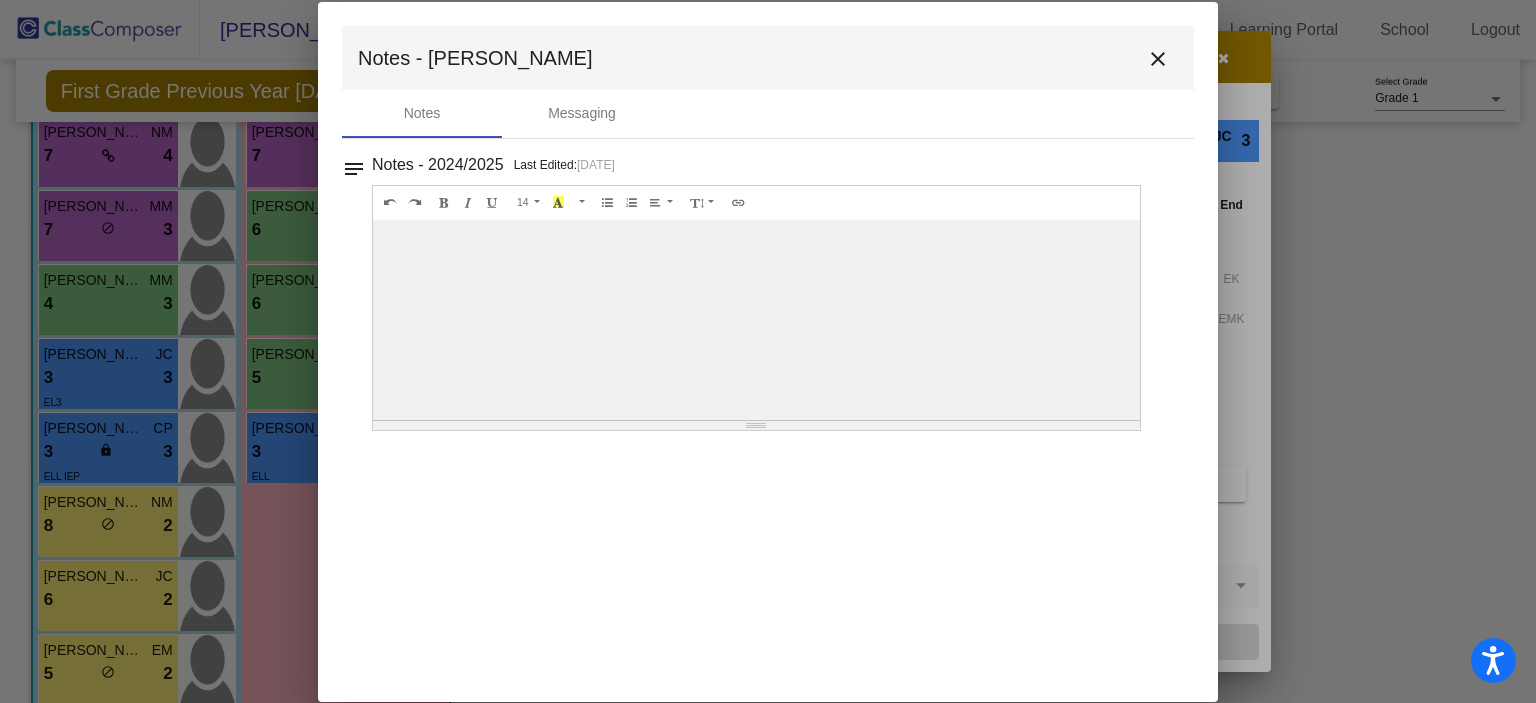 click on "close" at bounding box center [1158, 59] 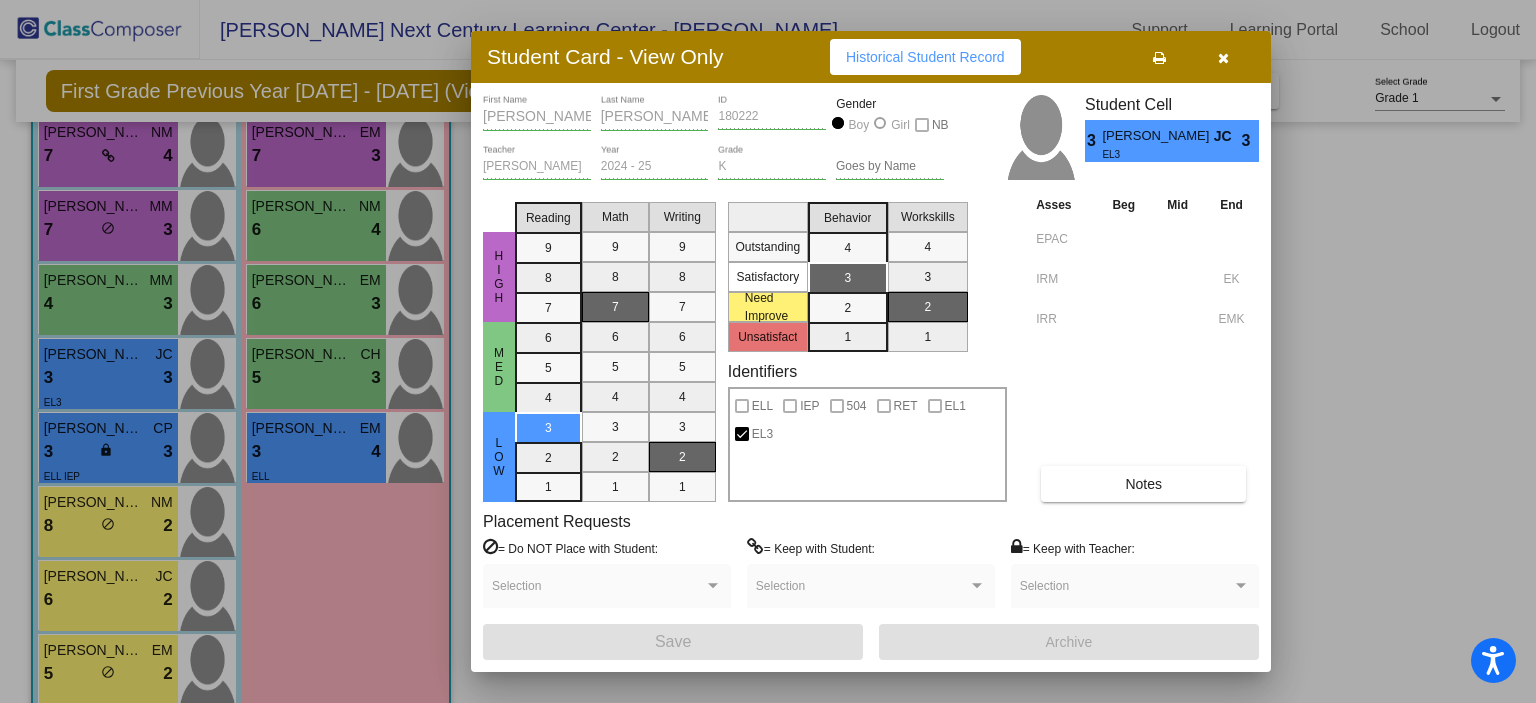 click at bounding box center (1223, 58) 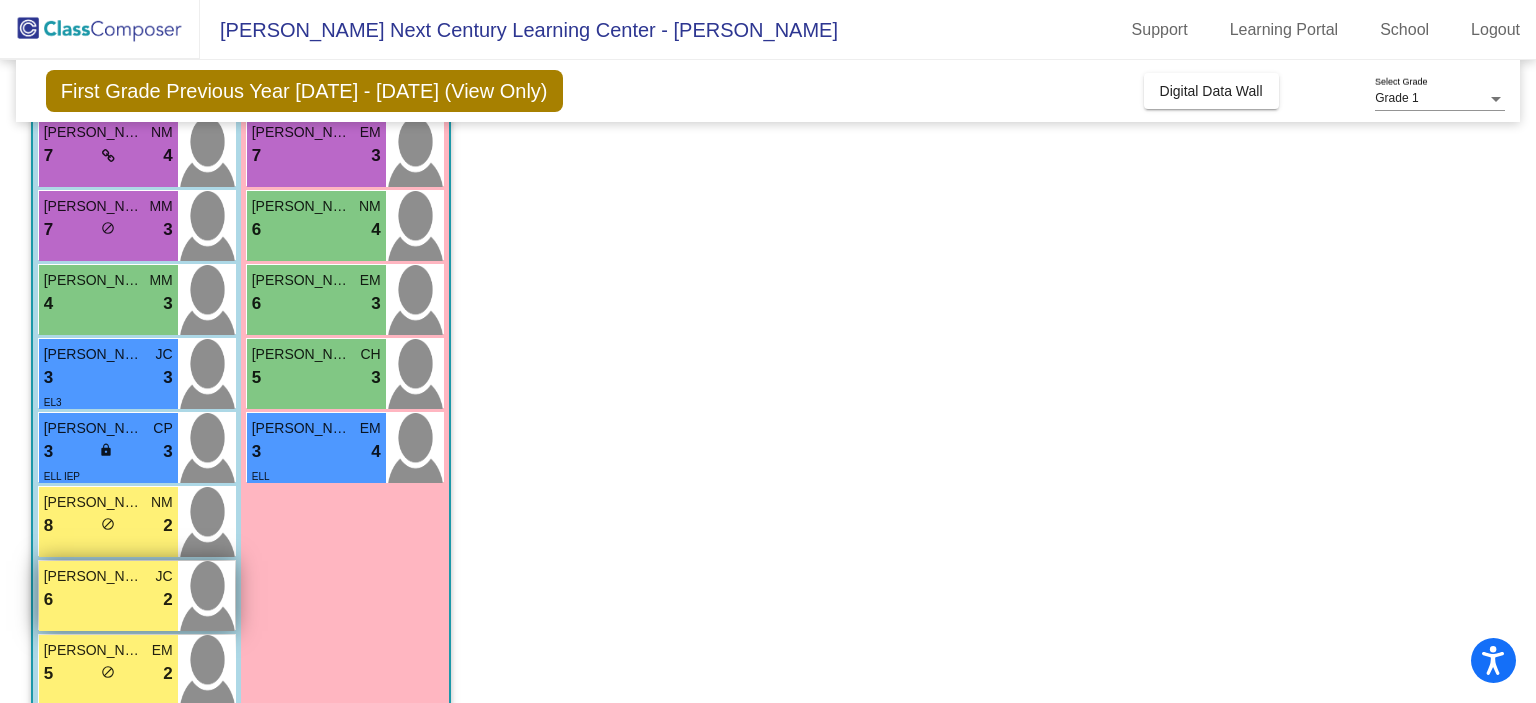 scroll, scrollTop: 536, scrollLeft: 0, axis: vertical 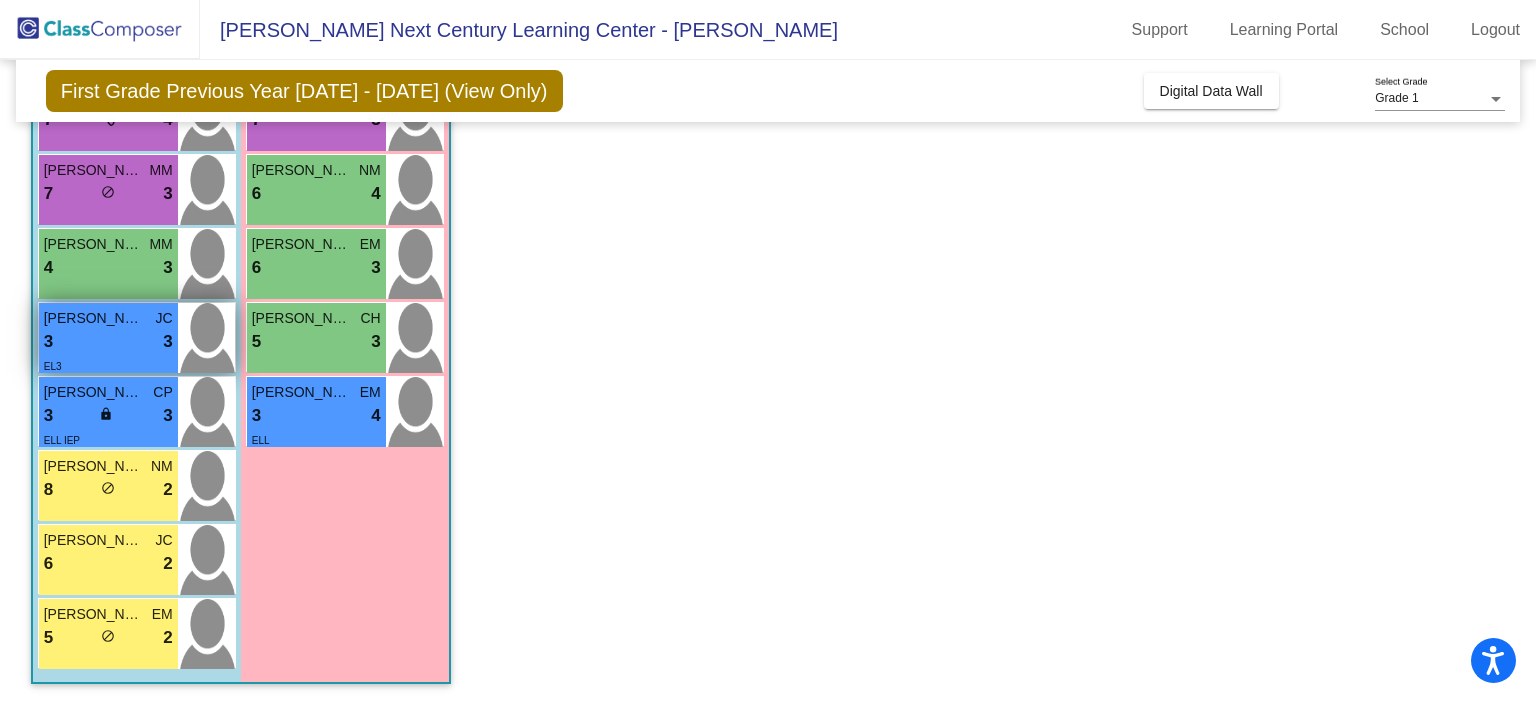 click on "EL3" at bounding box center (108, 365) 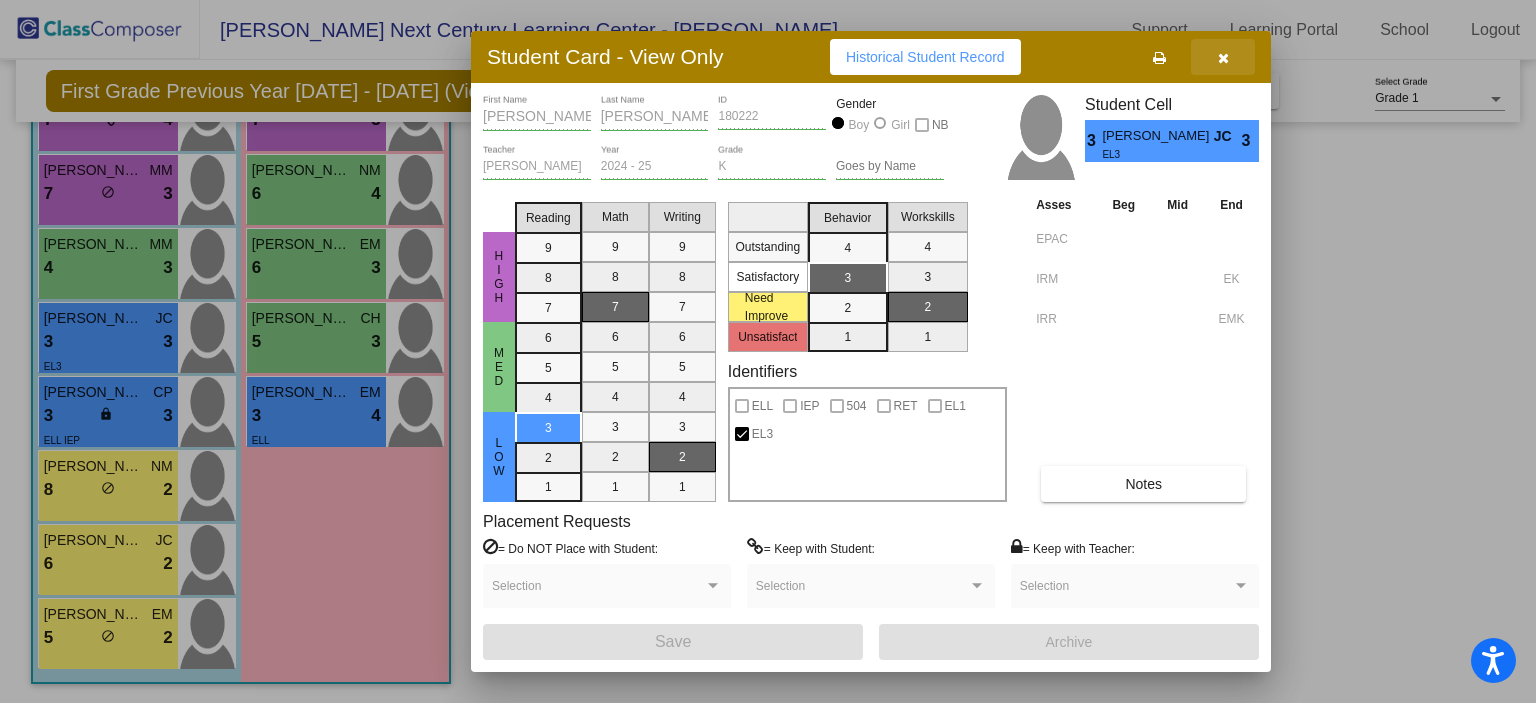 click at bounding box center (1223, 57) 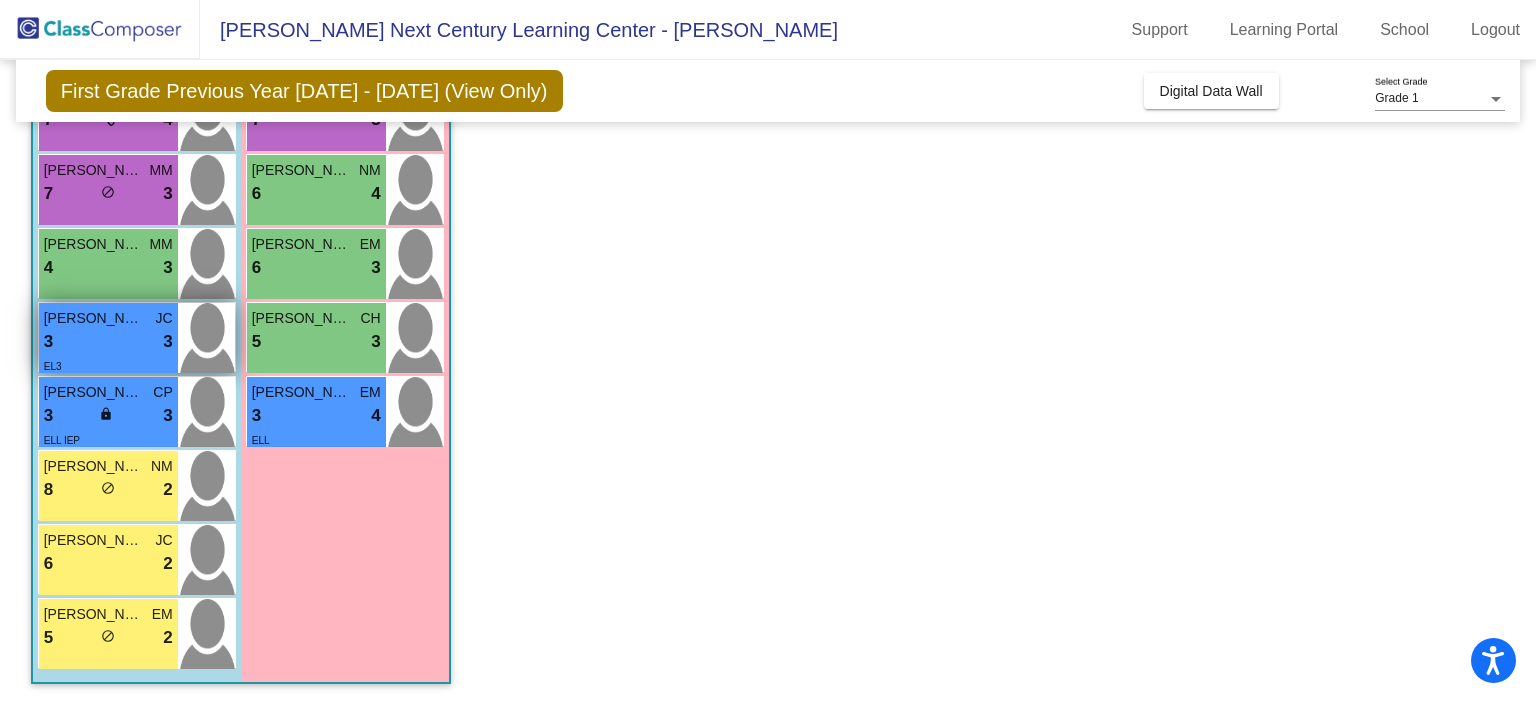 click on "EL3" at bounding box center (108, 365) 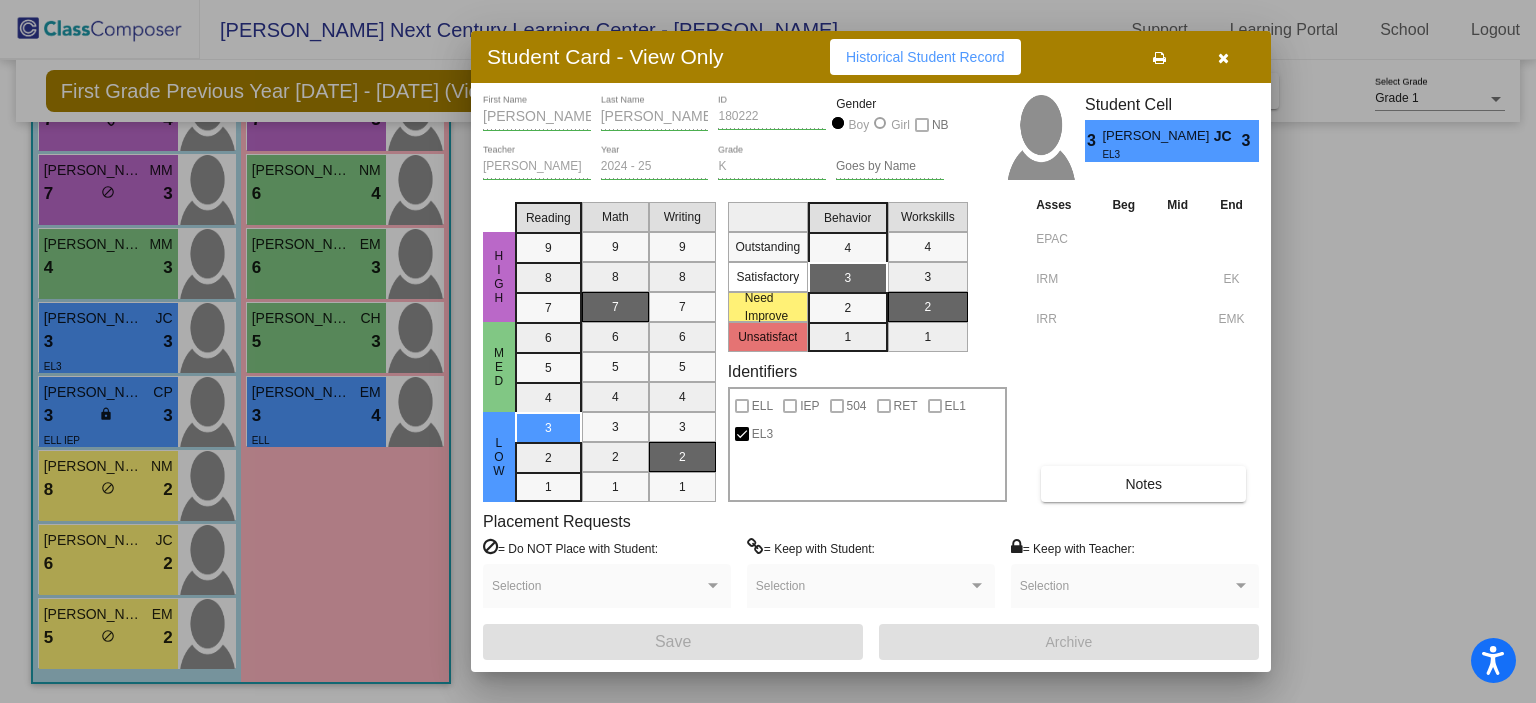 click at bounding box center [768, 351] 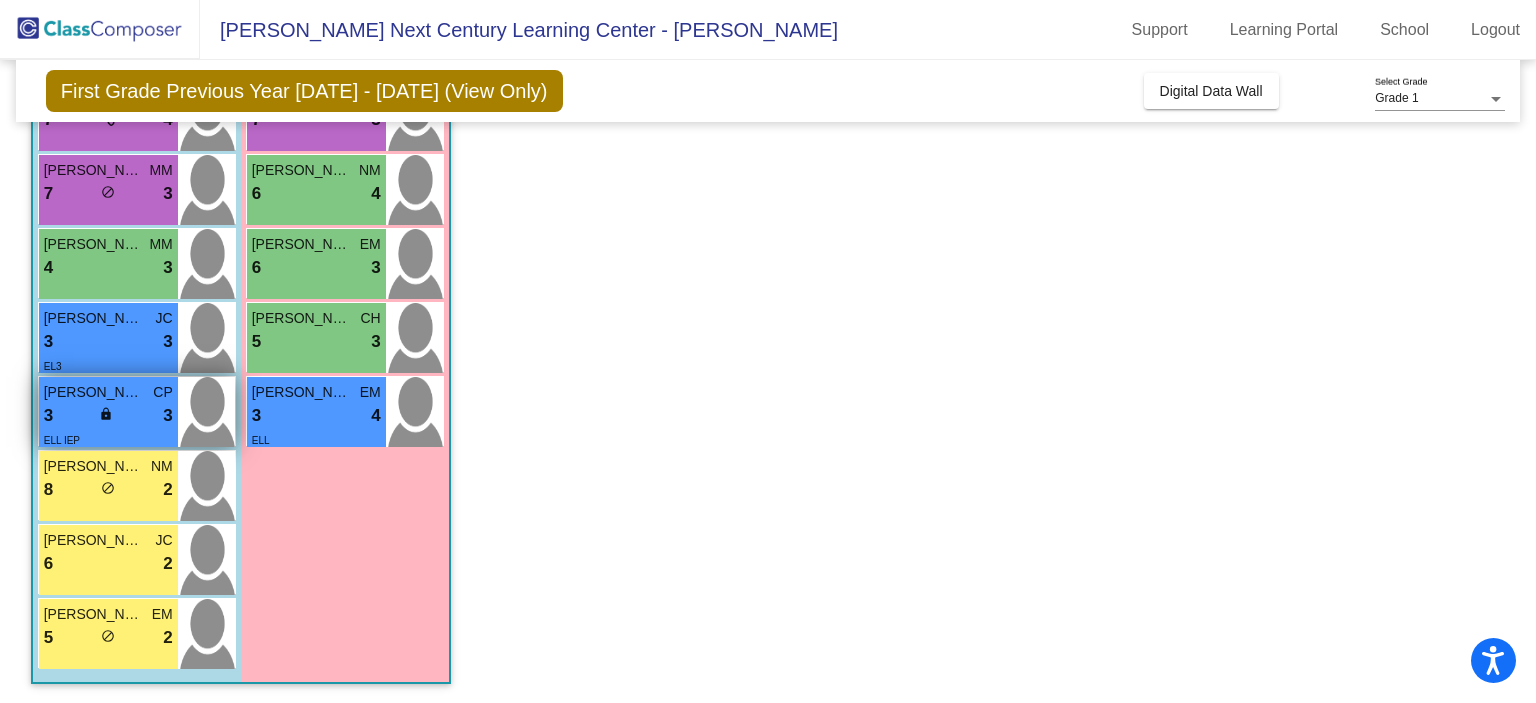 click on "3 lock do_not_disturb_alt 3" at bounding box center (108, 416) 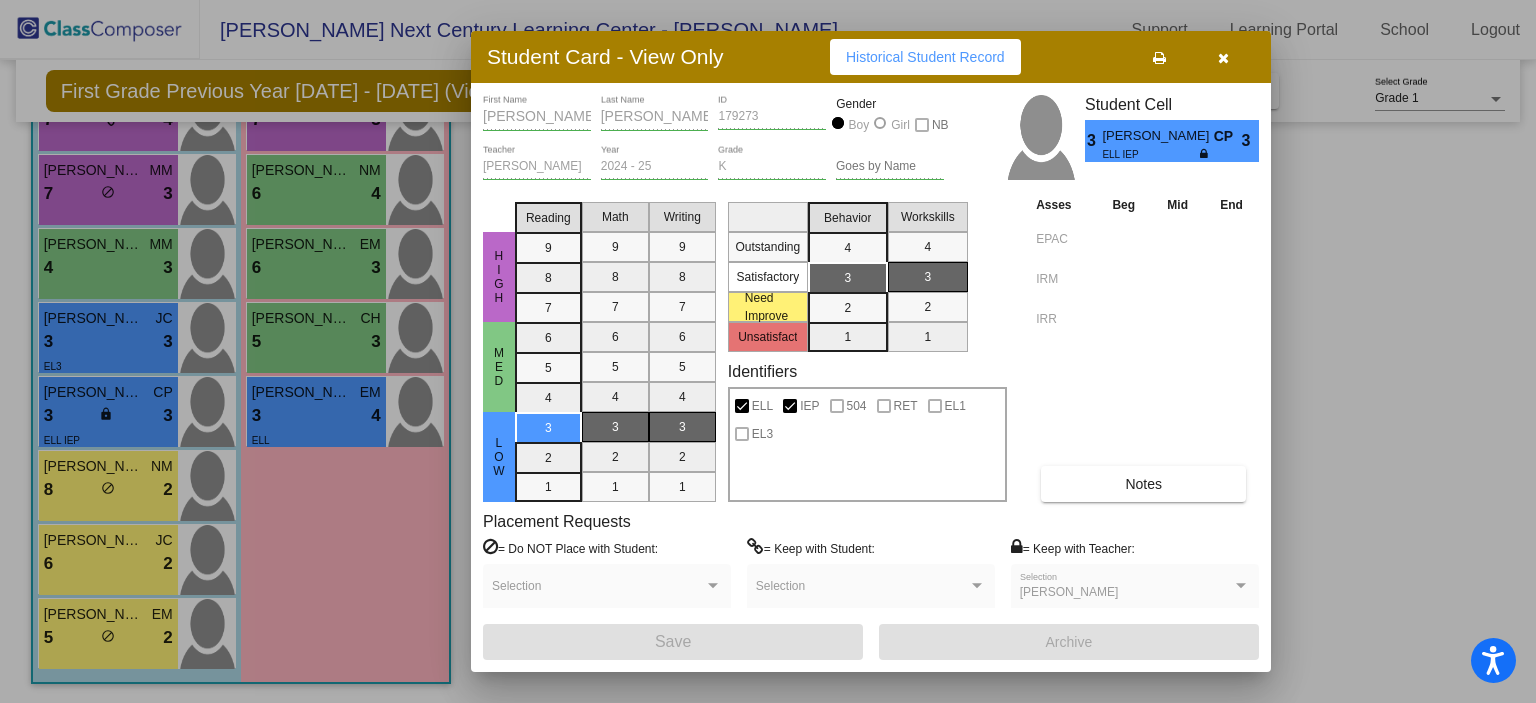 click on "Notes" at bounding box center (1143, 484) 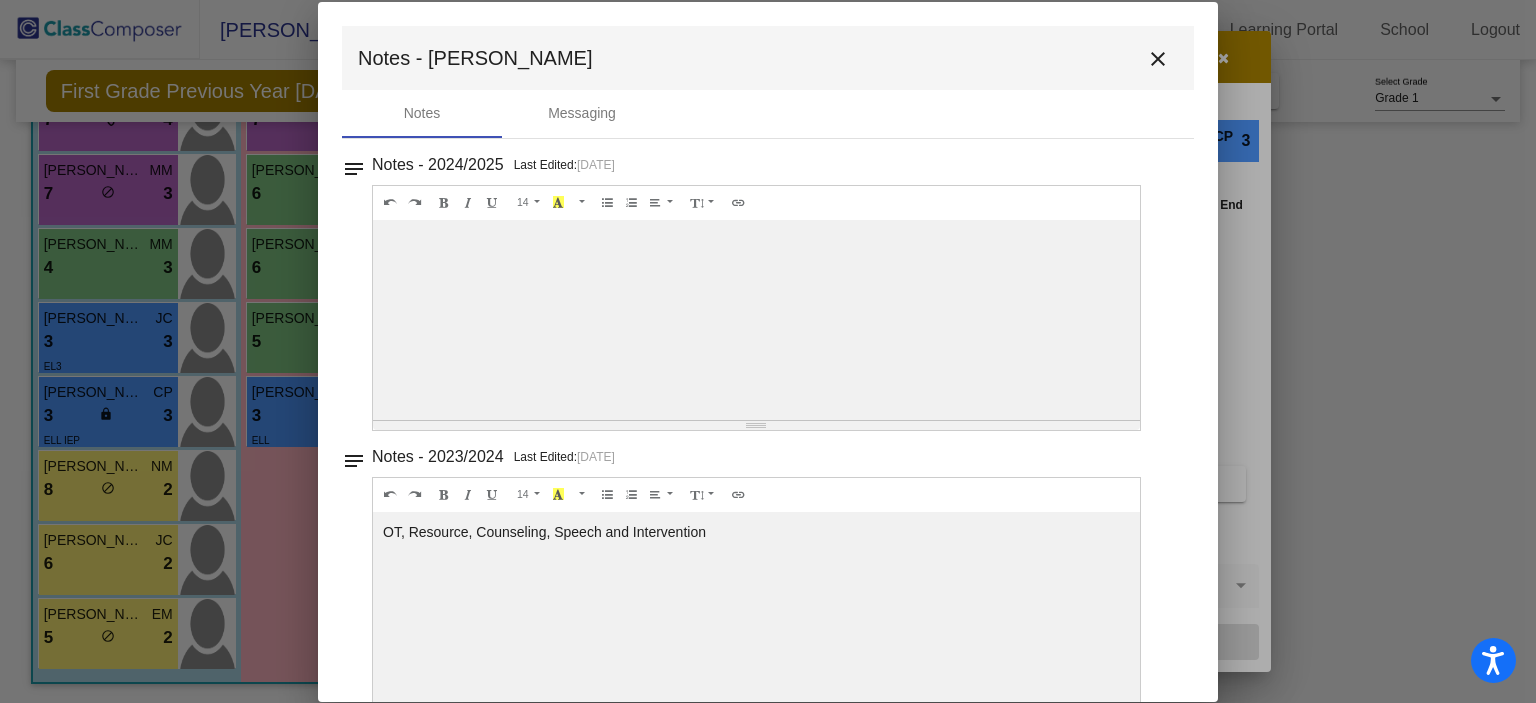 click on "close" at bounding box center (1158, 59) 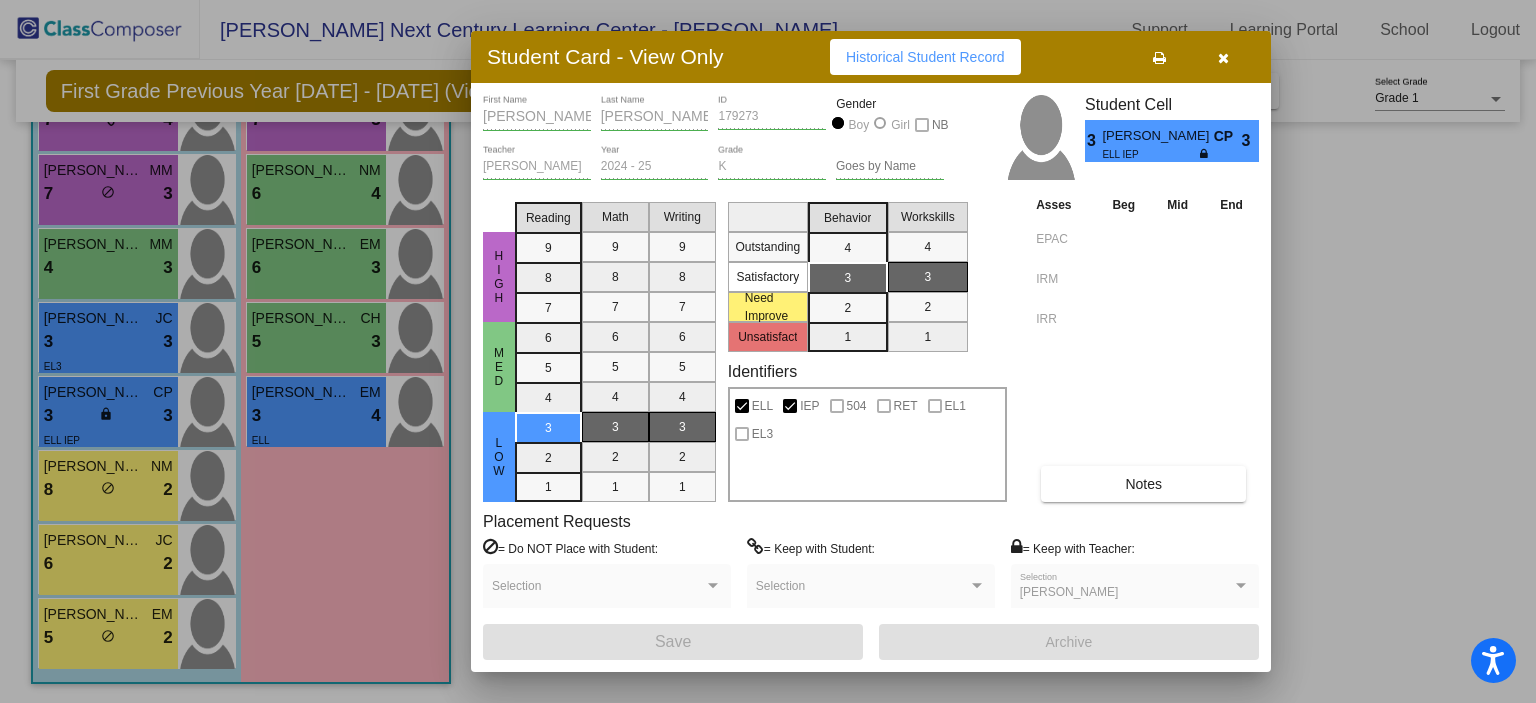drag, startPoint x: 1224, startPoint y: 50, endPoint x: 1184, endPoint y: 60, distance: 41.231056 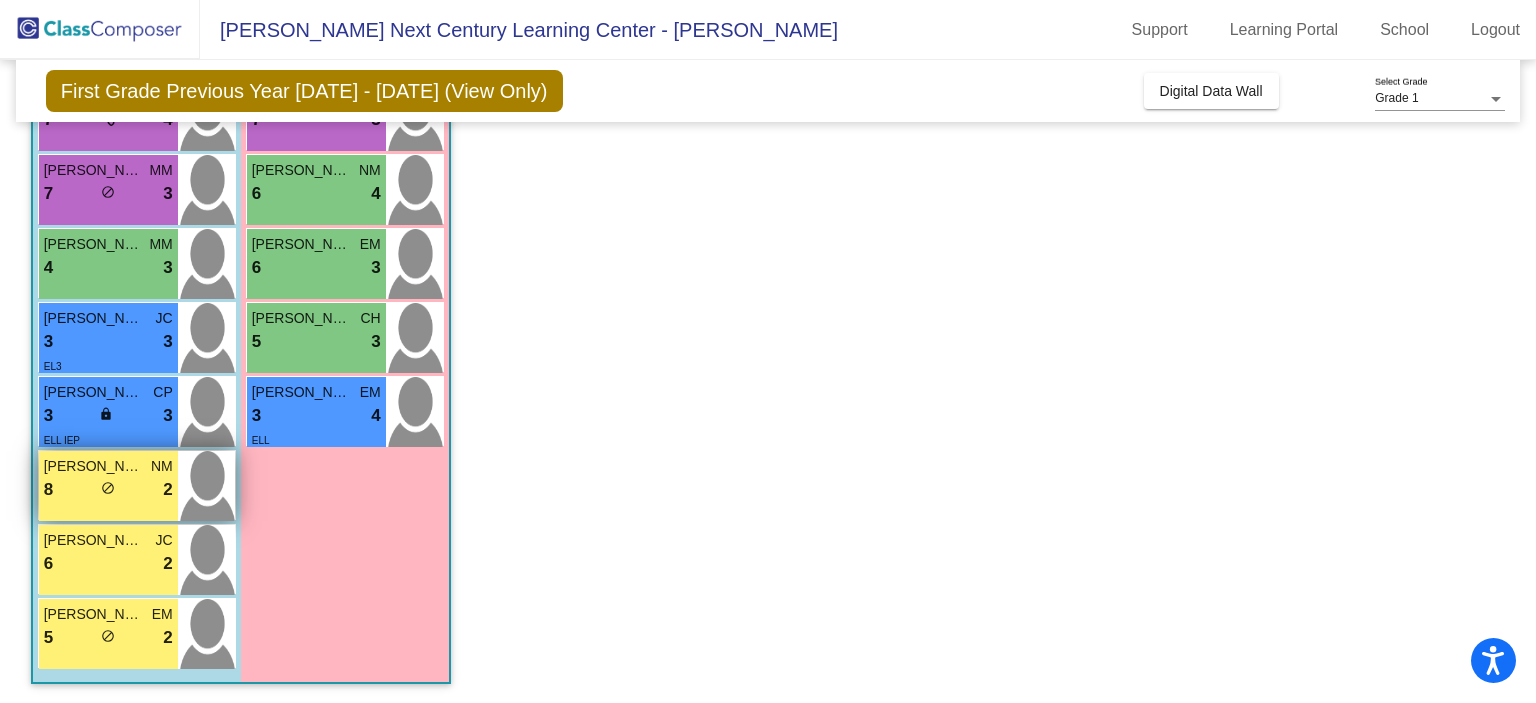 click on "8 lock do_not_disturb_alt 2" at bounding box center (108, 490) 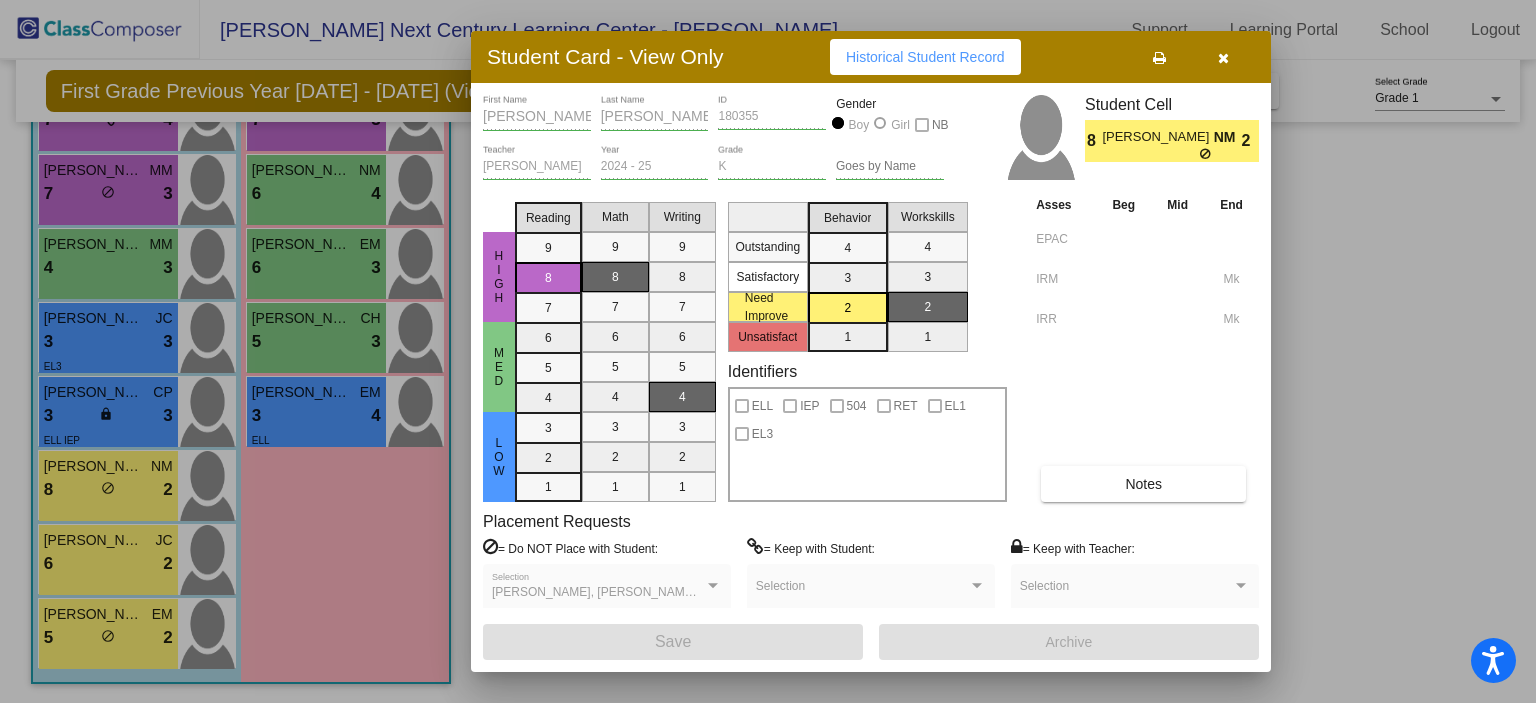 click on "Notes" at bounding box center [1143, 484] 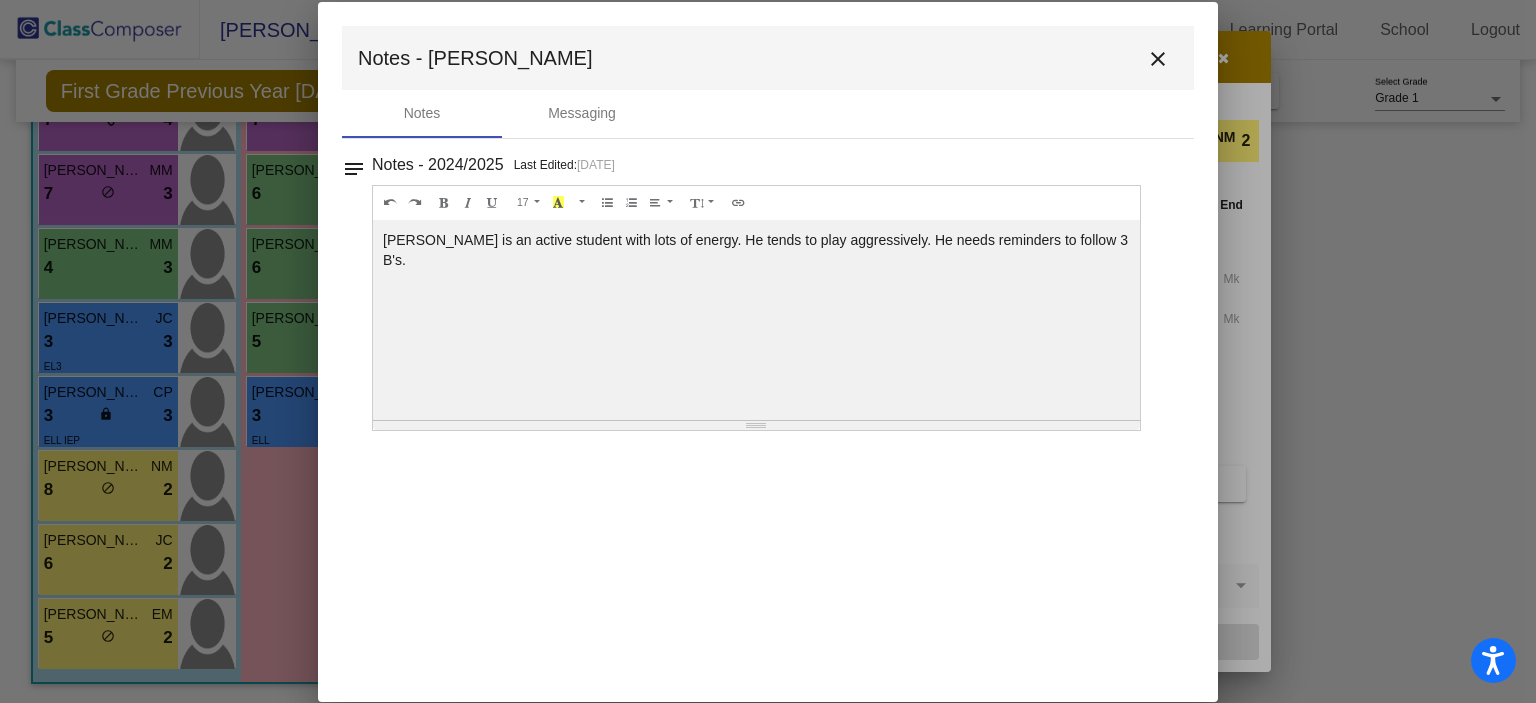 click on "close" at bounding box center (1158, 59) 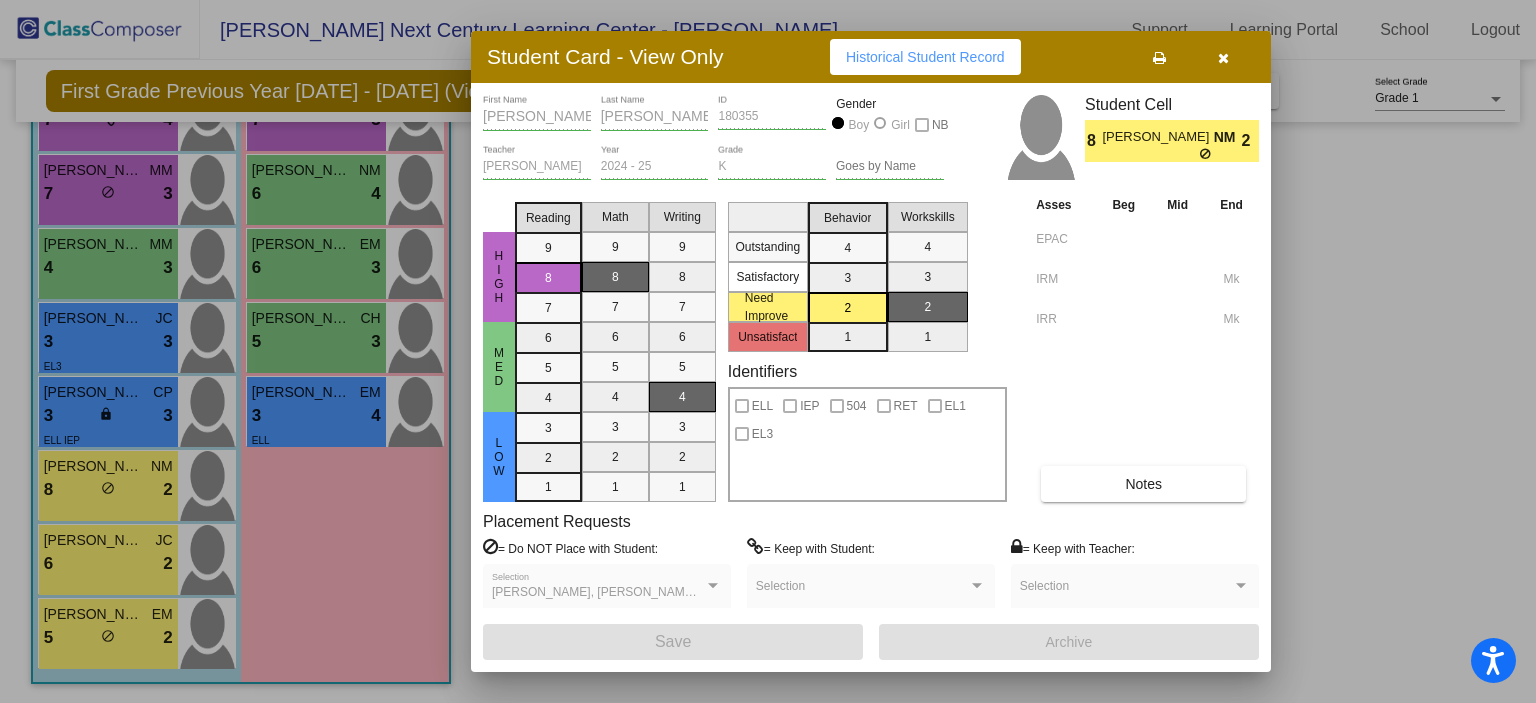 click at bounding box center [1223, 58] 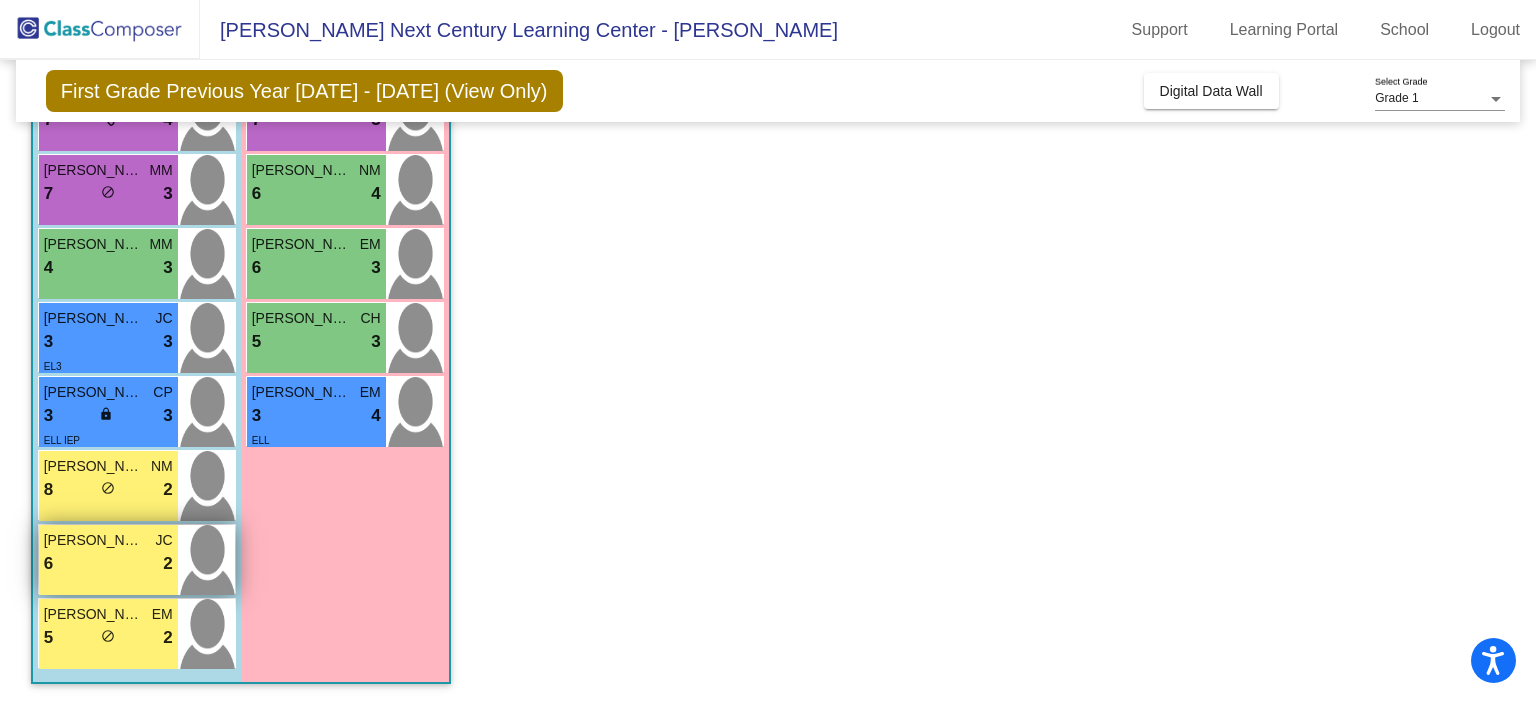 click on "6 lock do_not_disturb_alt 2" at bounding box center (108, 564) 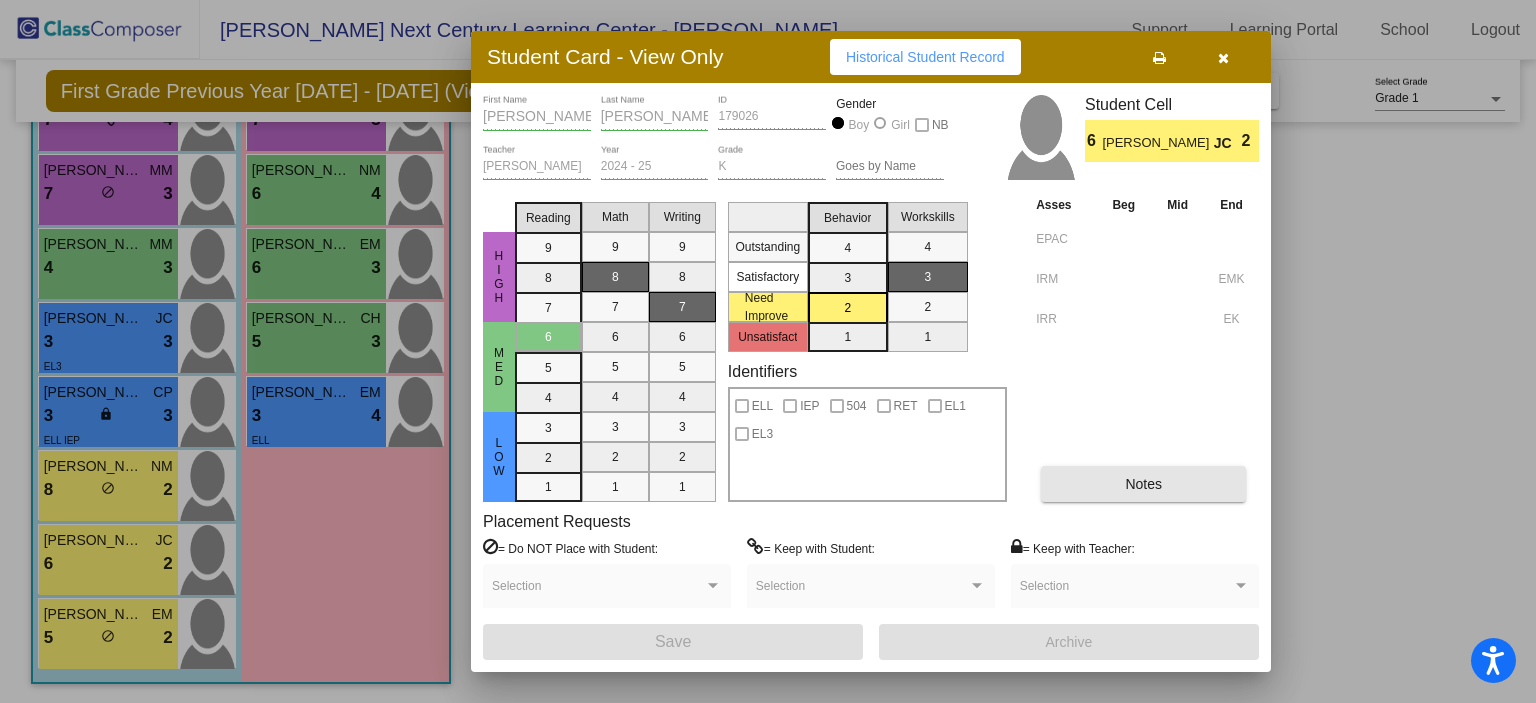 click on "Notes" at bounding box center (1143, 484) 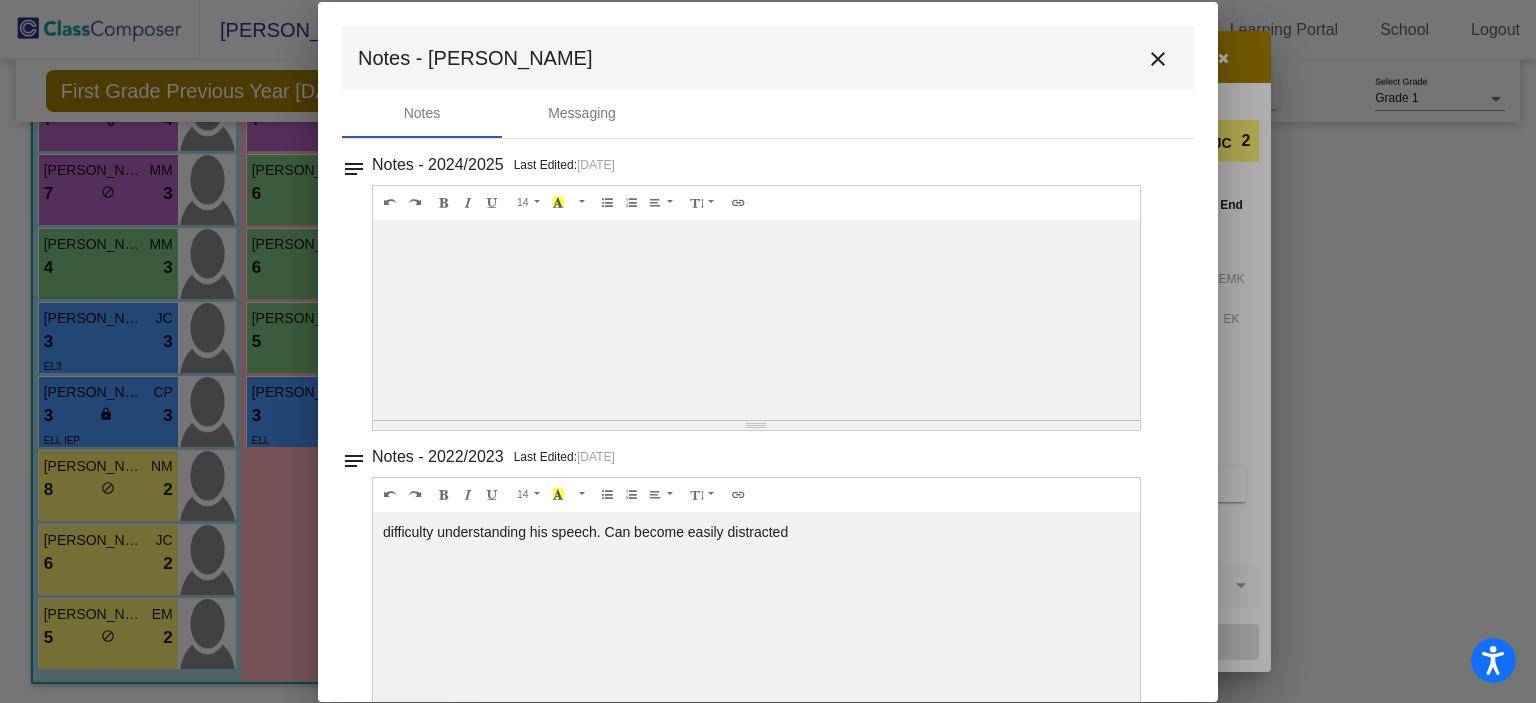 click on "close" at bounding box center [1158, 59] 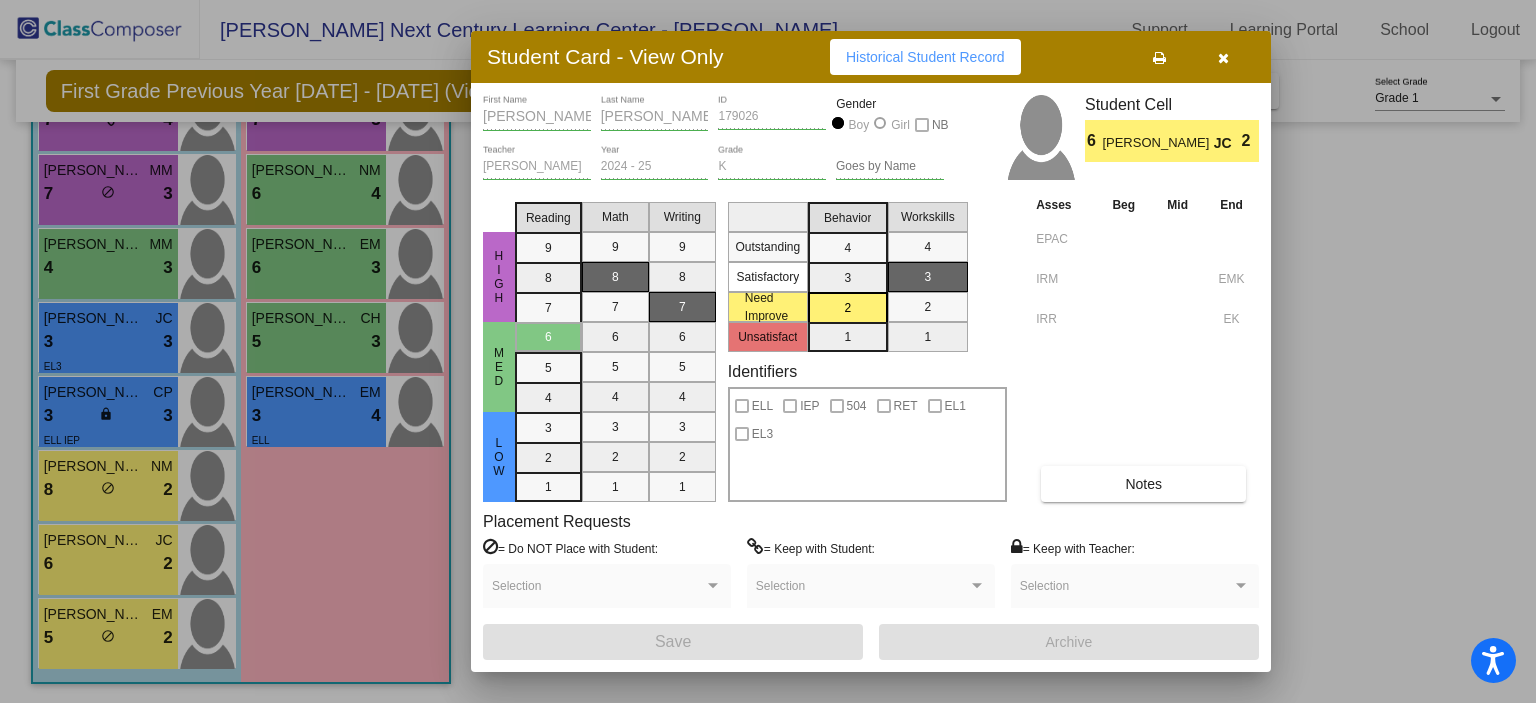 click at bounding box center (1223, 57) 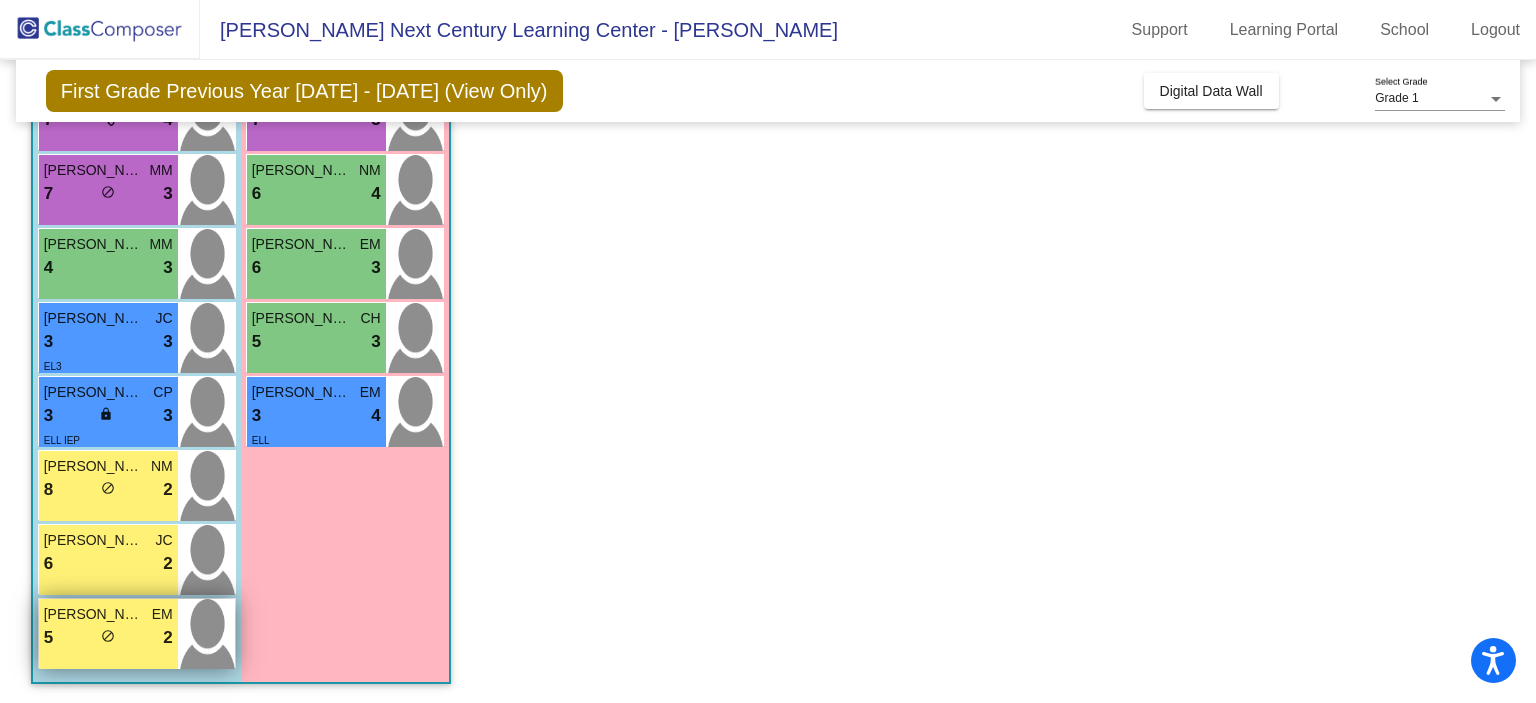 click on "5 lock do_not_disturb_alt 2" at bounding box center [108, 638] 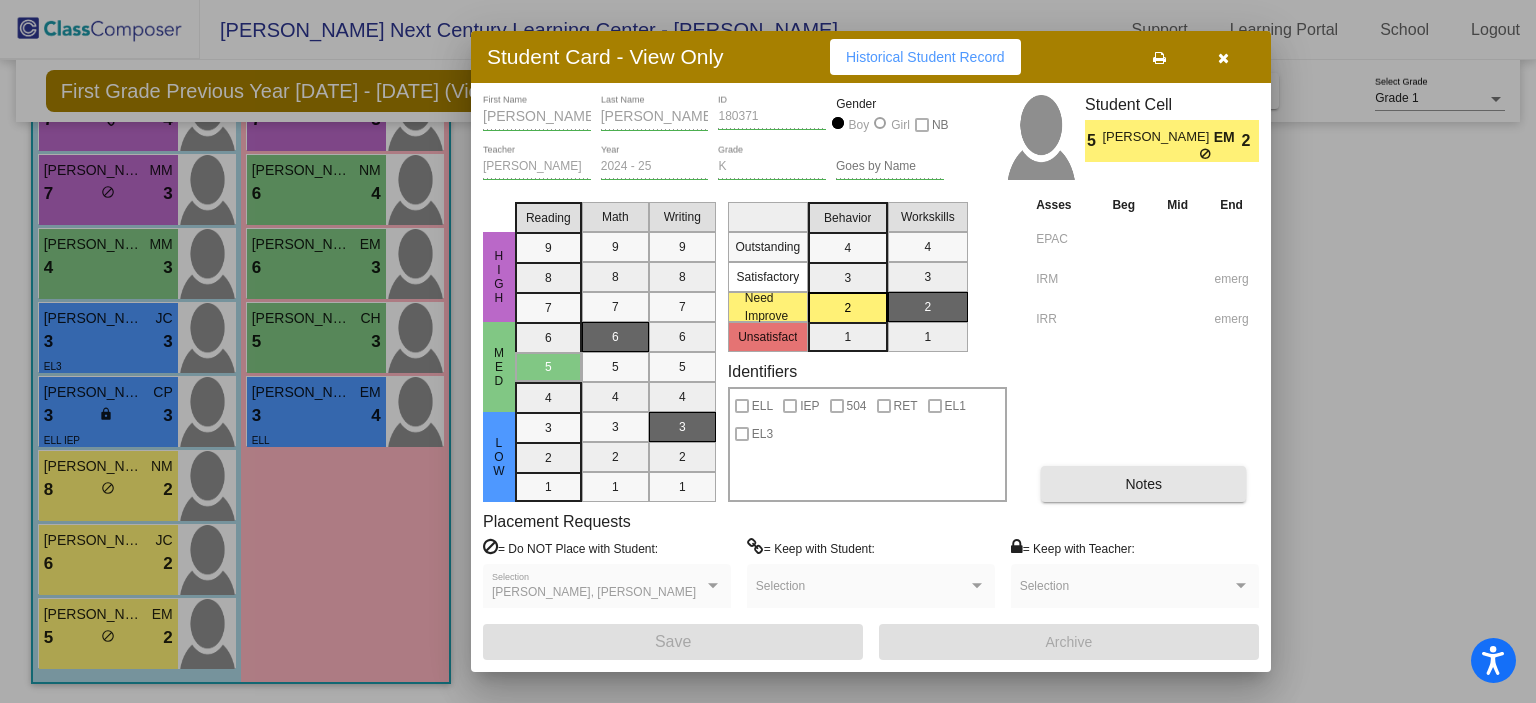 click on "Notes" at bounding box center (1143, 484) 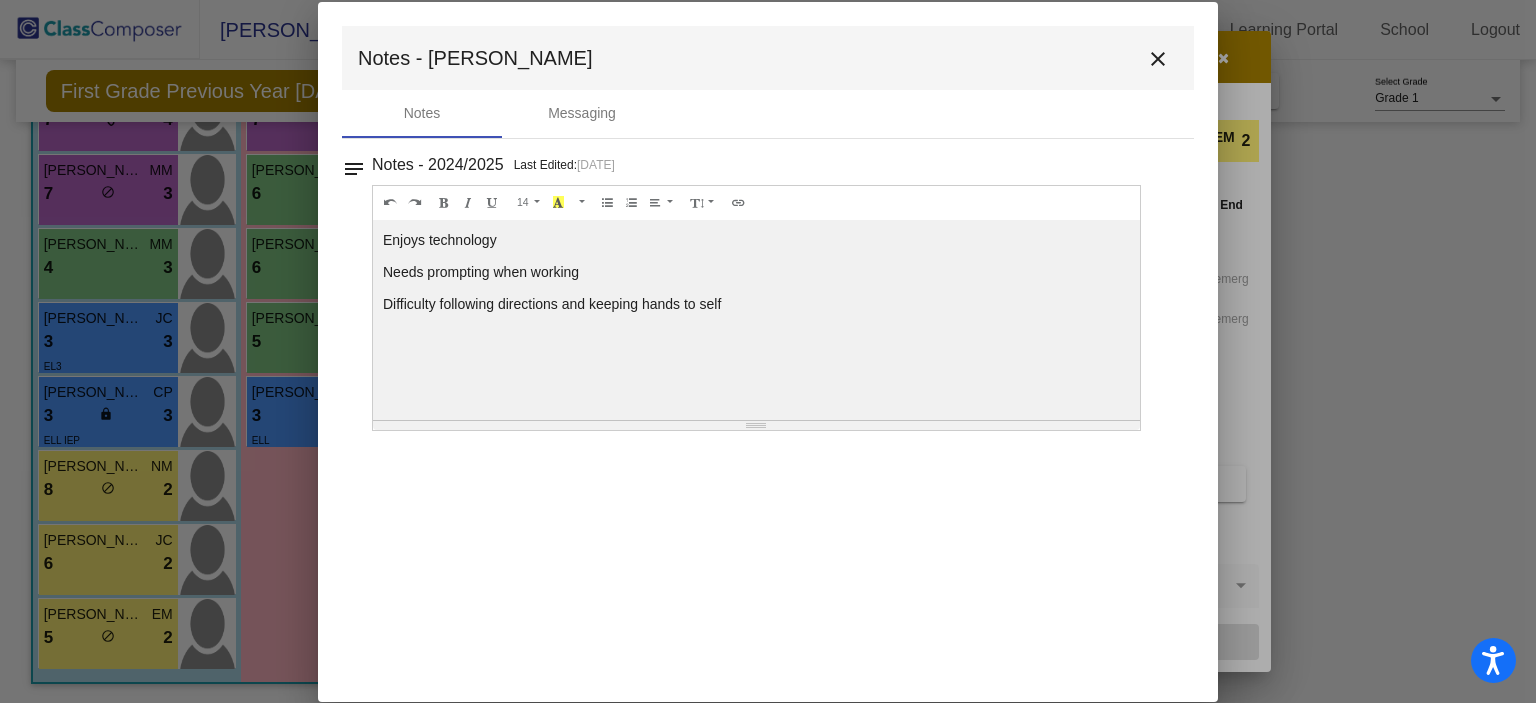 click on "close" at bounding box center (1158, 59) 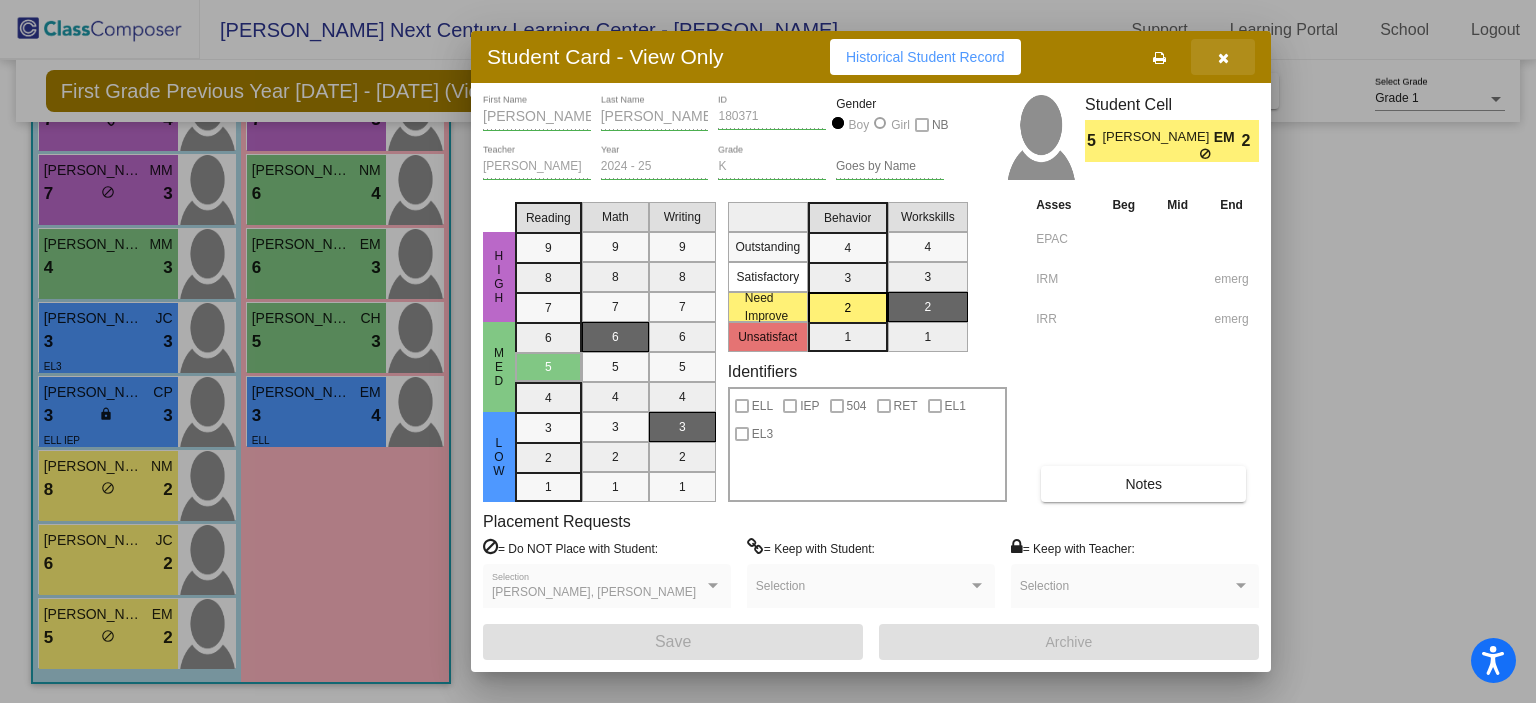 drag, startPoint x: 1223, startPoint y: 63, endPoint x: 1168, endPoint y: 96, distance: 64.14047 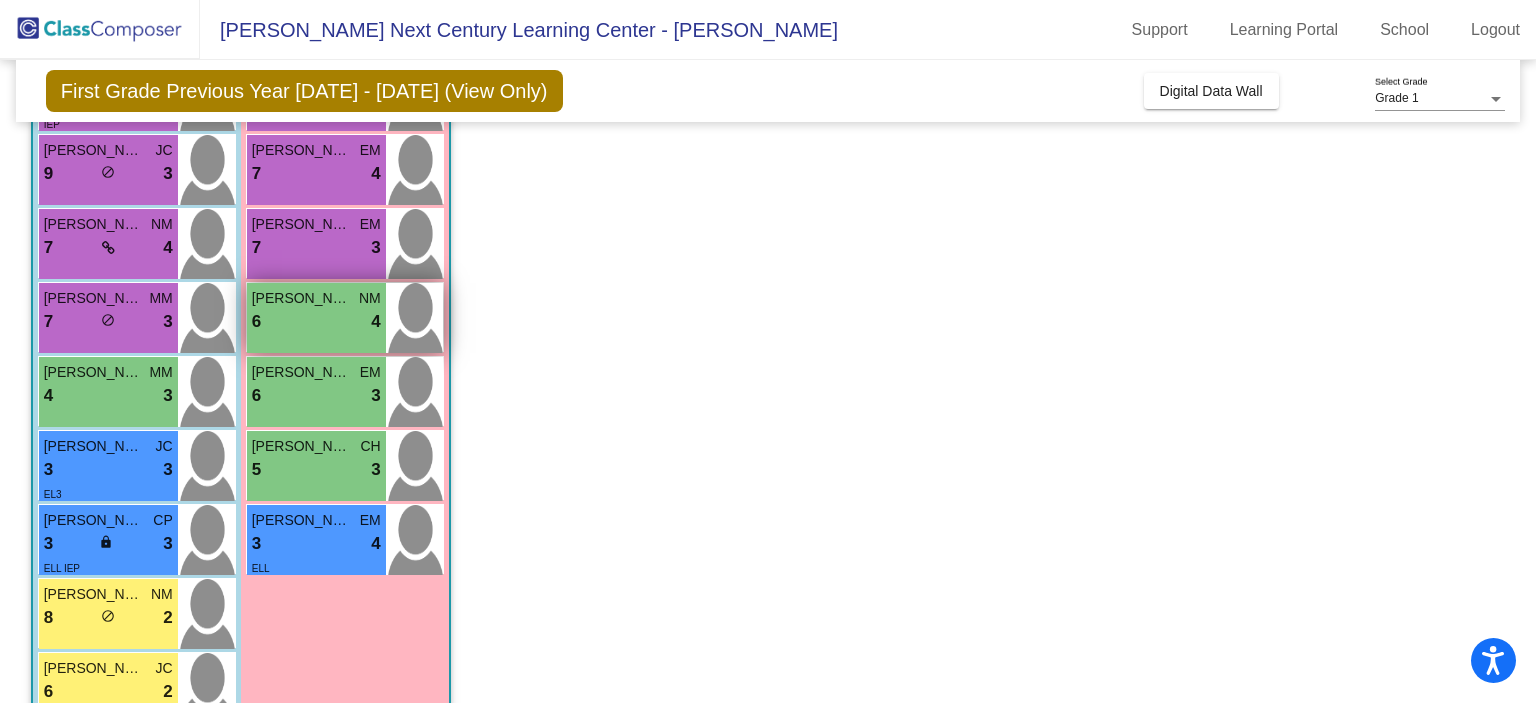 scroll, scrollTop: 136, scrollLeft: 0, axis: vertical 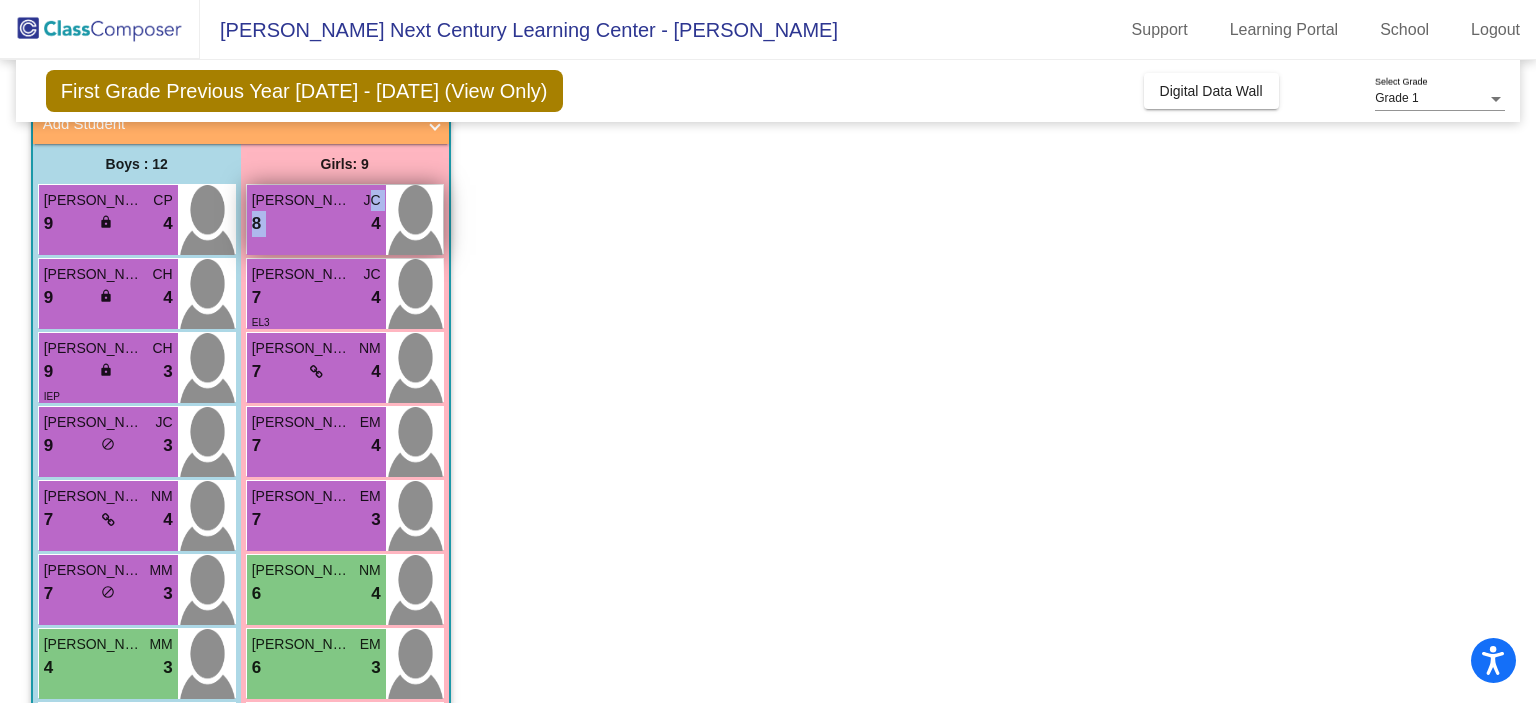 click on "Amora Zambrano JC 8 lock do_not_disturb_alt 4" at bounding box center [316, 220] 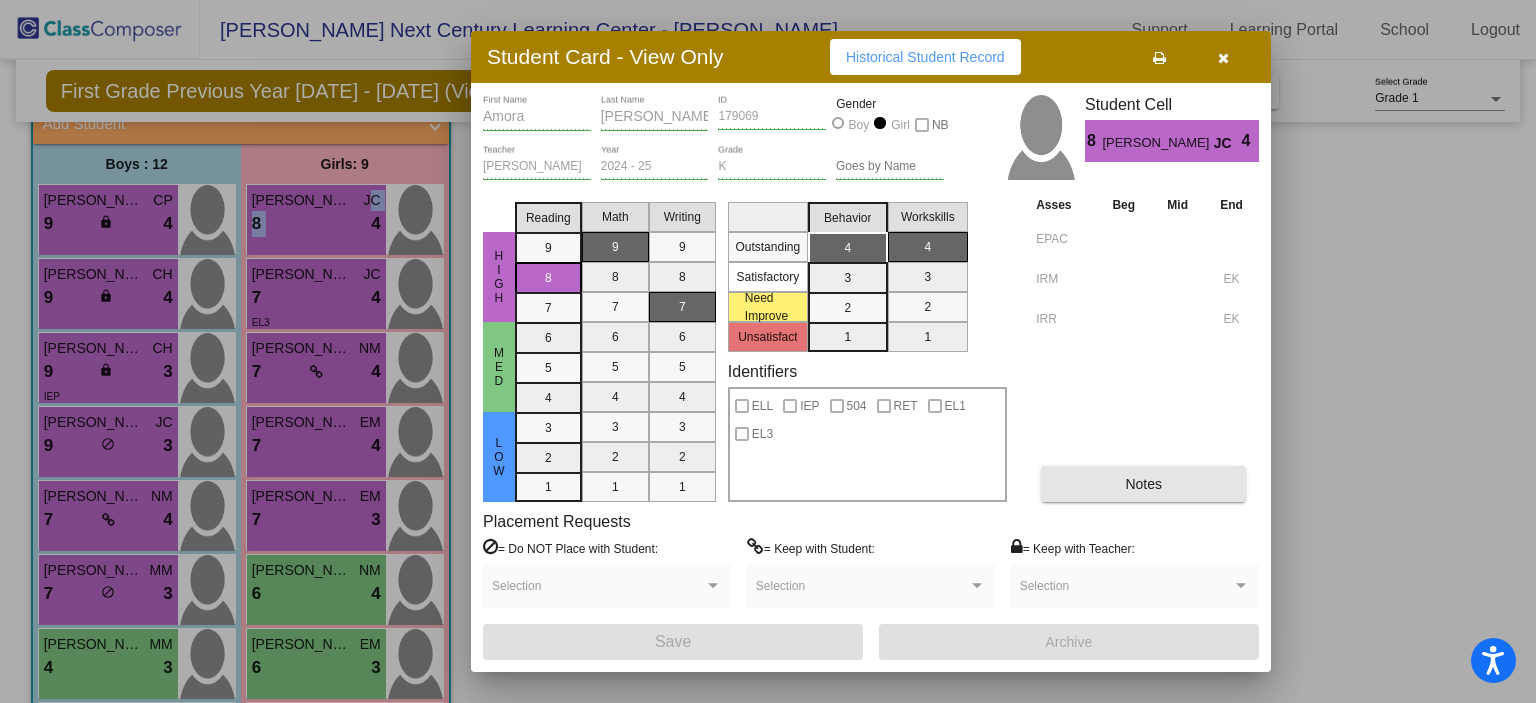 click on "Notes" at bounding box center (1143, 484) 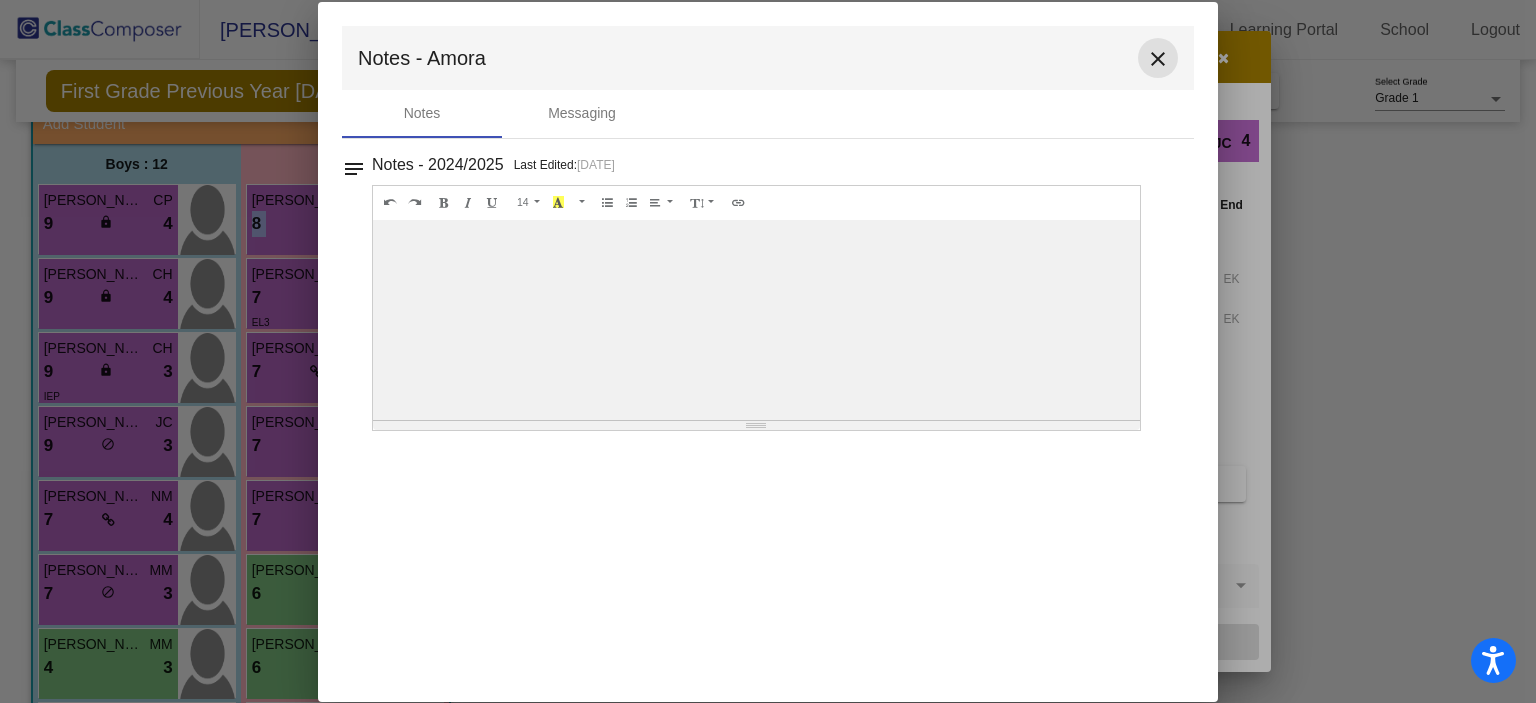 click on "close" at bounding box center [1158, 59] 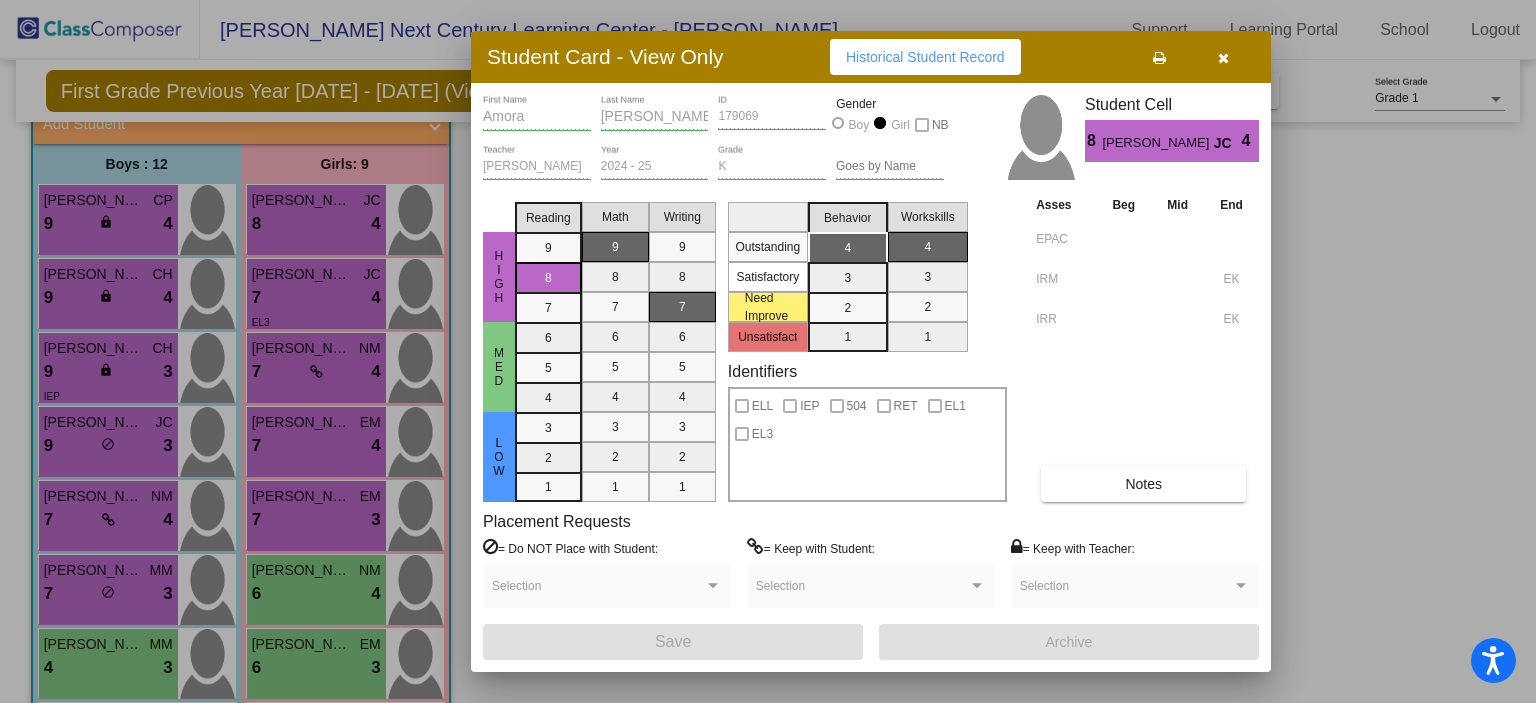 click at bounding box center [768, 351] 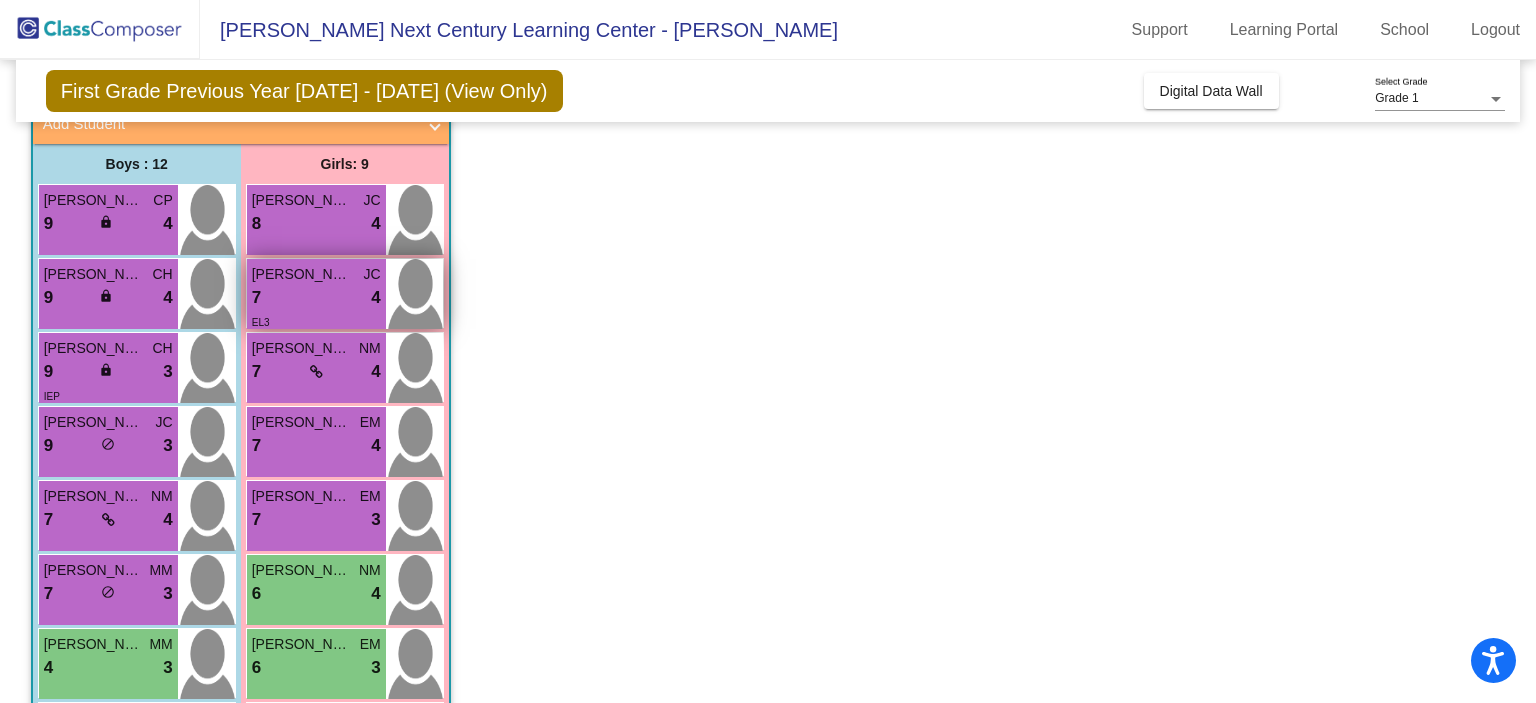 click on "EL3" at bounding box center (316, 321) 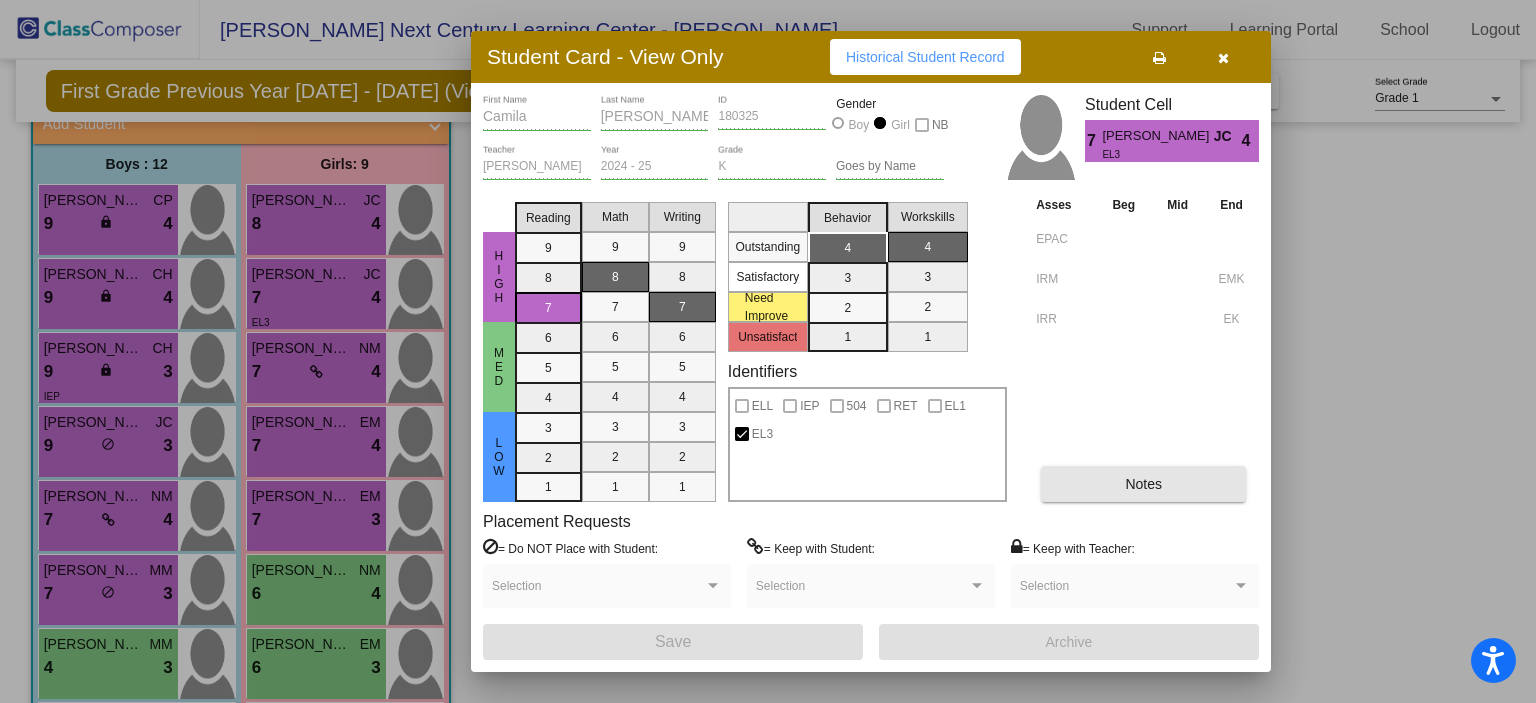 click on "Notes" at bounding box center (1143, 484) 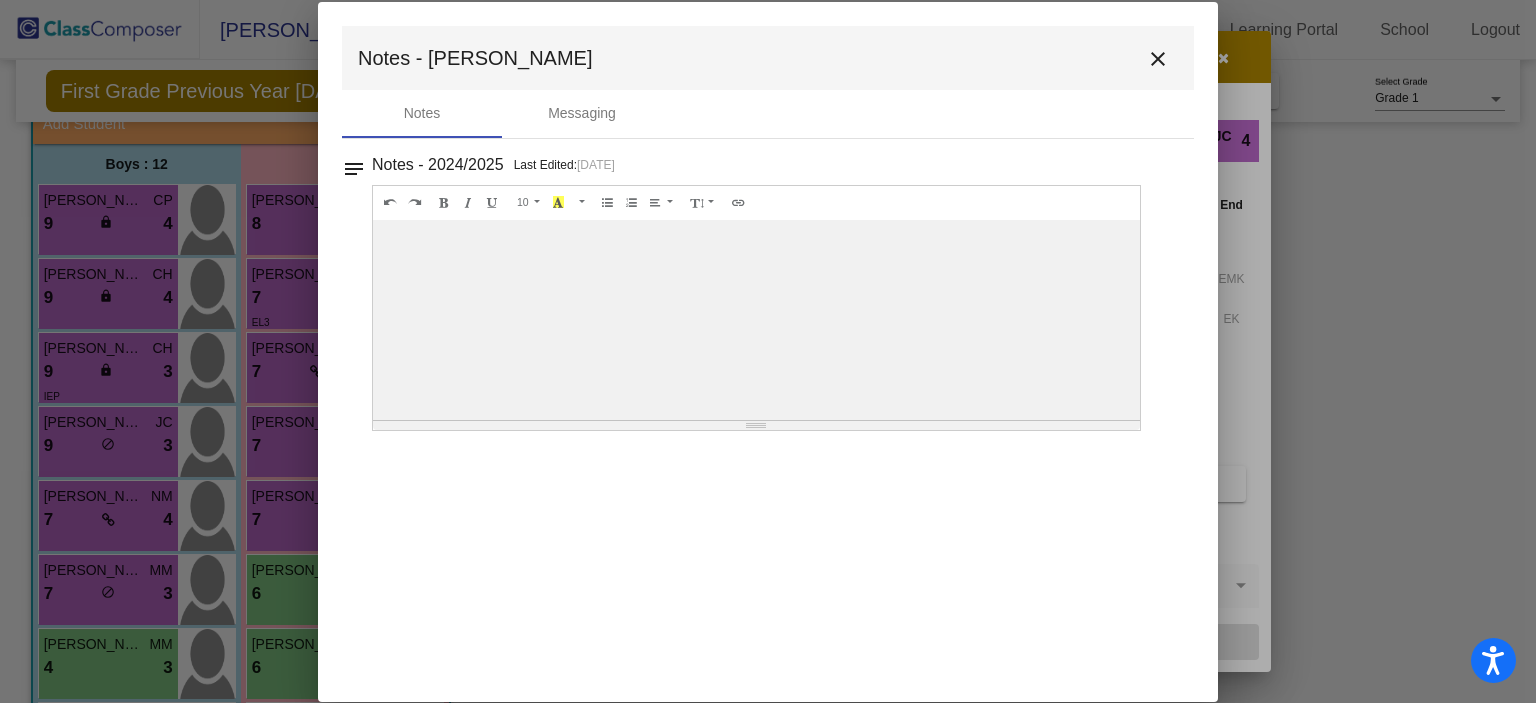 click on "close" at bounding box center (1158, 58) 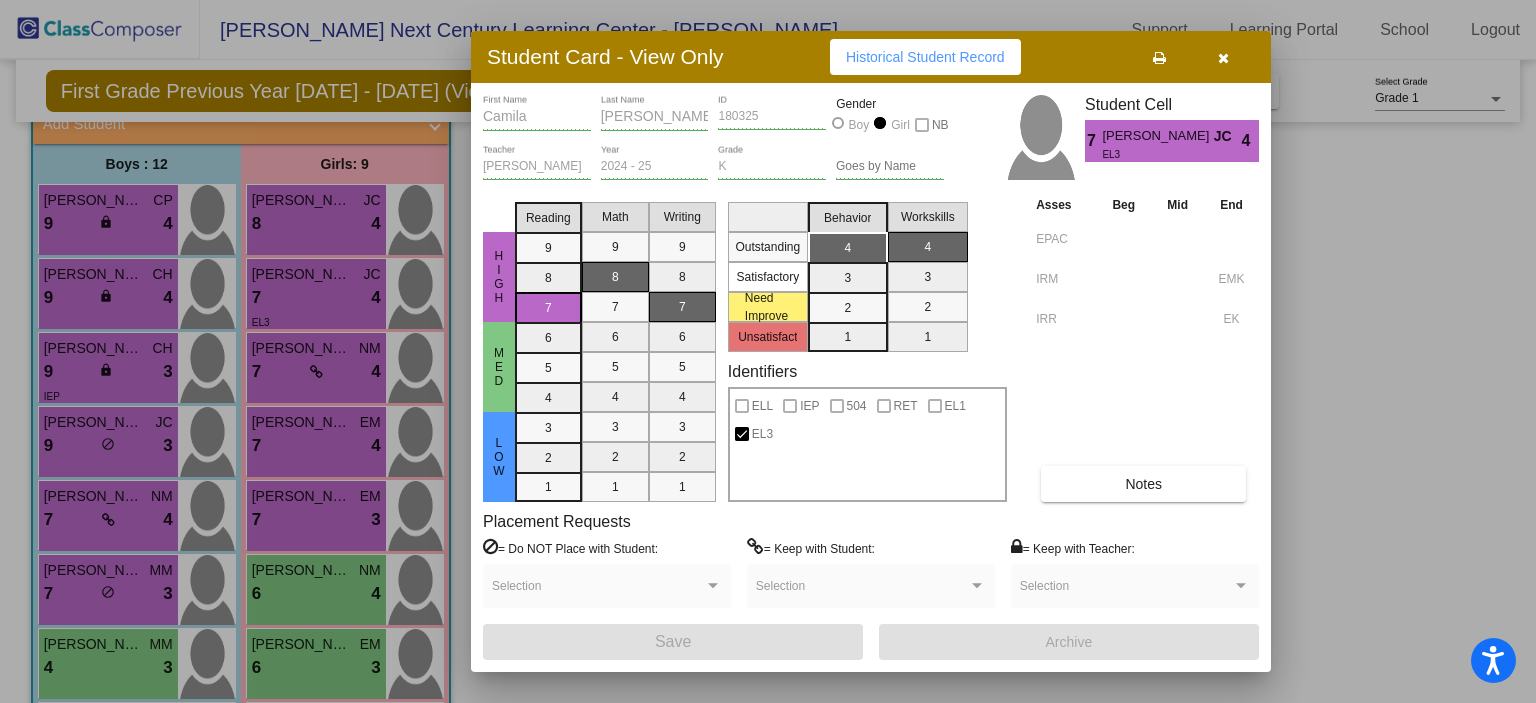 click at bounding box center [768, 351] 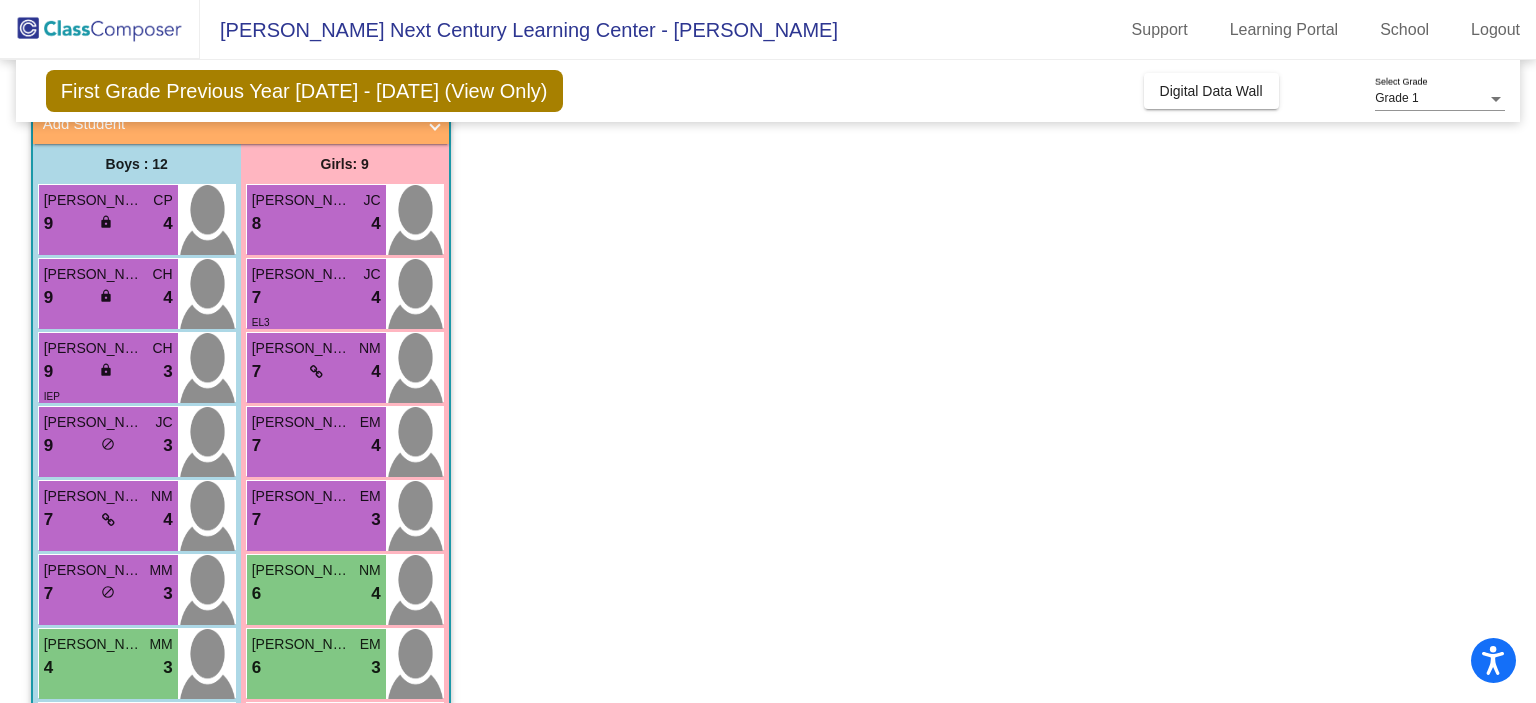 click on "7 lock do_not_disturb_alt 4" at bounding box center (316, 372) 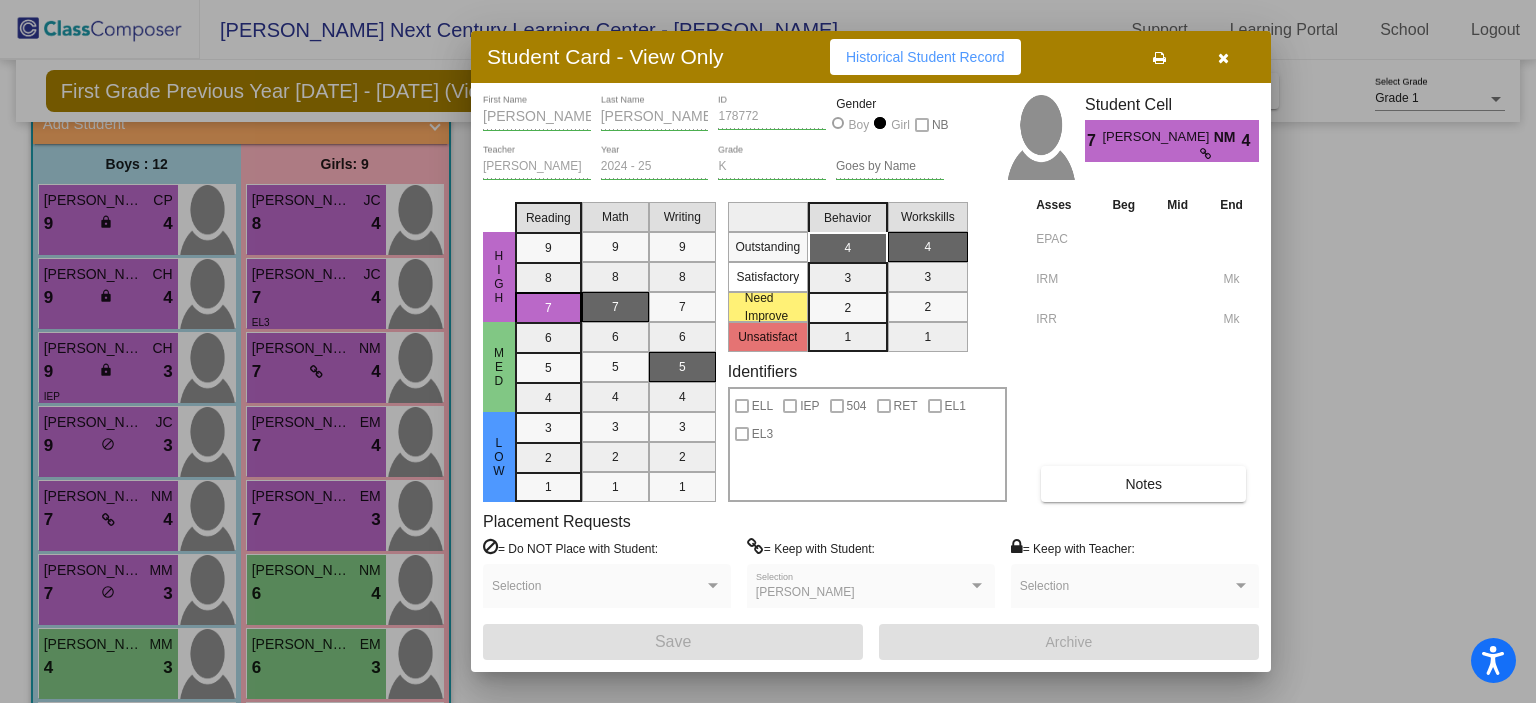 click on "Asses Beg Mid End EPAC IRM Mk IRR Mk  Notes" at bounding box center [1145, 348] 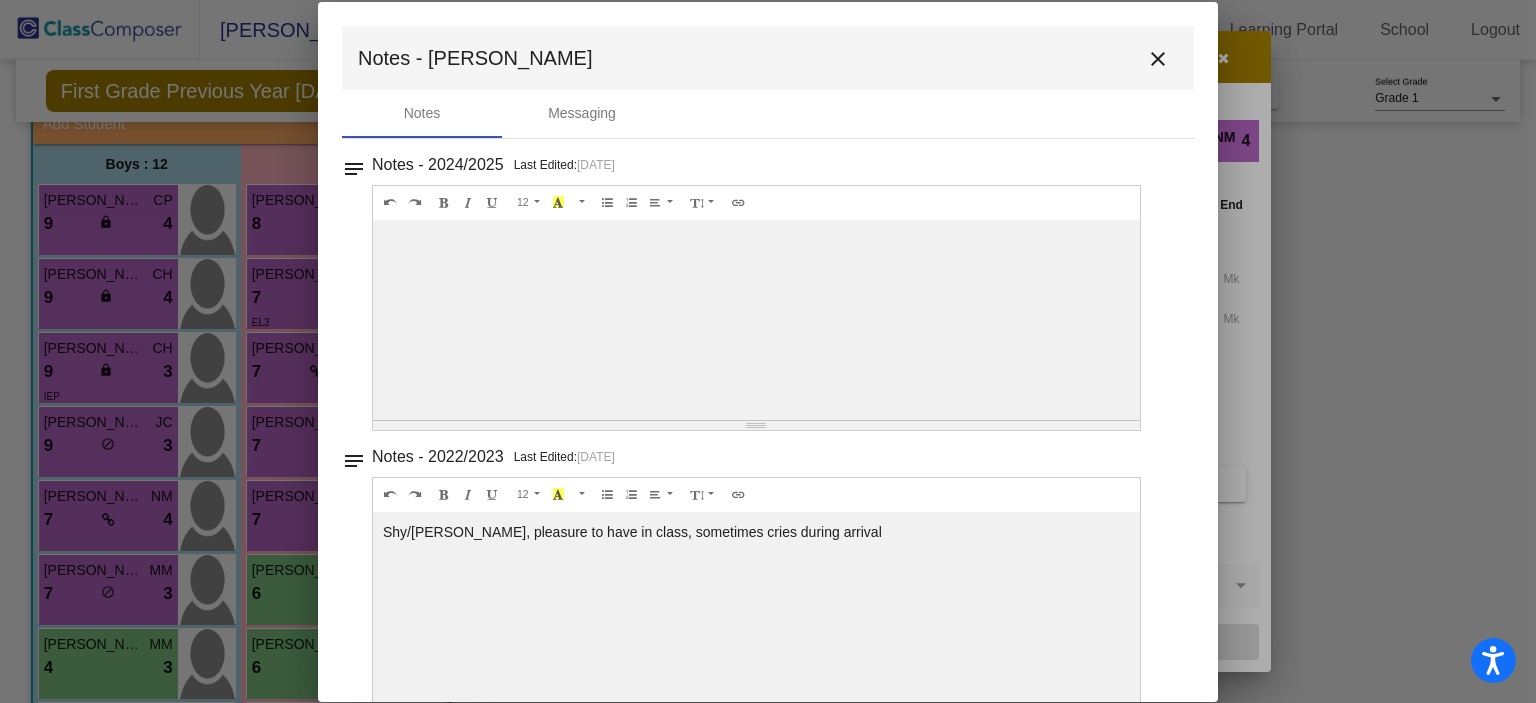 click on "close" at bounding box center [1158, 58] 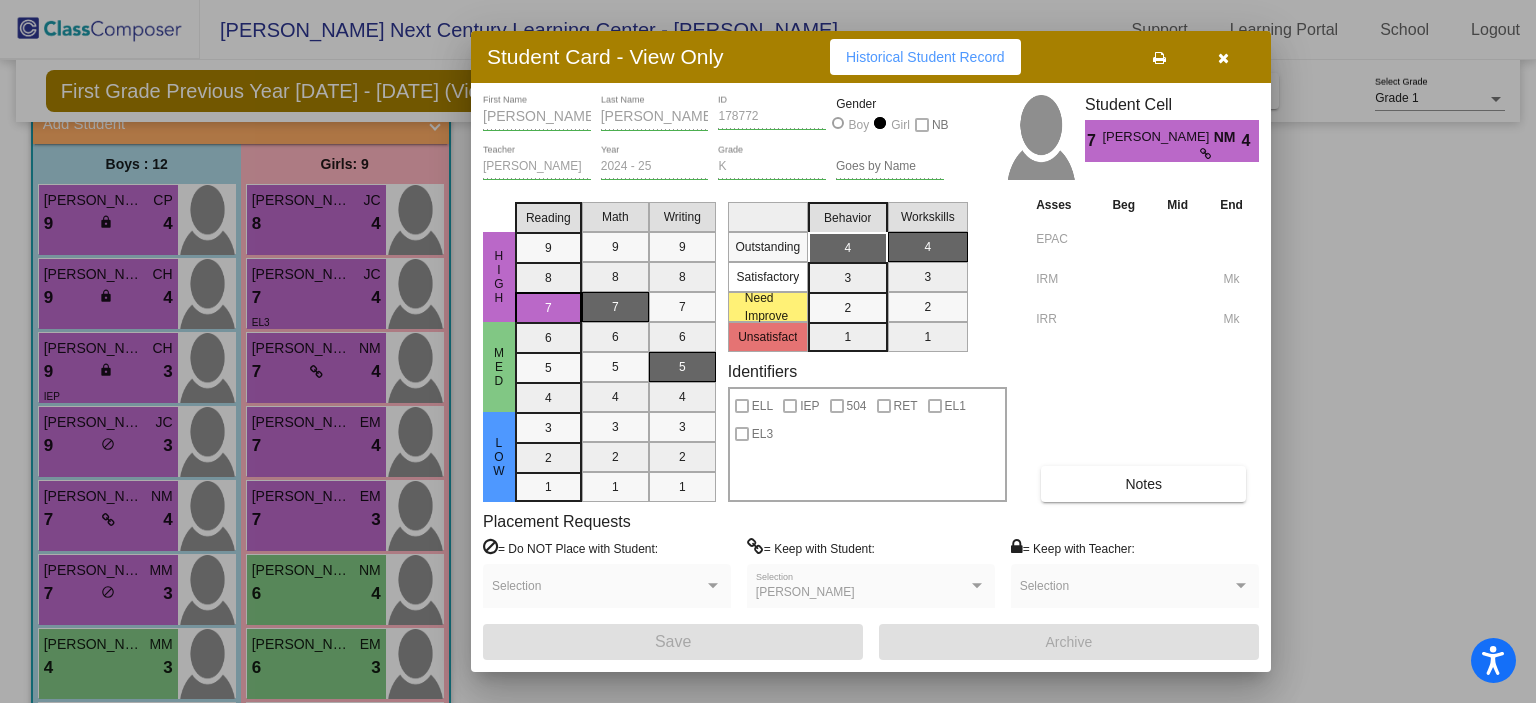 click at bounding box center (768, 351) 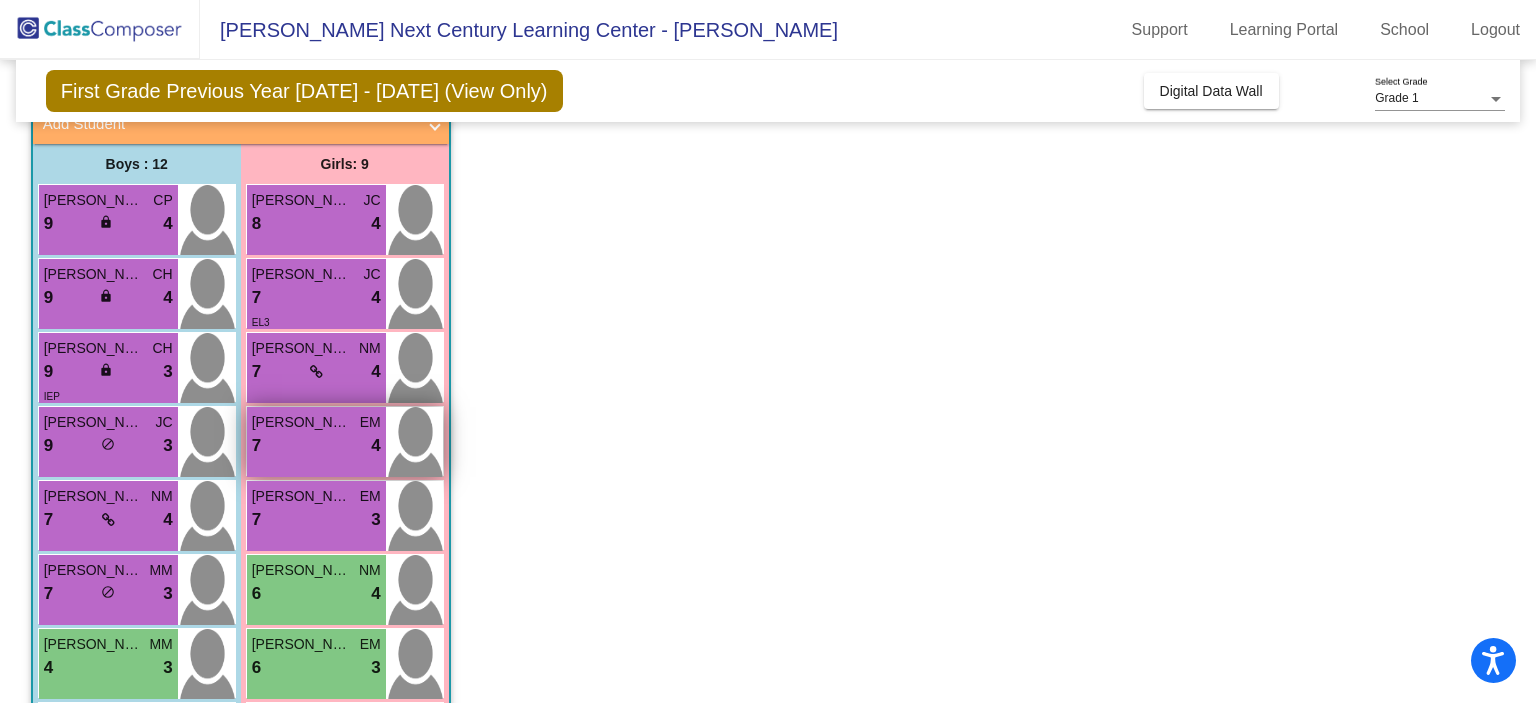 click on "7 lock do_not_disturb_alt 4" at bounding box center [316, 446] 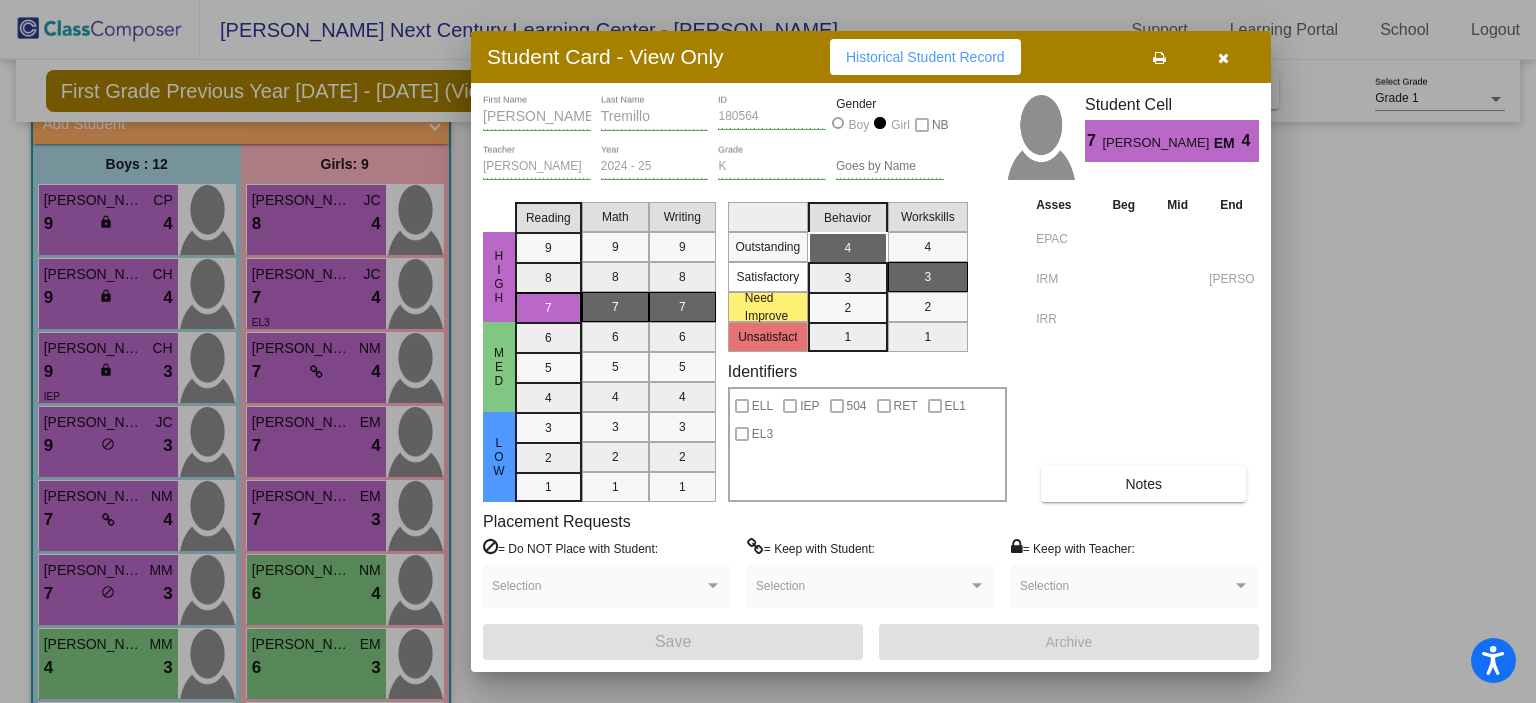 click on "Notes" at bounding box center [1143, 484] 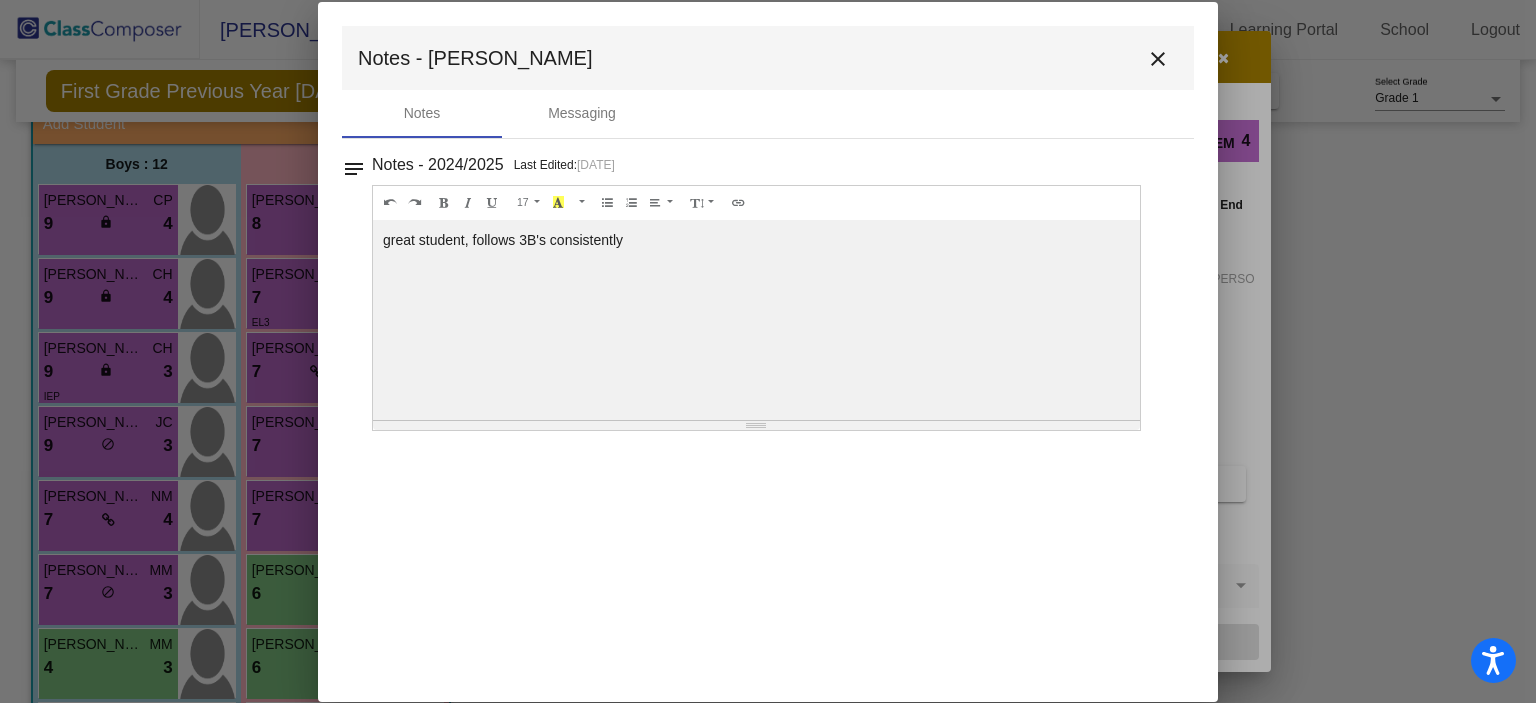 click on "close" at bounding box center [1158, 59] 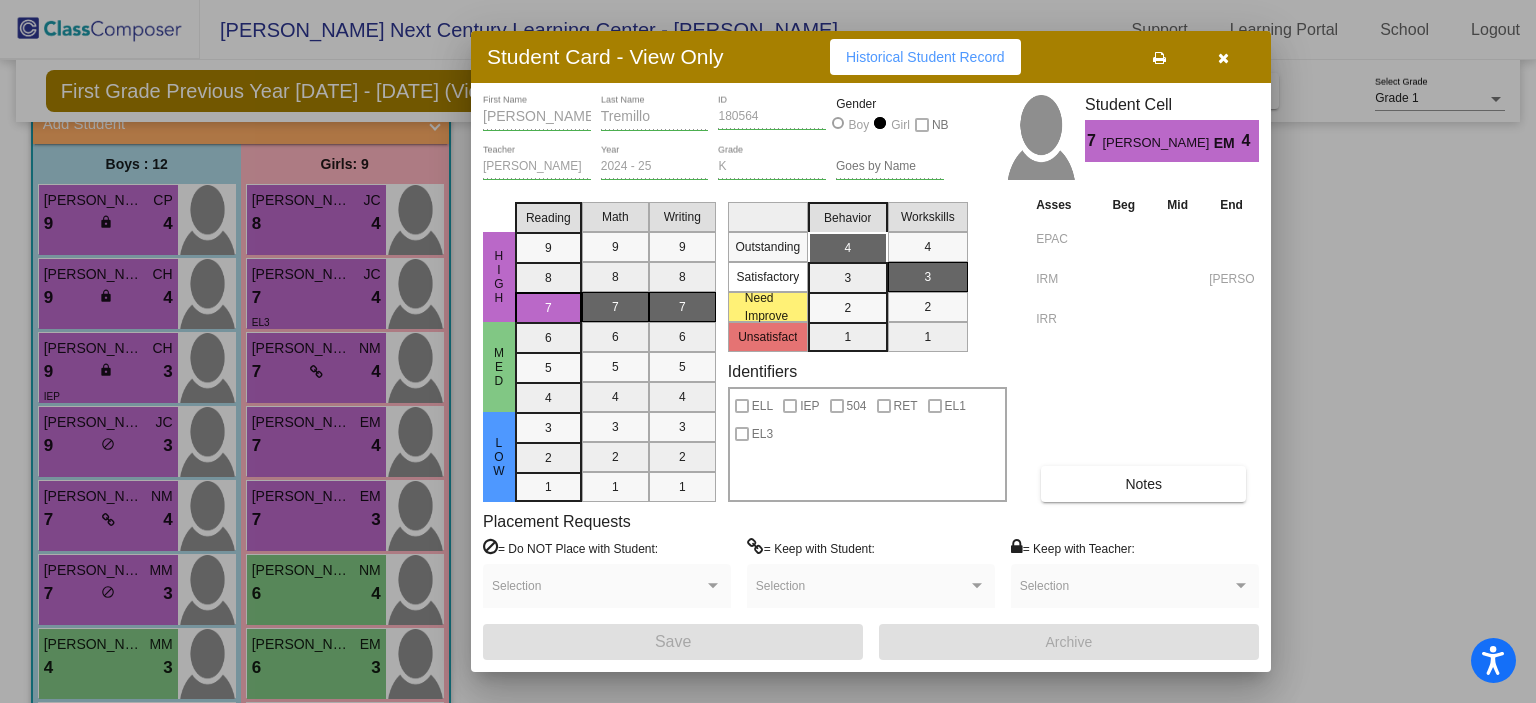 click at bounding box center (768, 351) 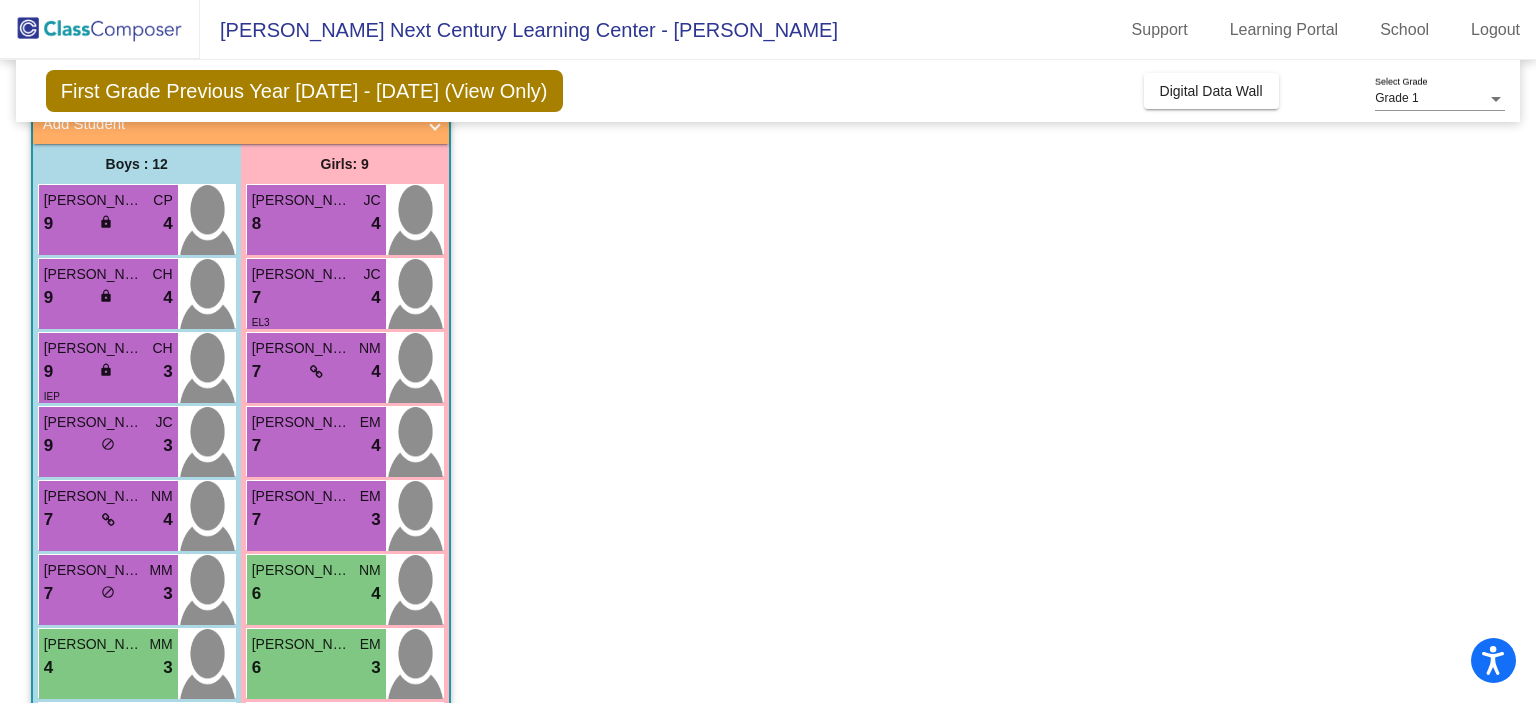 click on "7 lock do_not_disturb_alt 3" at bounding box center (316, 520) 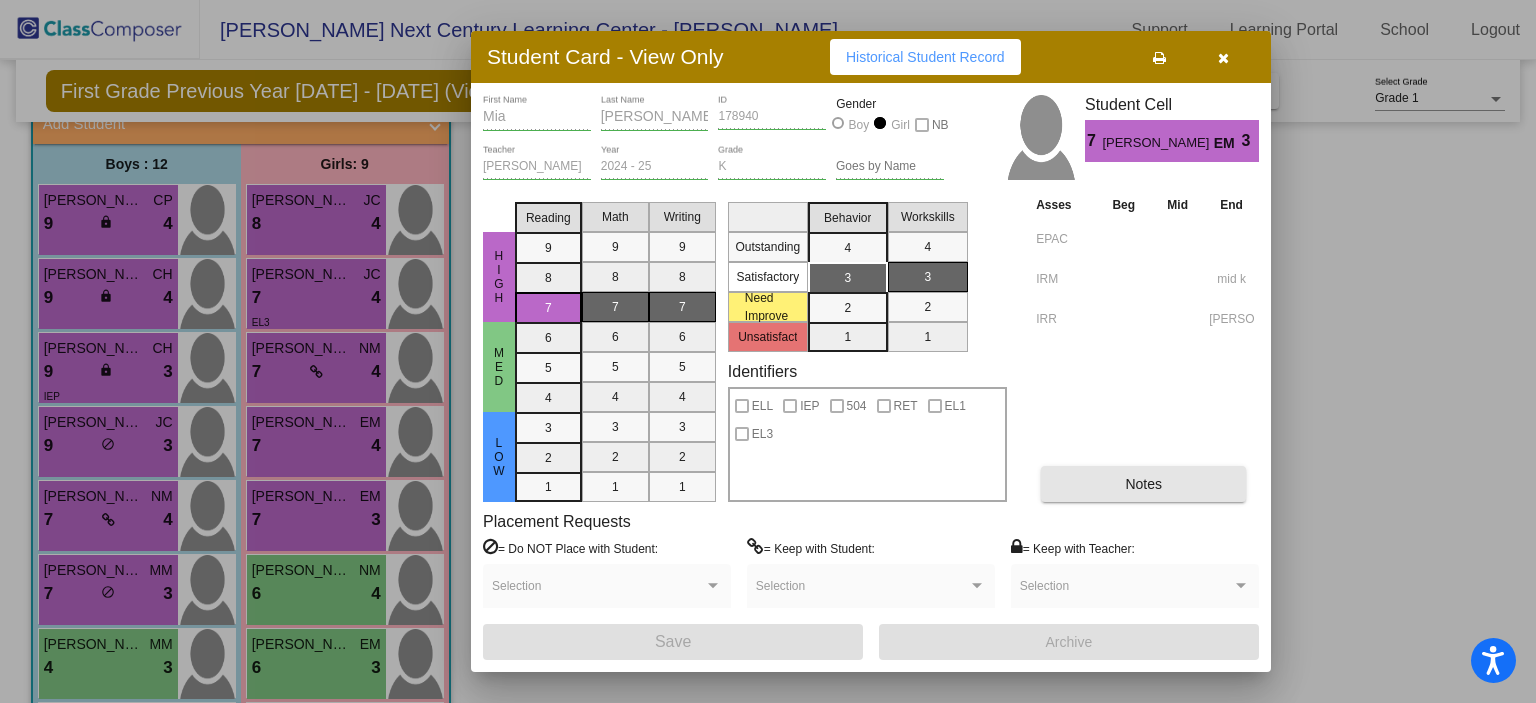 click on "Notes" at bounding box center (1143, 484) 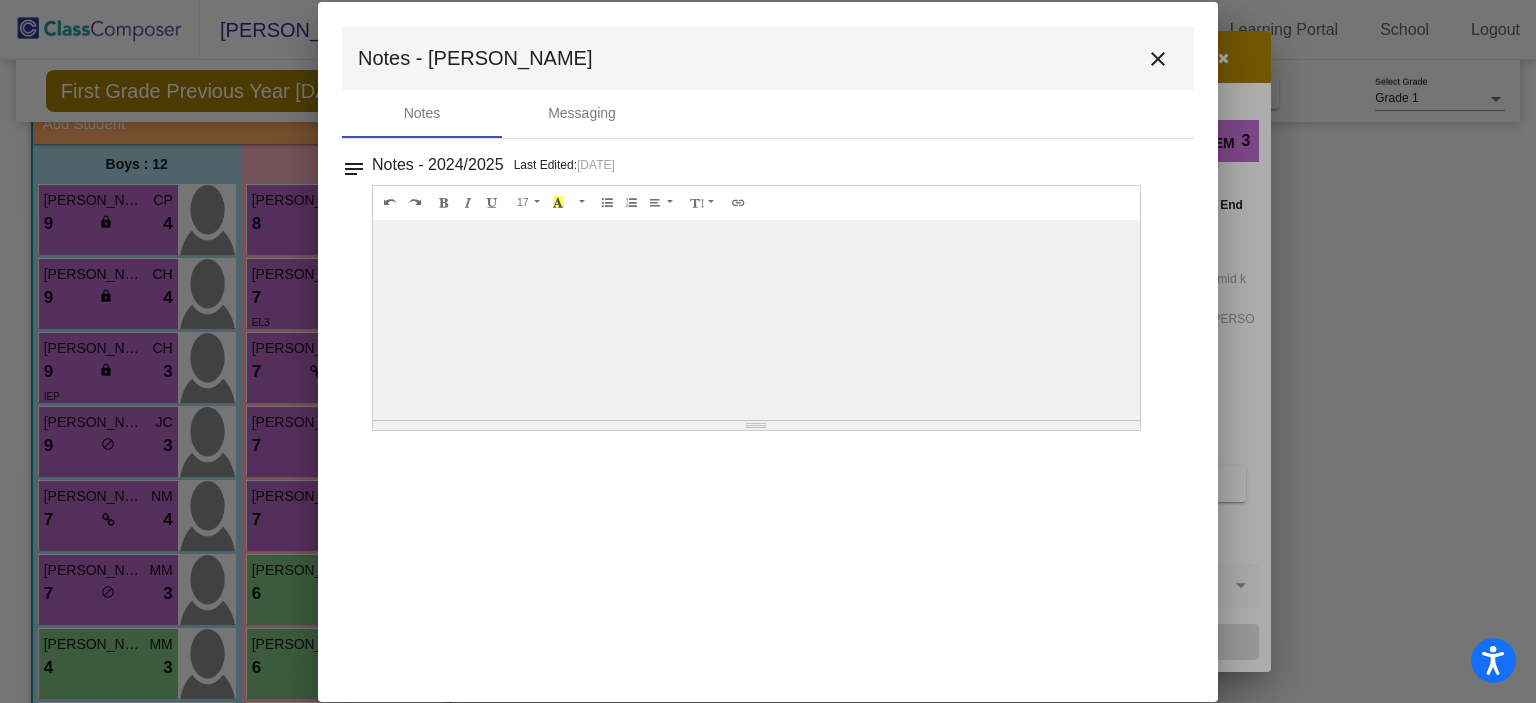 click on "close" at bounding box center [1158, 59] 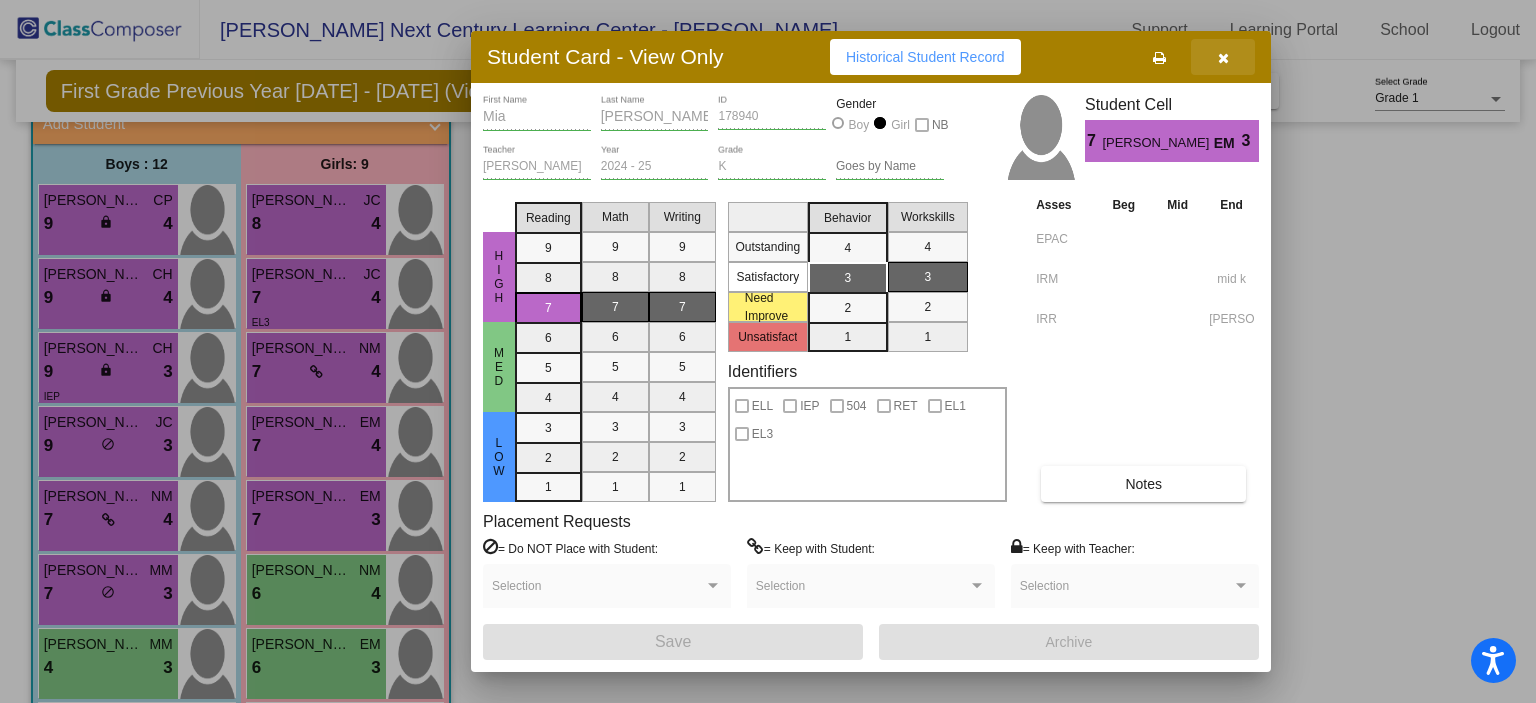 click at bounding box center (1223, 58) 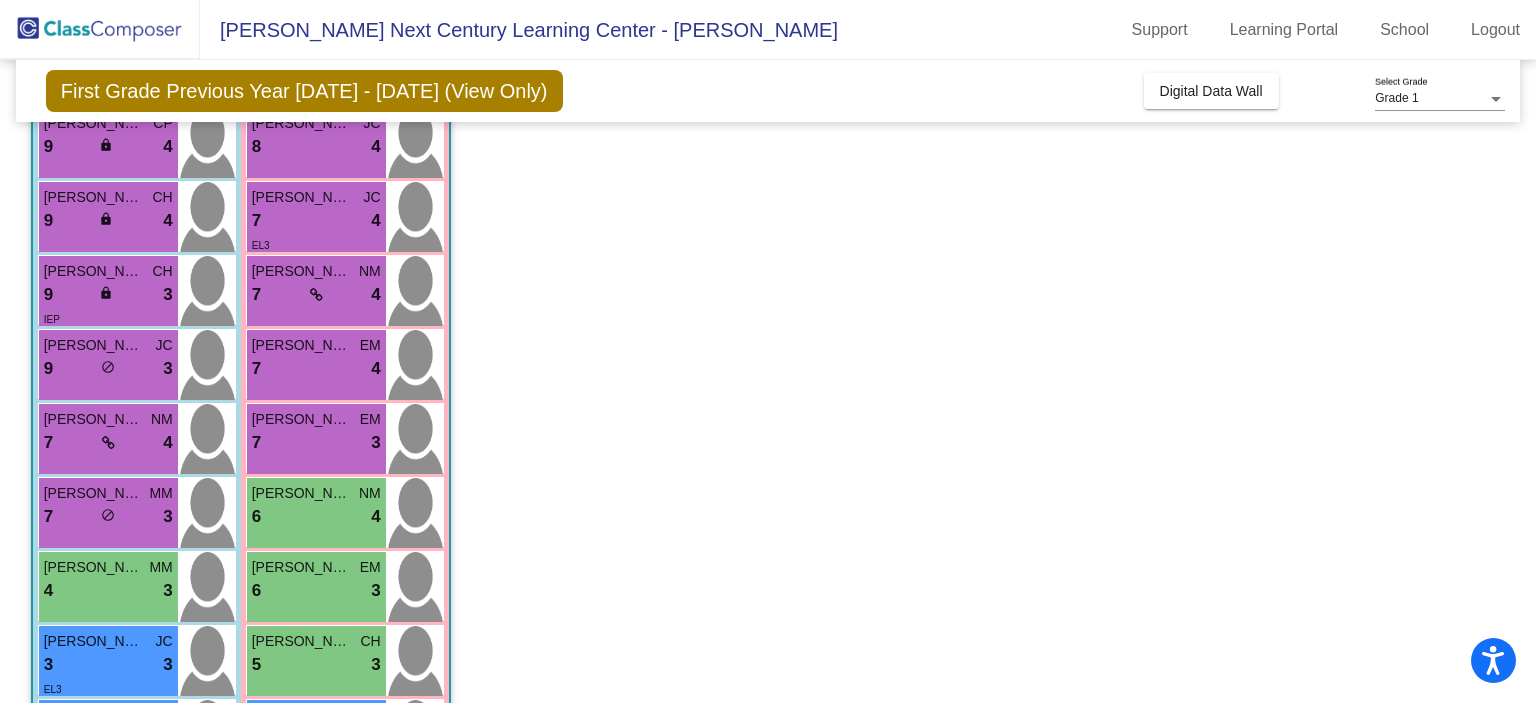 scroll, scrollTop: 336, scrollLeft: 0, axis: vertical 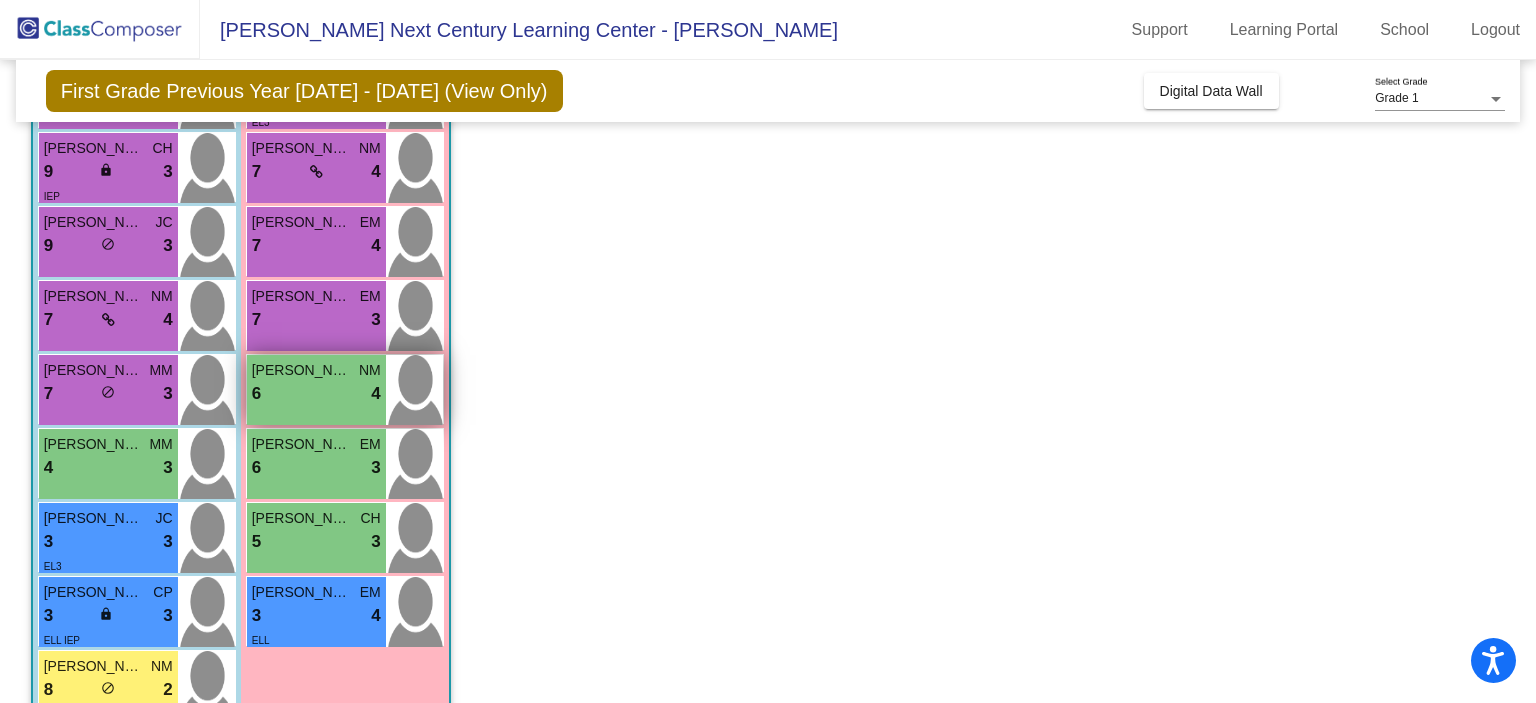 click on "6 lock do_not_disturb_alt 4" at bounding box center (316, 394) 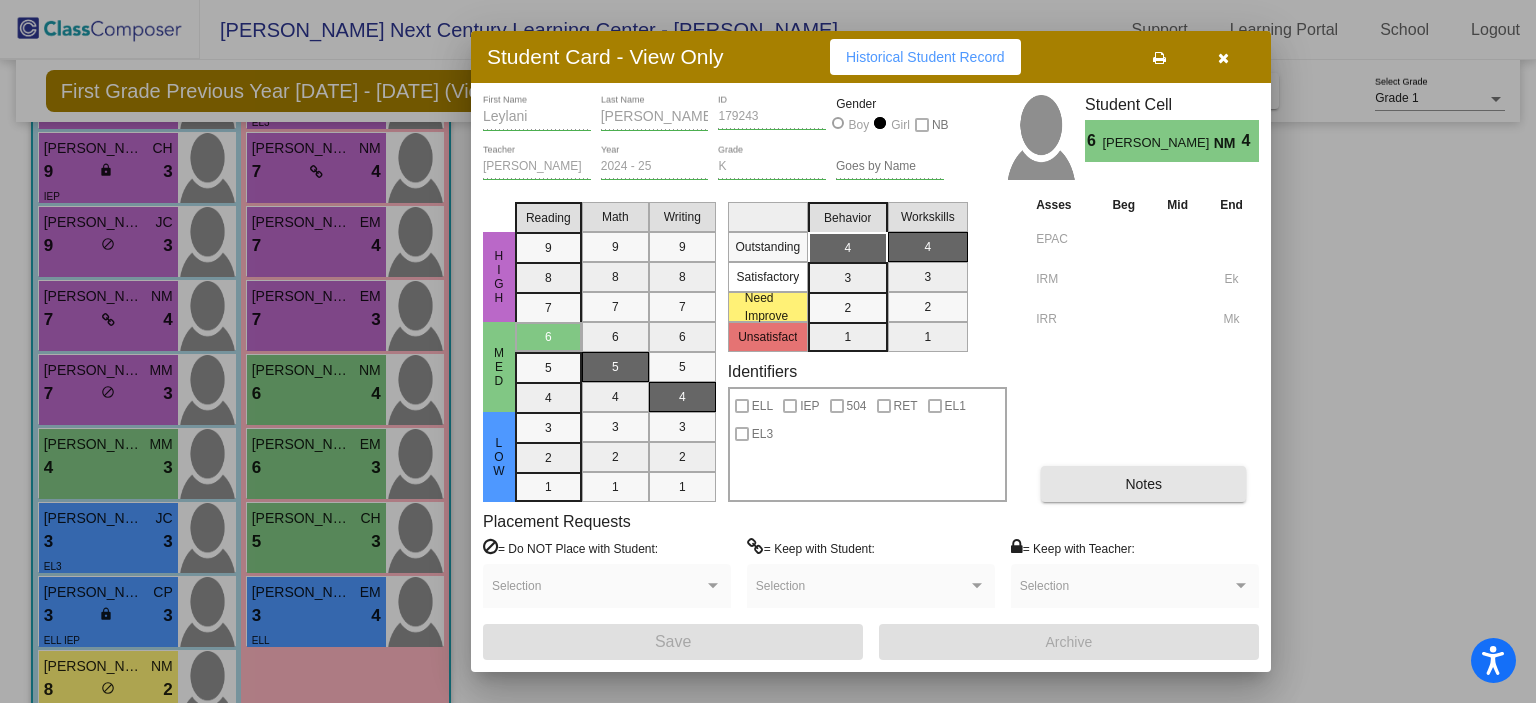 click on "Notes" at bounding box center [1143, 484] 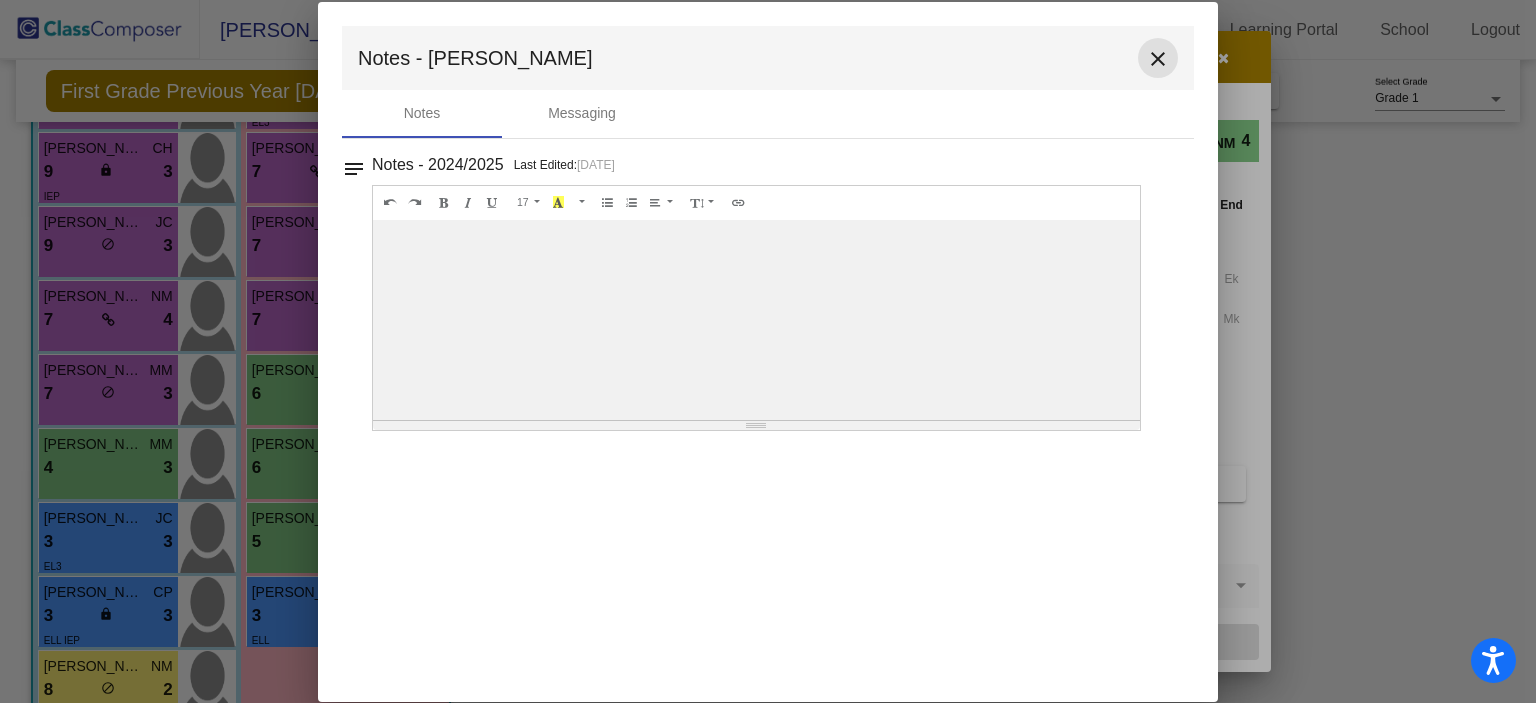 click on "close" at bounding box center (1158, 58) 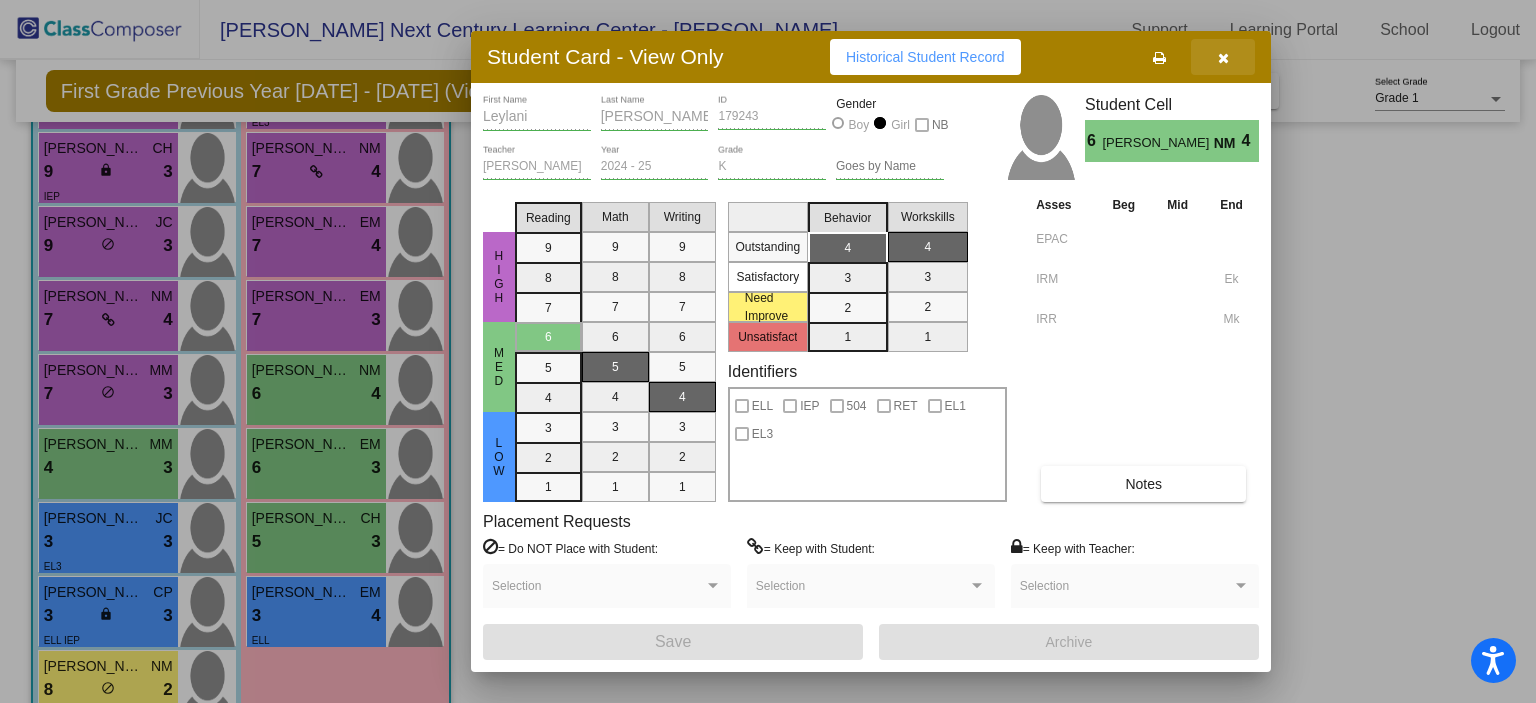 drag, startPoint x: 1220, startPoint y: 59, endPoint x: 974, endPoint y: 376, distance: 401.25427 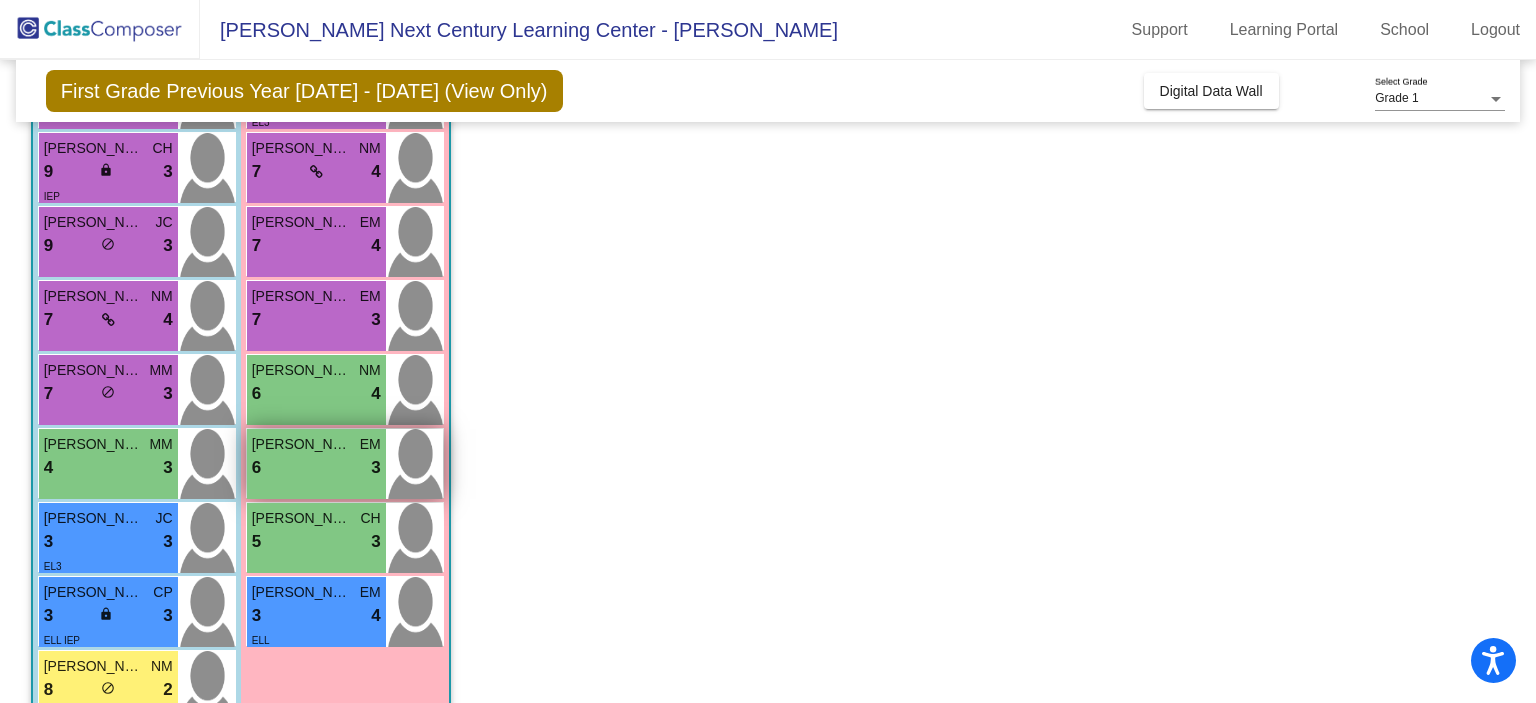 click on "Elsy Mendez" at bounding box center (302, 444) 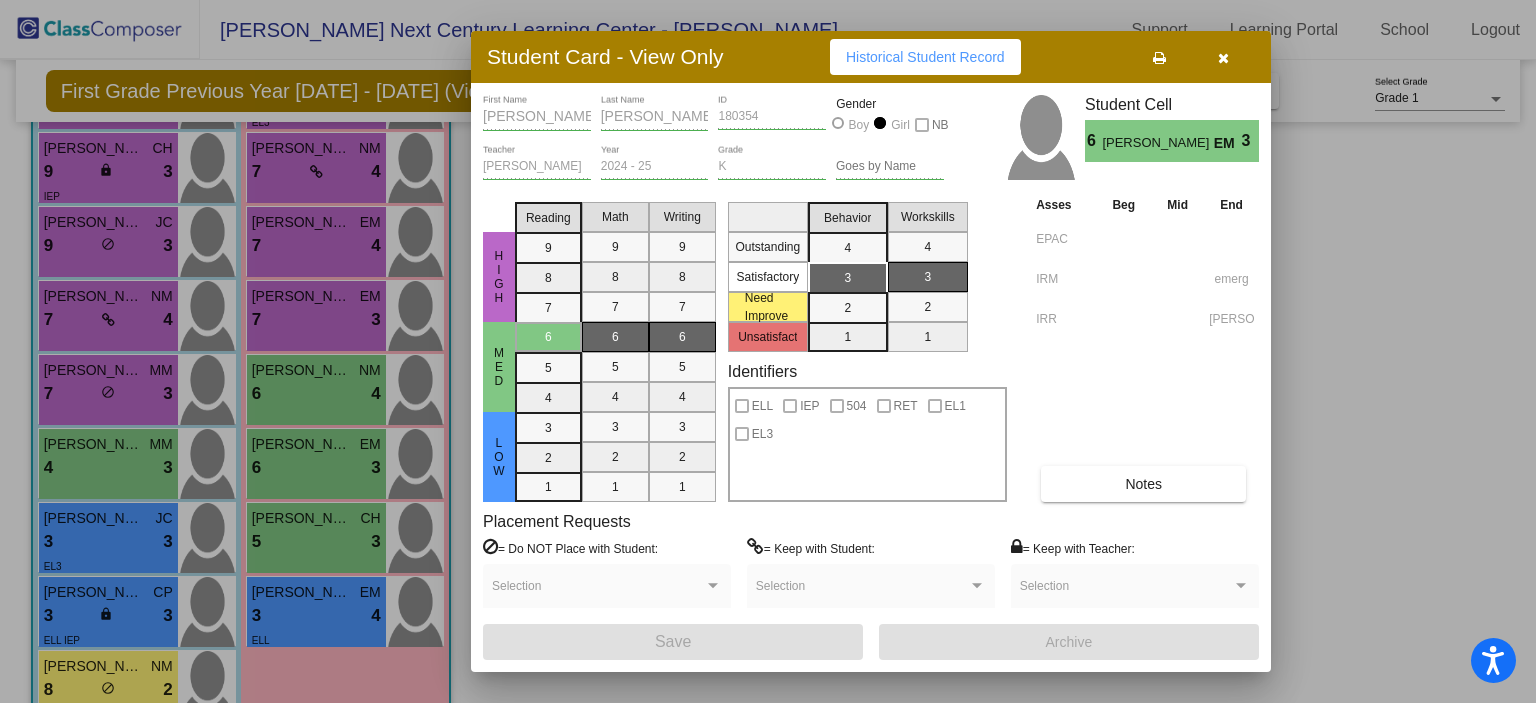 click on "Notes" at bounding box center [1143, 484] 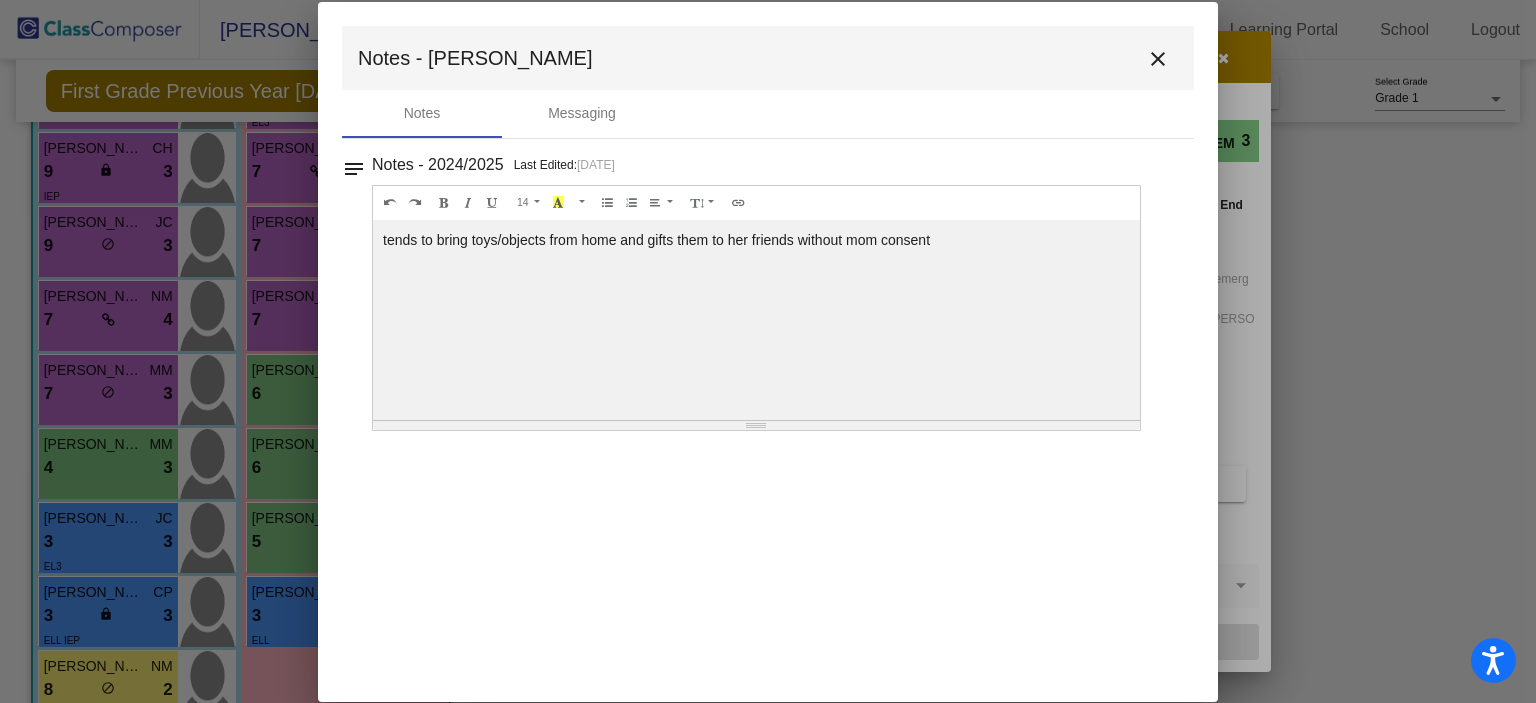 click on "Notes - Elsy close Notes Messaging notes Notes - 2024/2025 Last Edited:   5/1/25 14    8  9  10  11  12  14  18  24  36   Background Color Transparent Select #ffff00 Text Color Reset to default Select #000000      1.0  1.2  1.4  1.5  1.6  1.8  2.0  3.0 tends to bring toys/objects from home and gifts them to her friends without mom consent   100% 50% 25%" at bounding box center [768, 352] 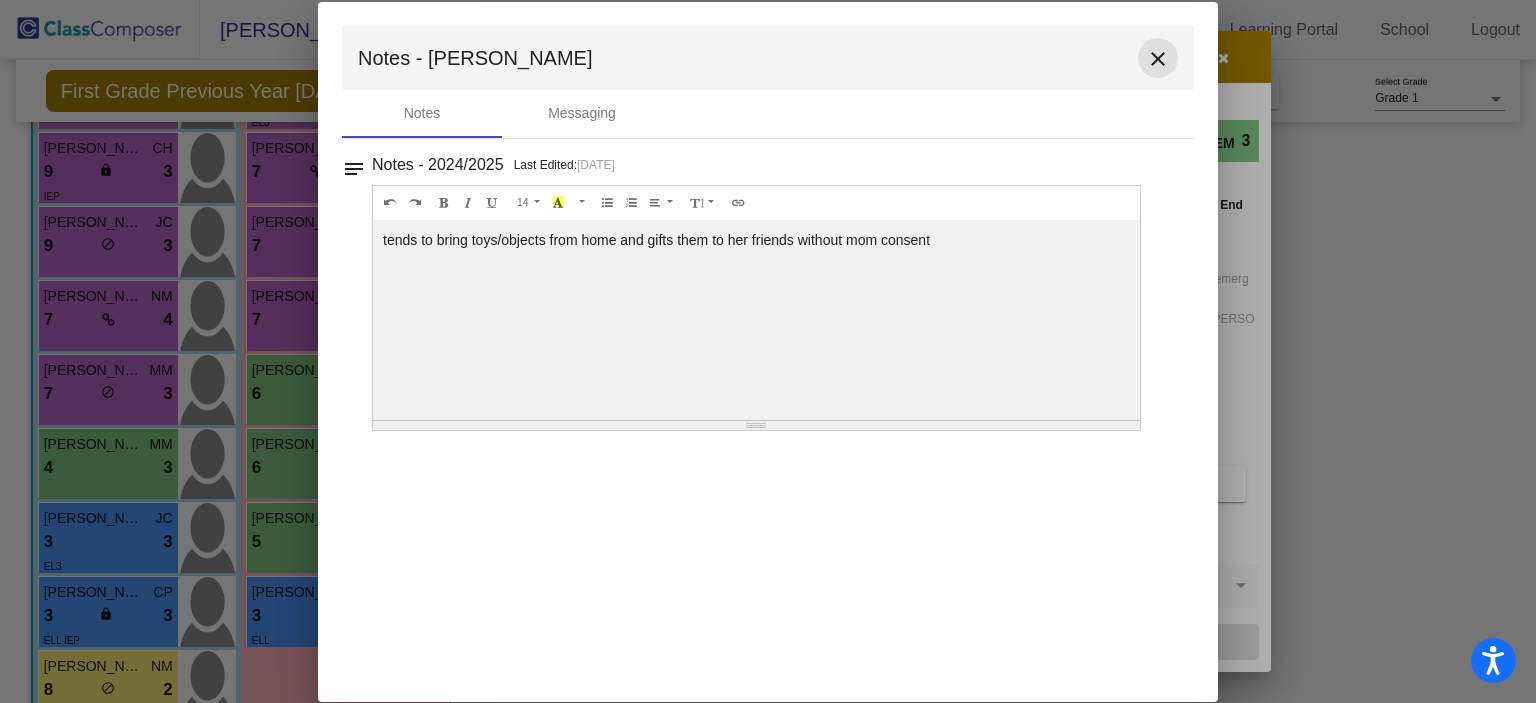 click on "close" at bounding box center (1158, 59) 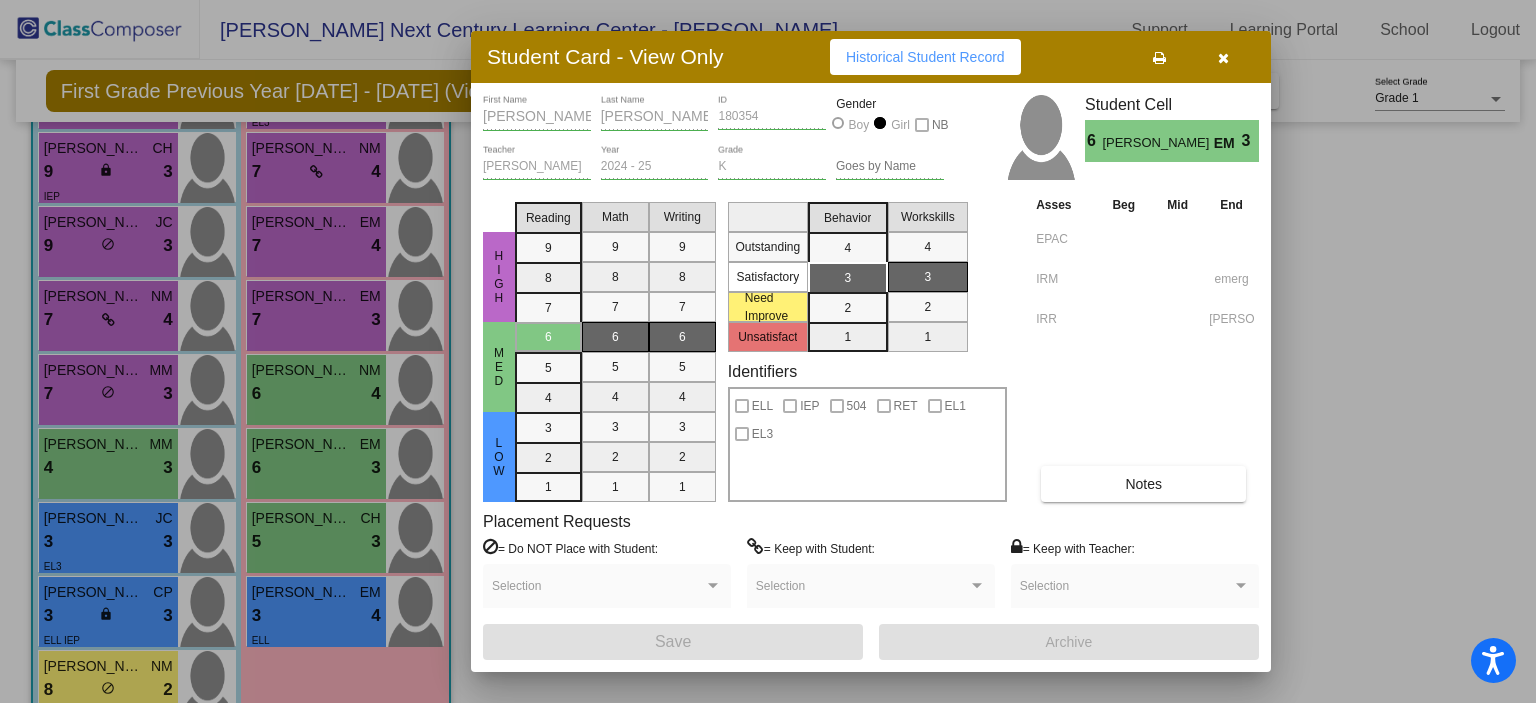 click at bounding box center [1223, 58] 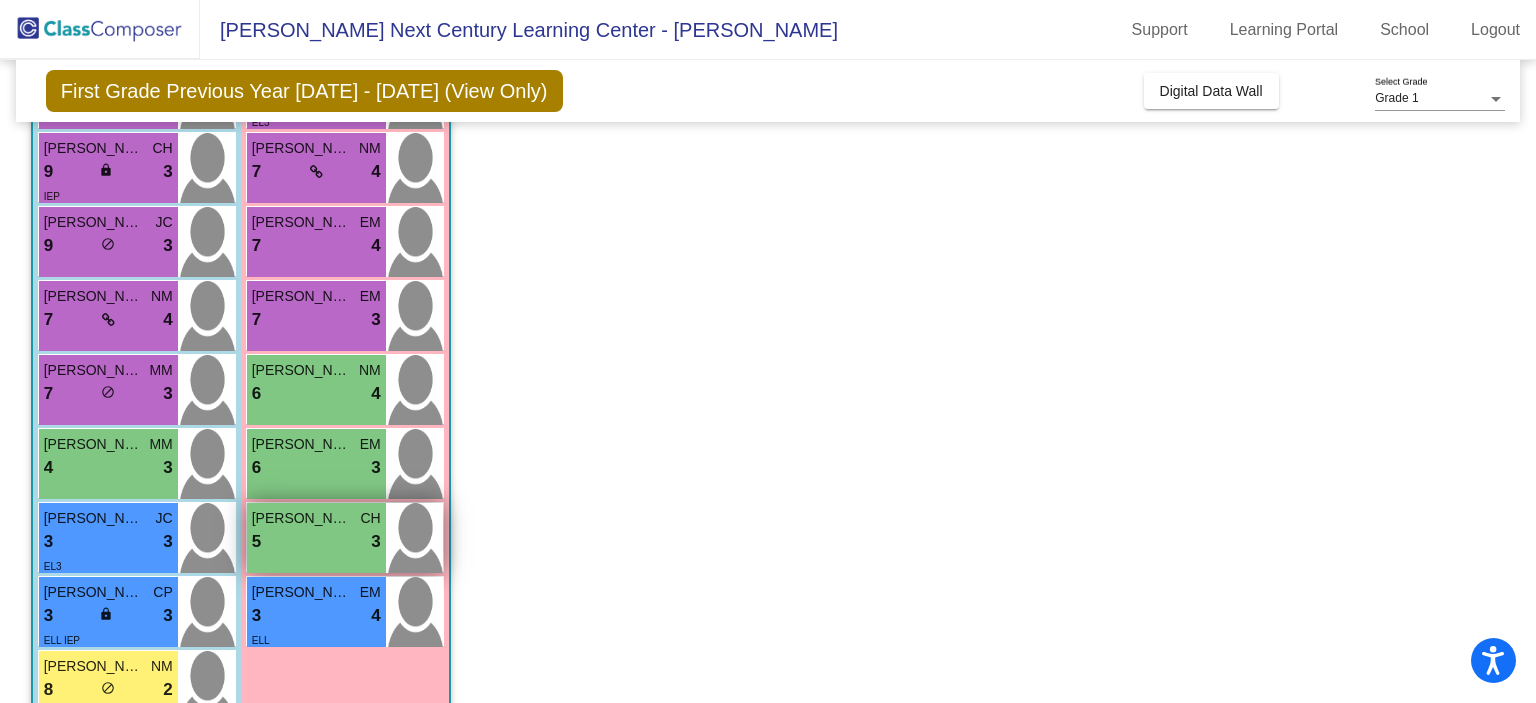 click on "5 lock do_not_disturb_alt 3" at bounding box center (316, 542) 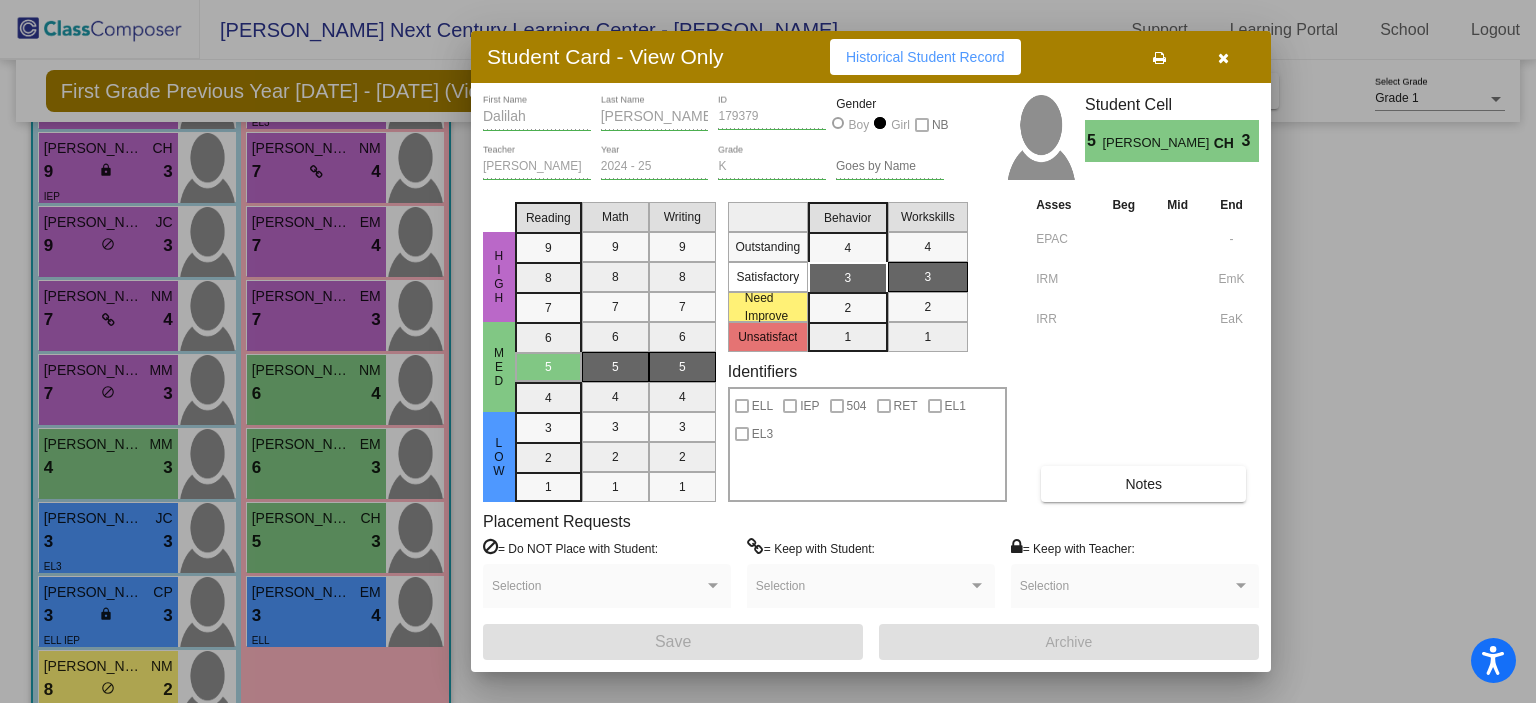 click on "Notes" at bounding box center (1143, 484) 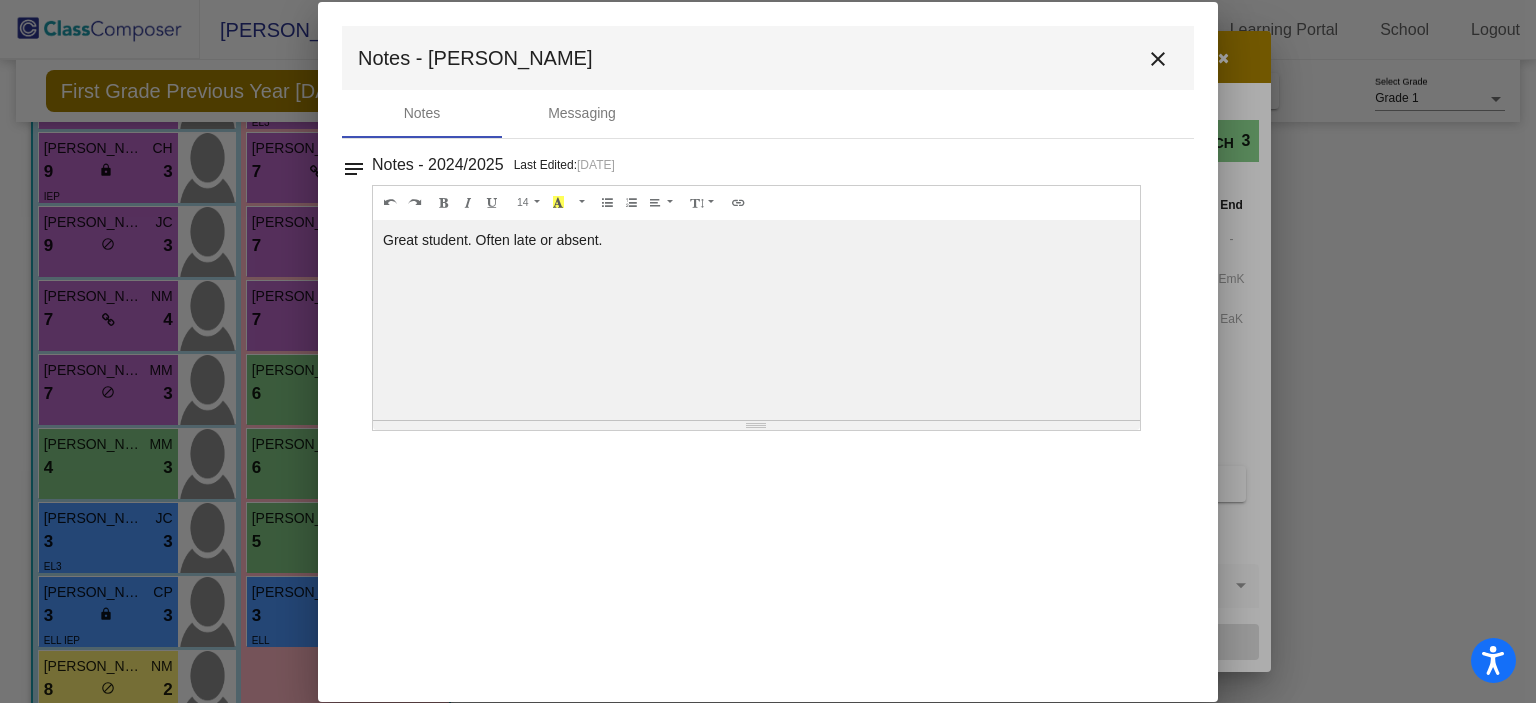 click on "close" at bounding box center [1158, 59] 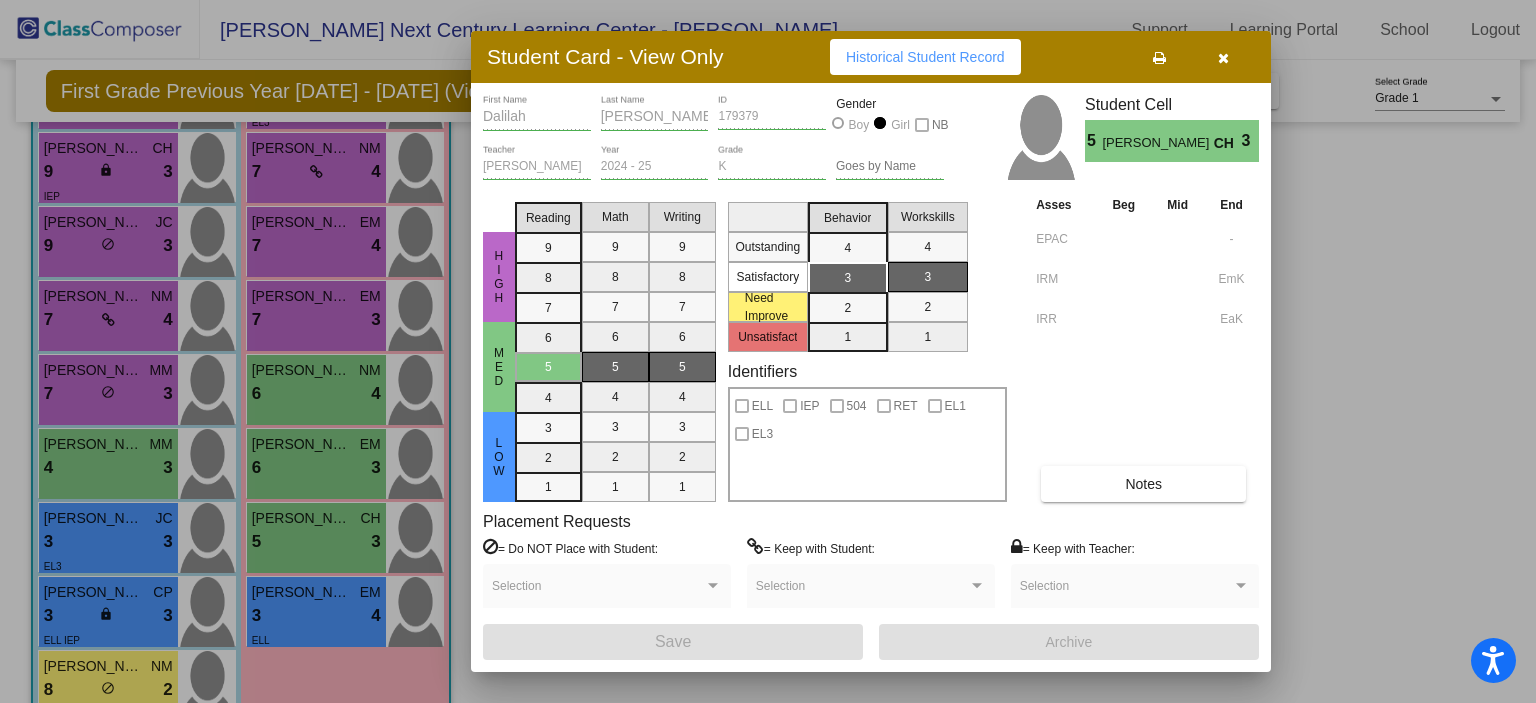 click at bounding box center (1223, 58) 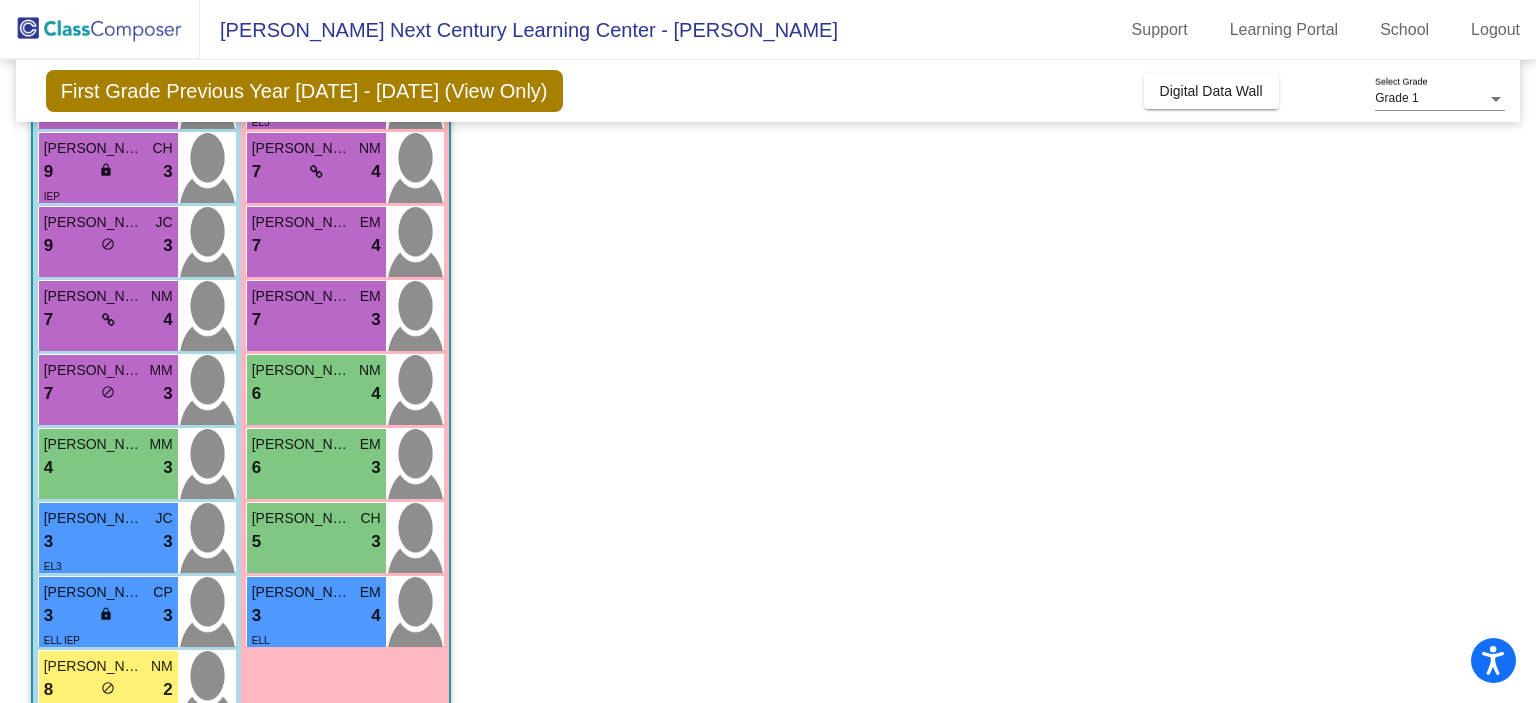 scroll, scrollTop: 536, scrollLeft: 0, axis: vertical 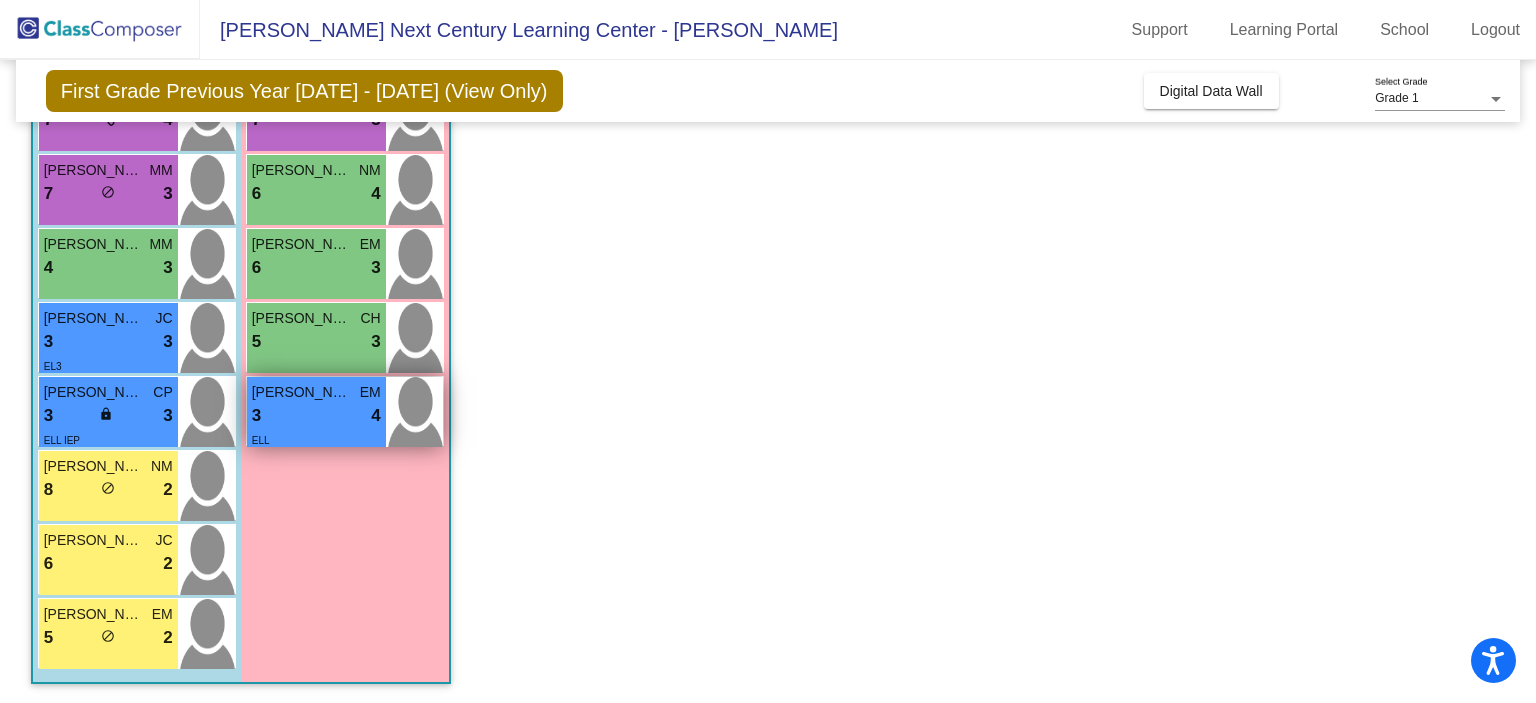 click on "3 lock do_not_disturb_alt 4" at bounding box center [316, 416] 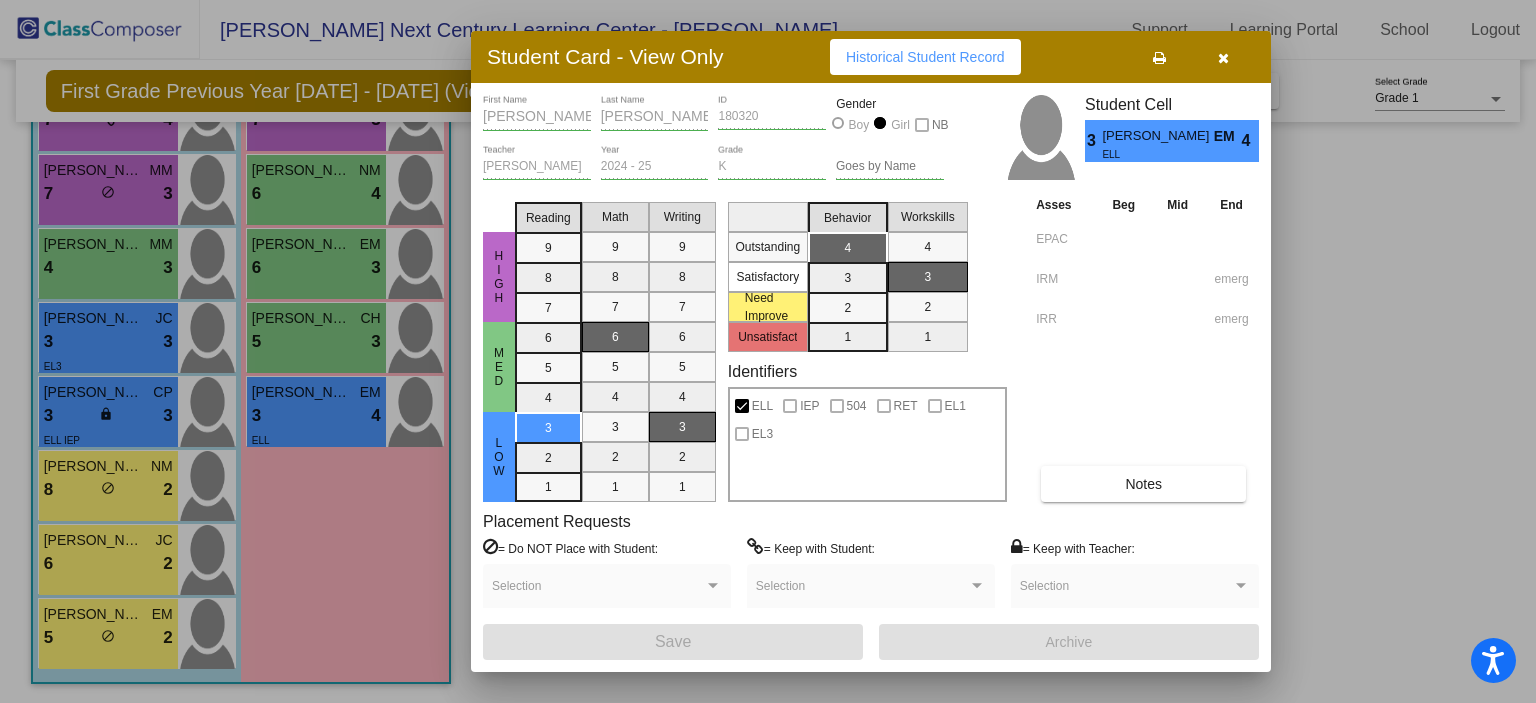 click on "Notes" at bounding box center [1143, 484] 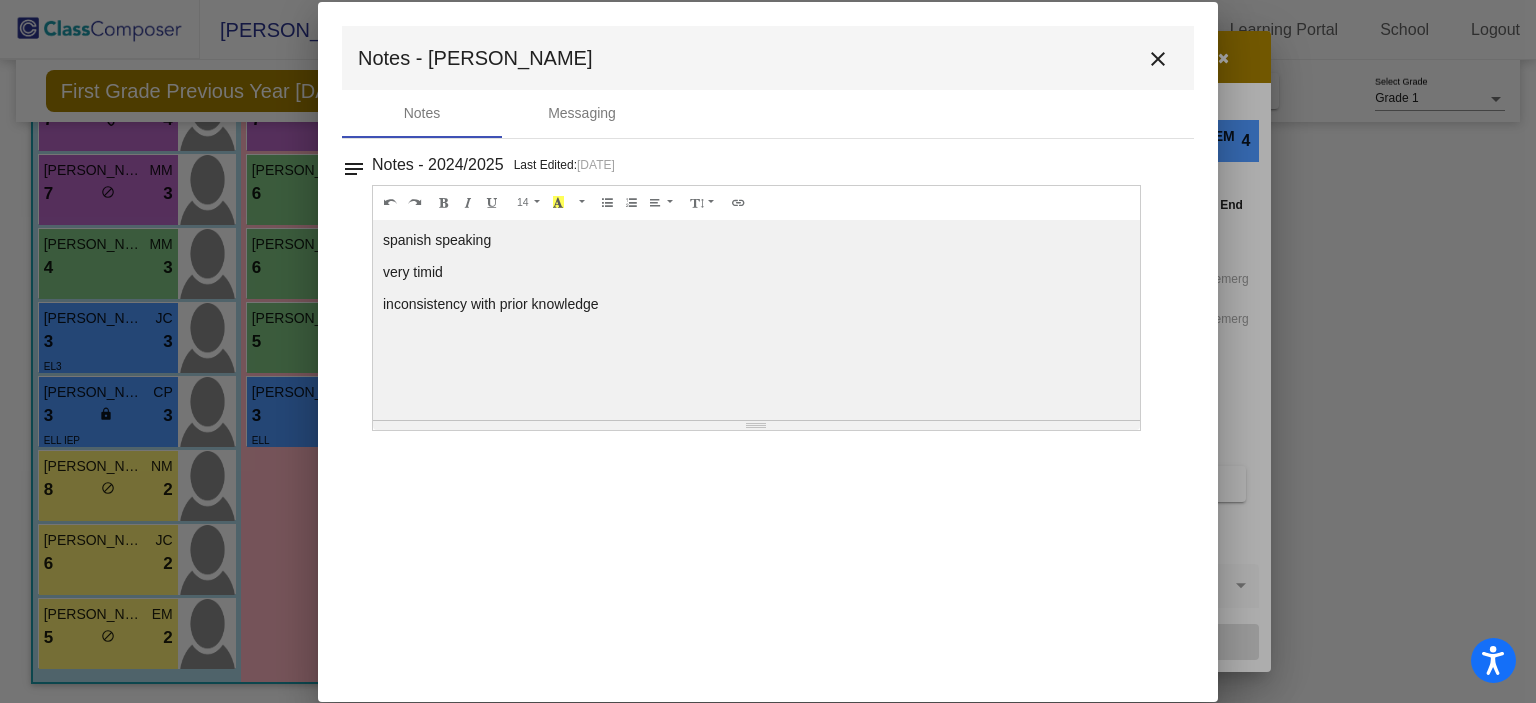 click on "close" at bounding box center [1158, 59] 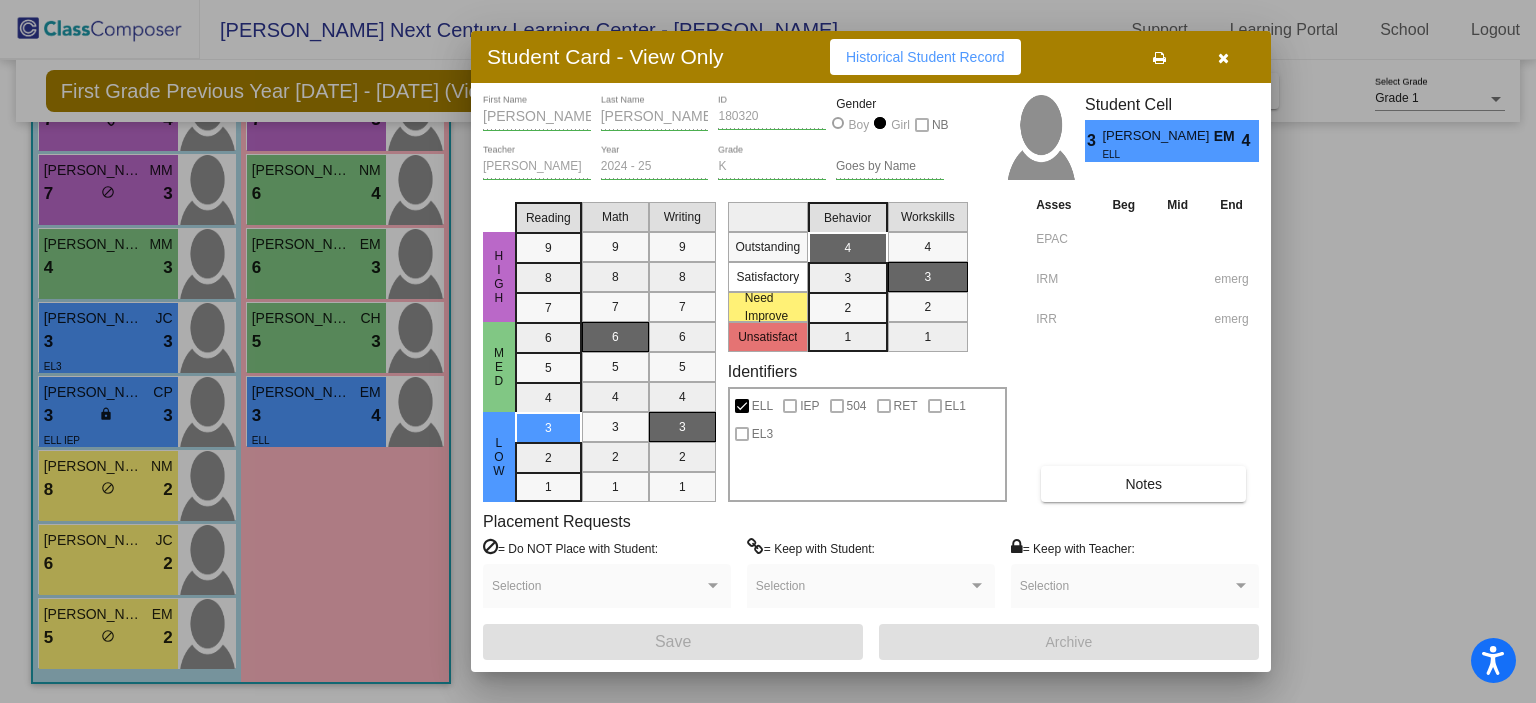 click at bounding box center [1223, 57] 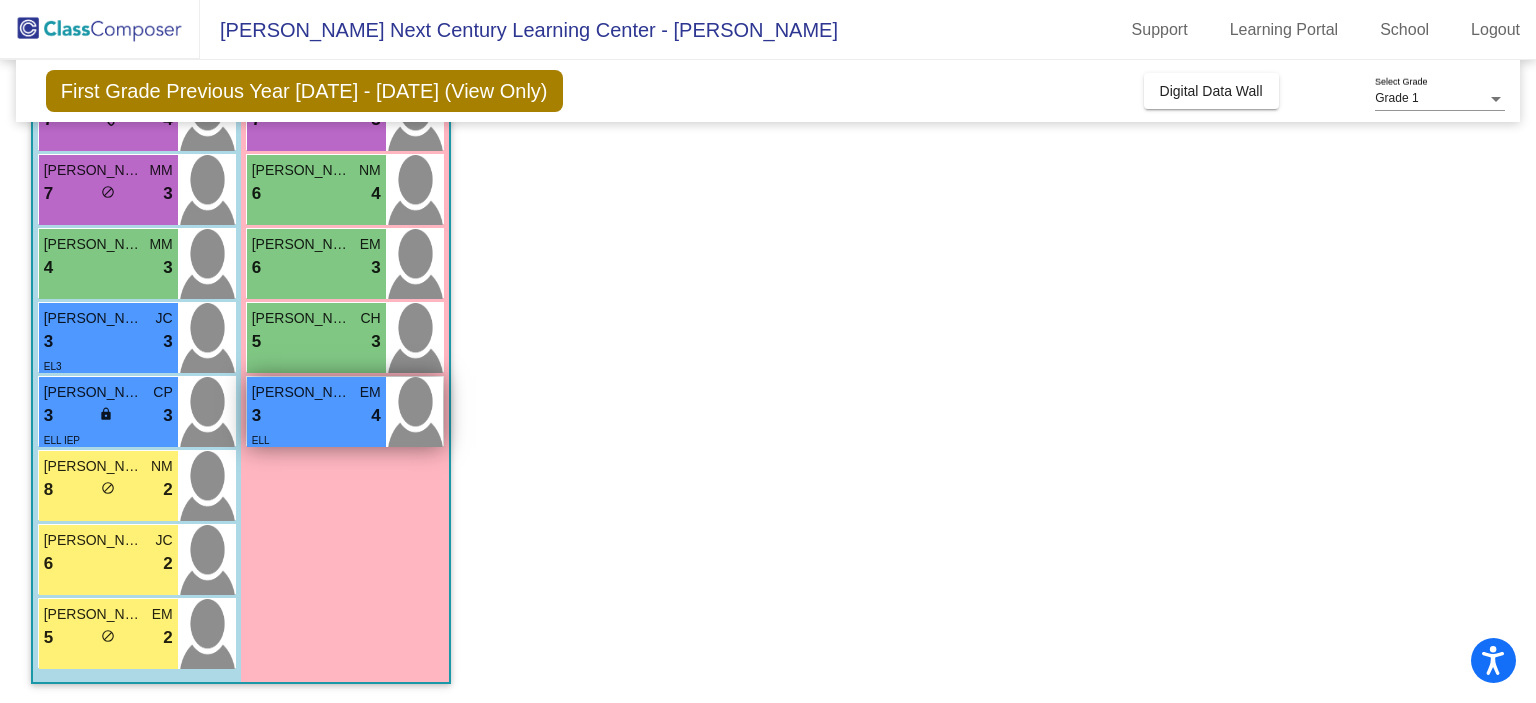 click on "3 lock do_not_disturb_alt 4" at bounding box center (316, 416) 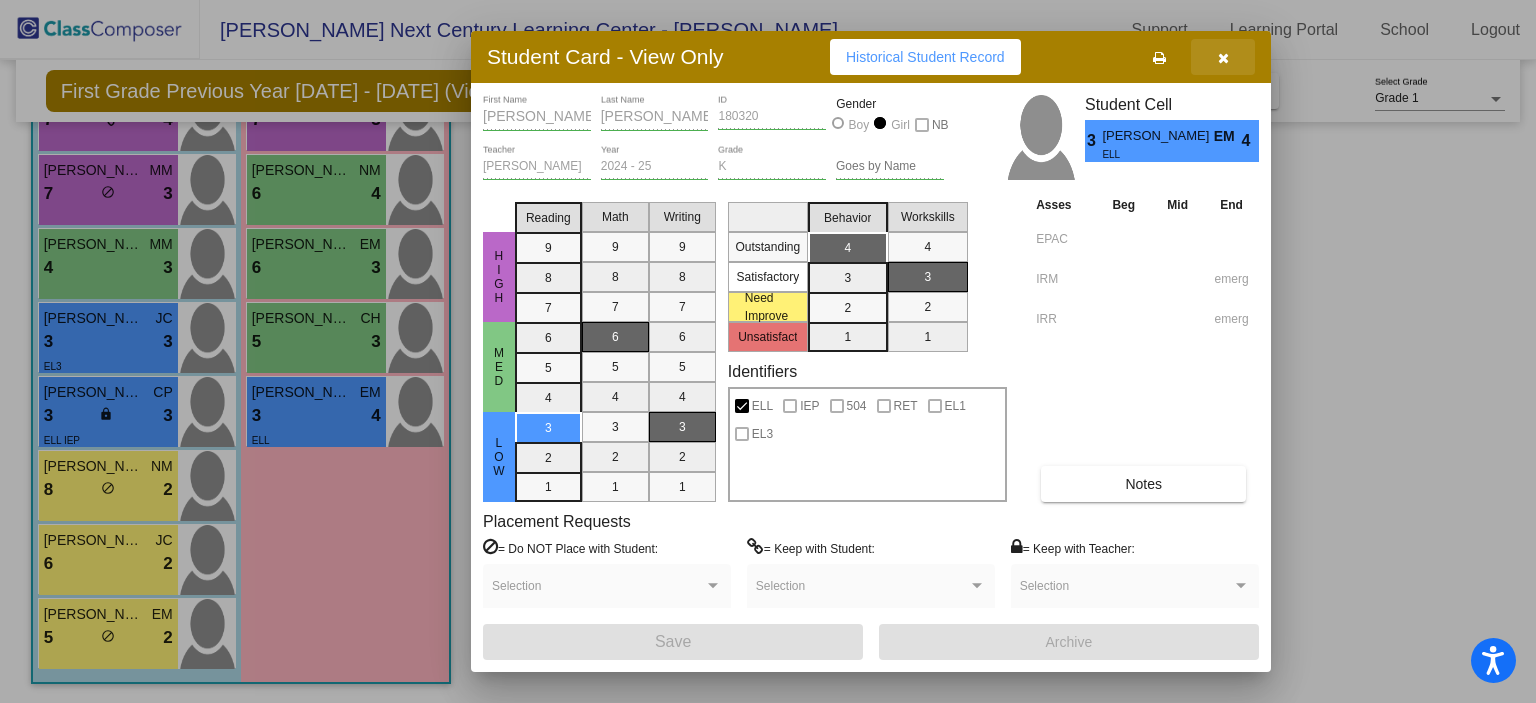 click at bounding box center (1223, 58) 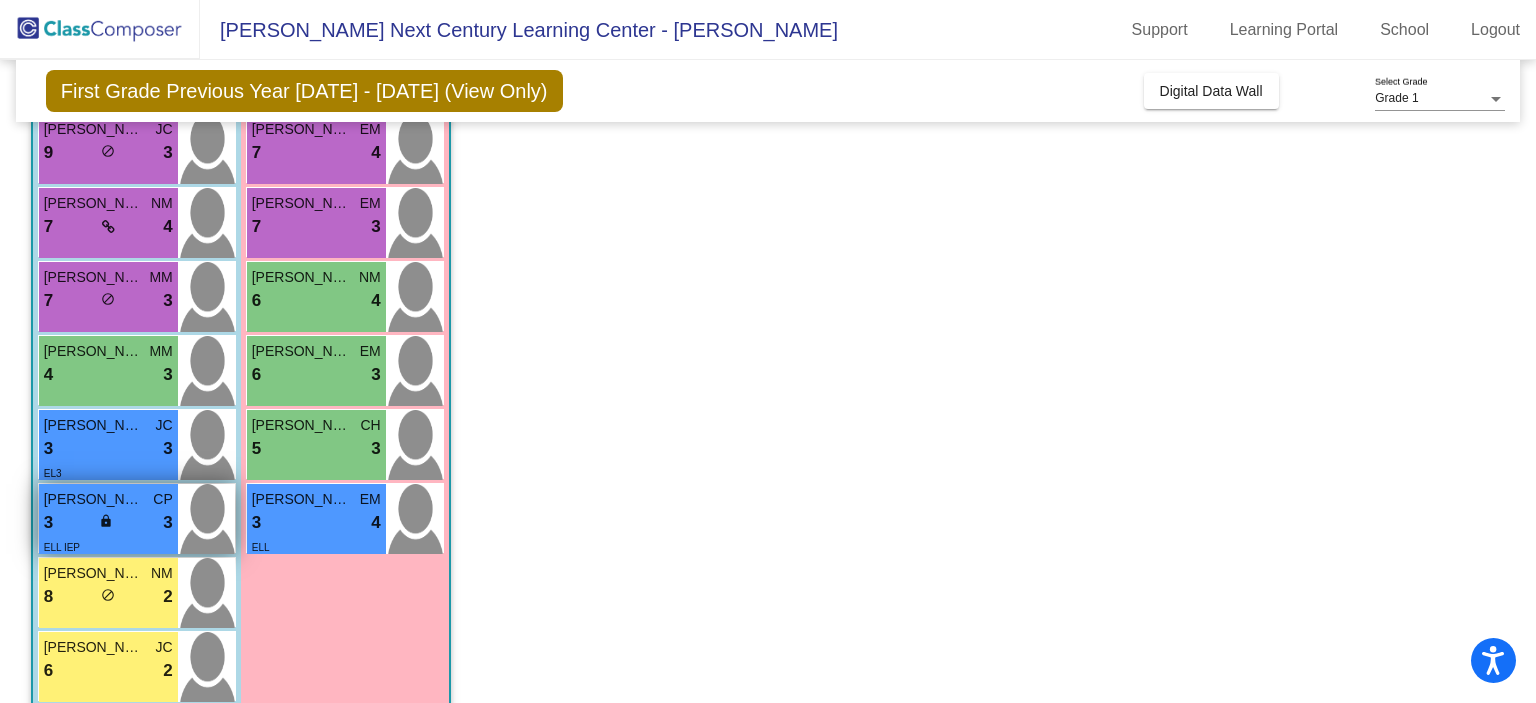 scroll, scrollTop: 336, scrollLeft: 0, axis: vertical 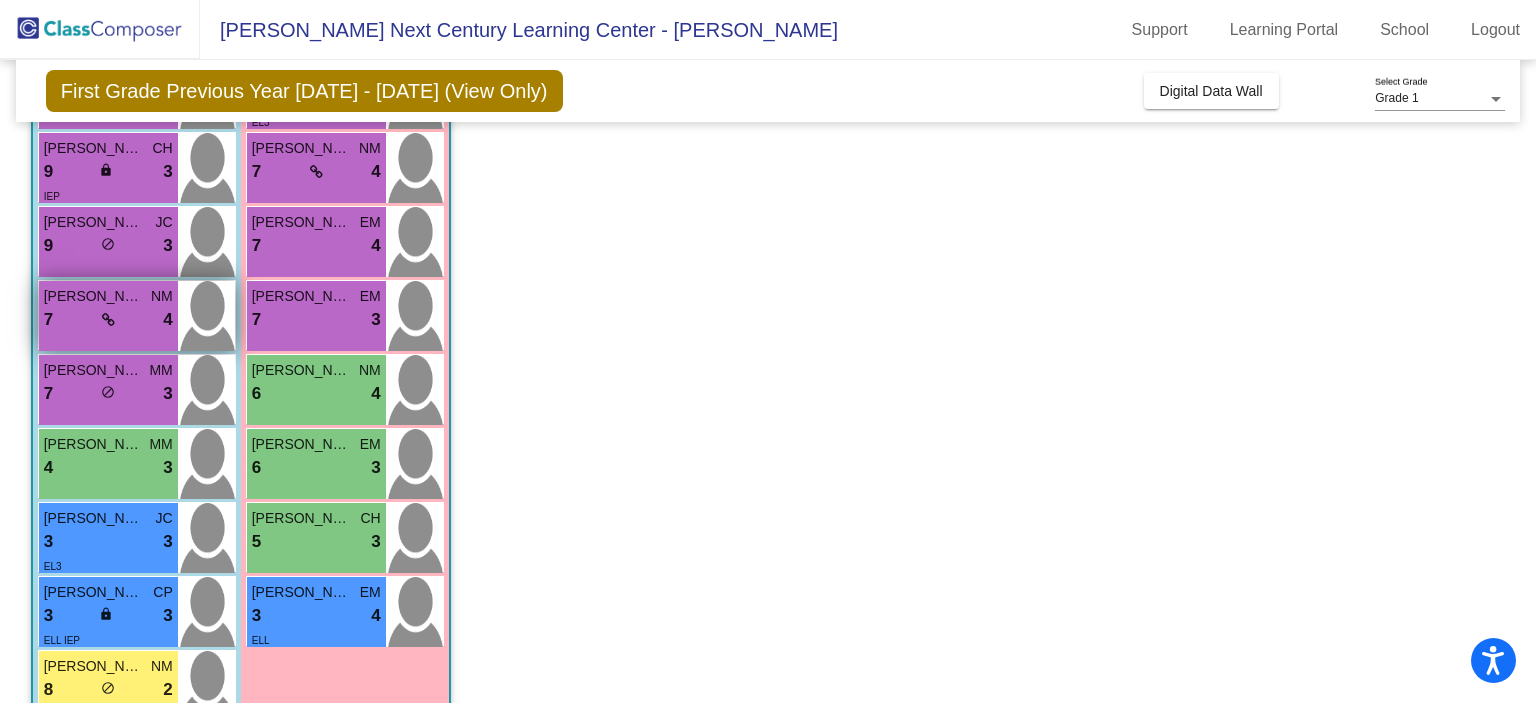 click on "7 lock do_not_disturb_alt 4" at bounding box center (108, 320) 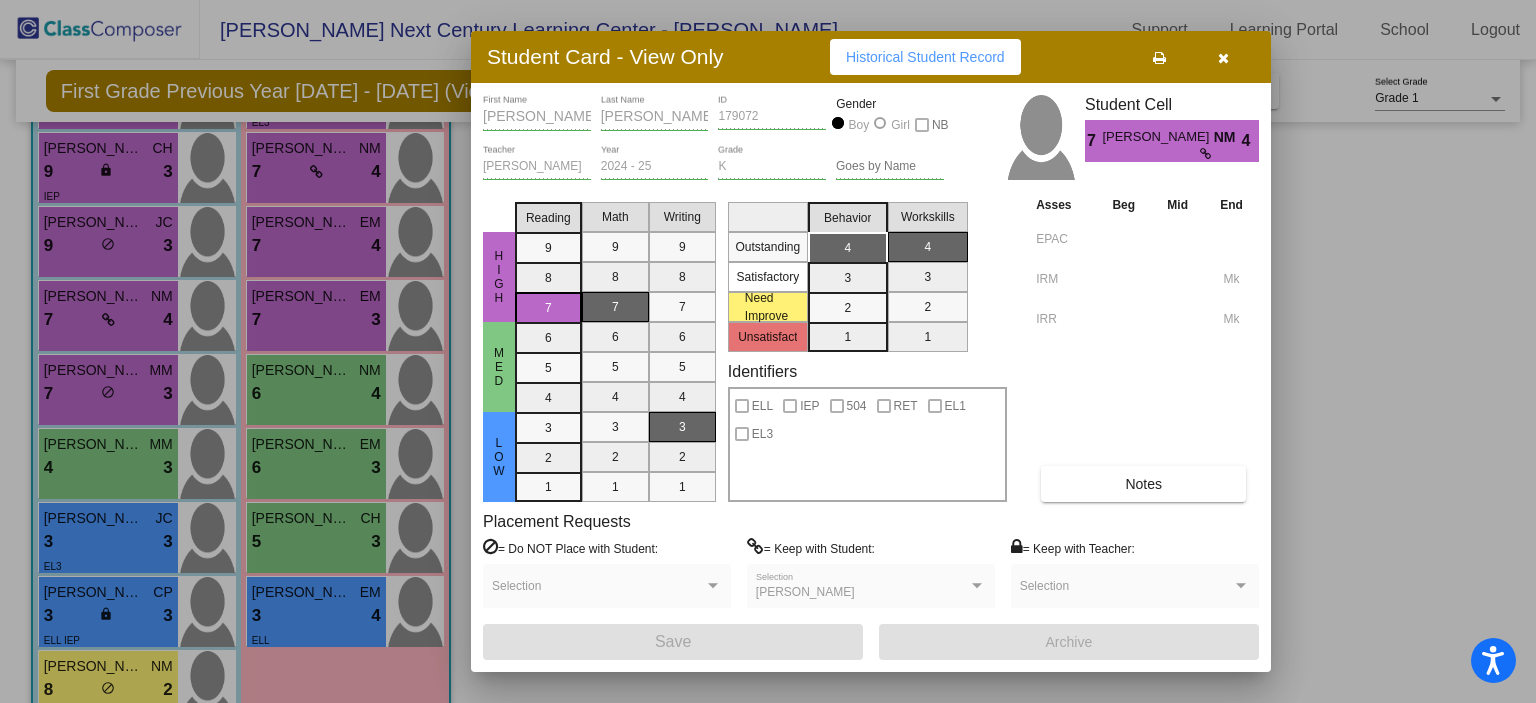 click at bounding box center (1223, 58) 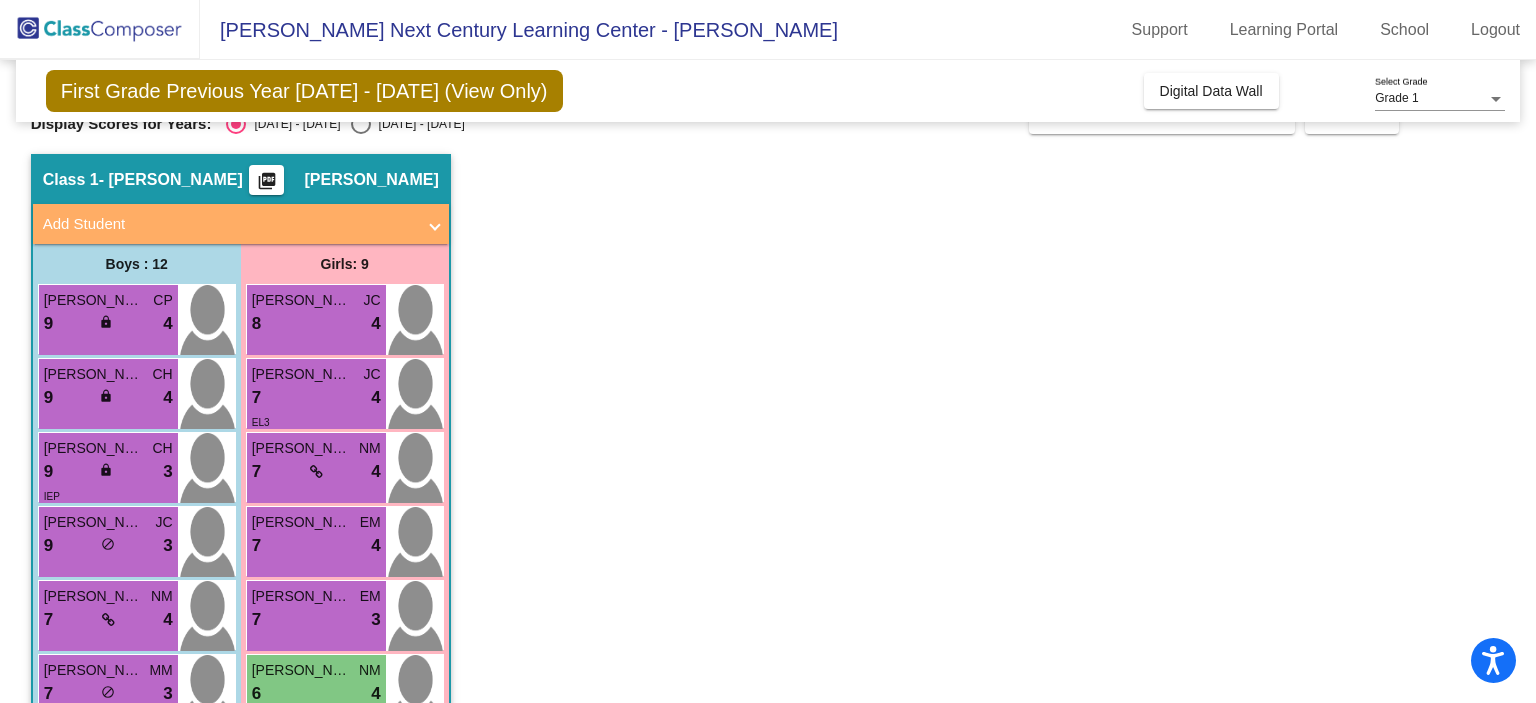 scroll, scrollTop: 0, scrollLeft: 0, axis: both 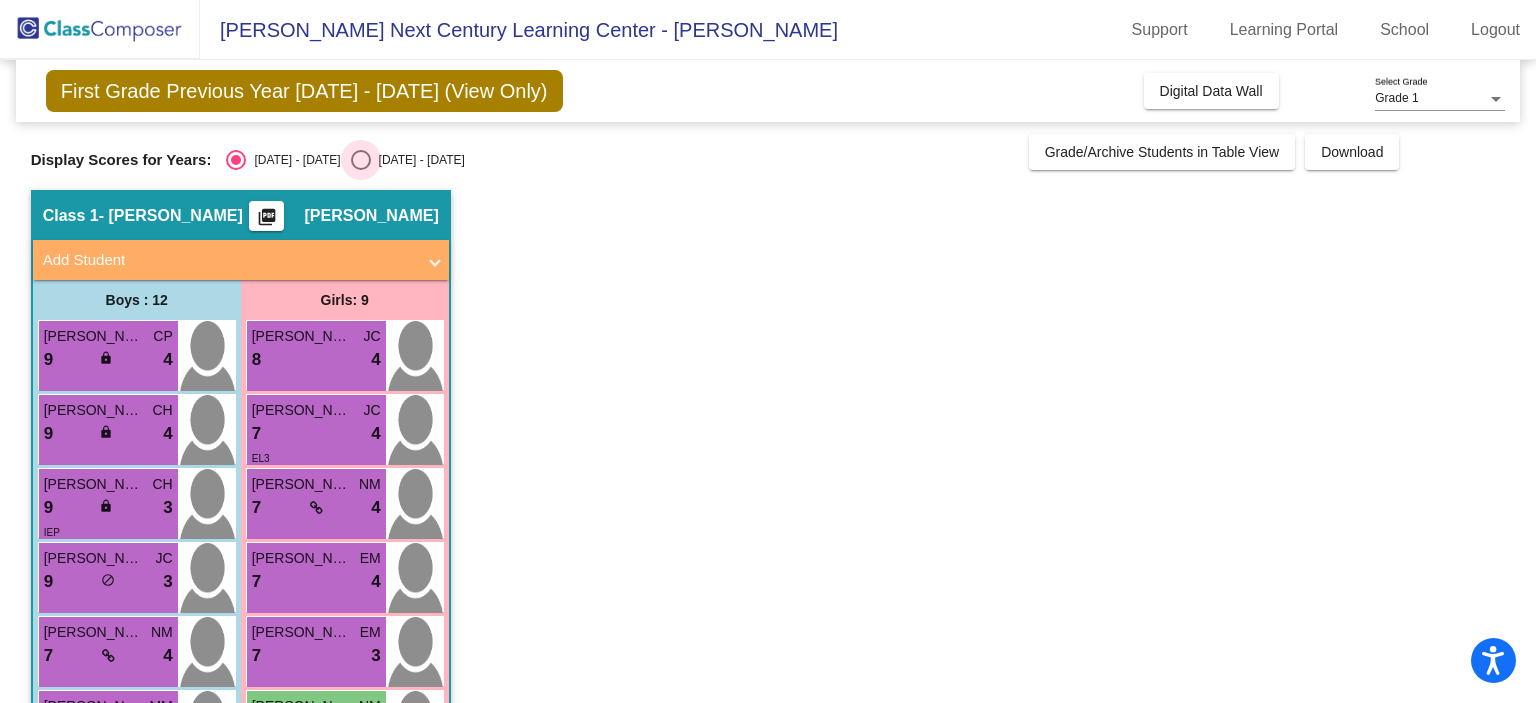 click at bounding box center (361, 160) 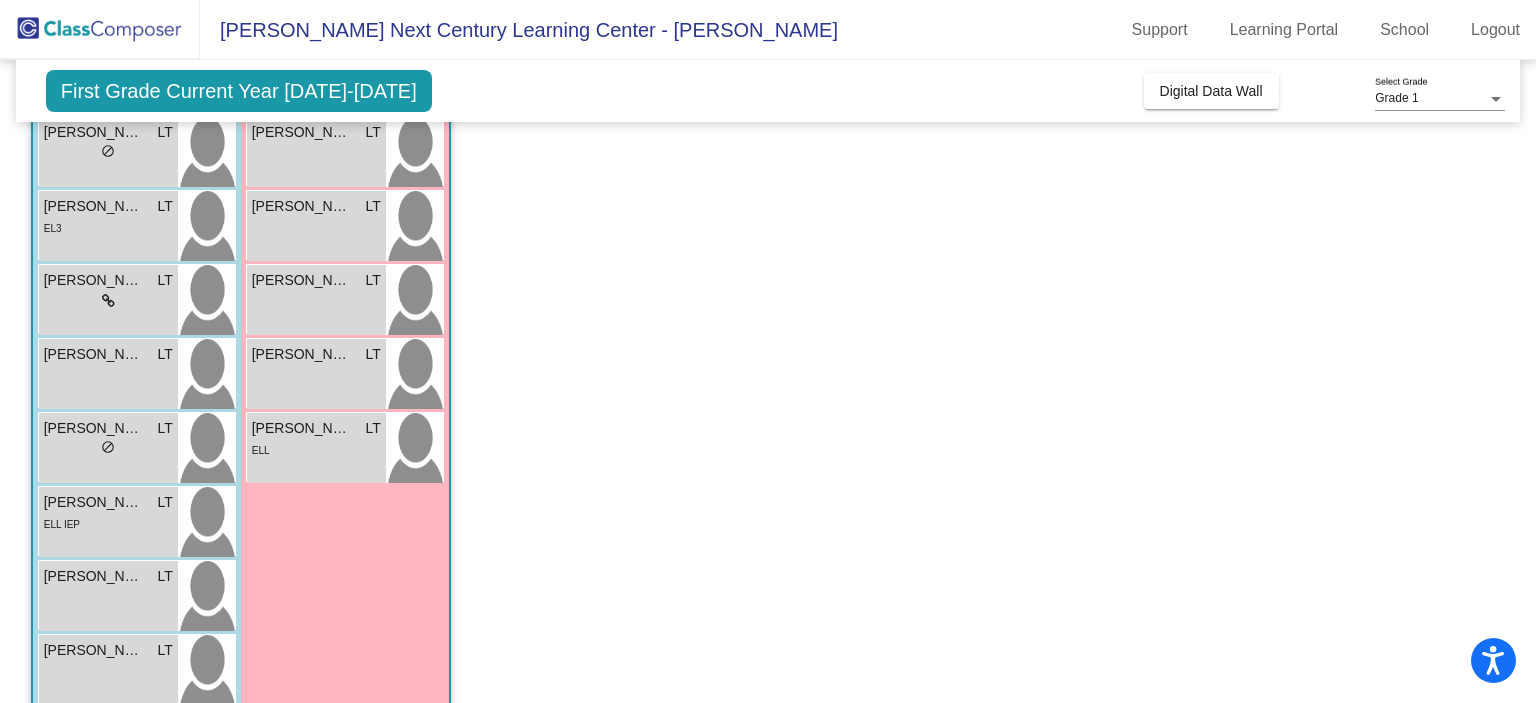 scroll, scrollTop: 0, scrollLeft: 0, axis: both 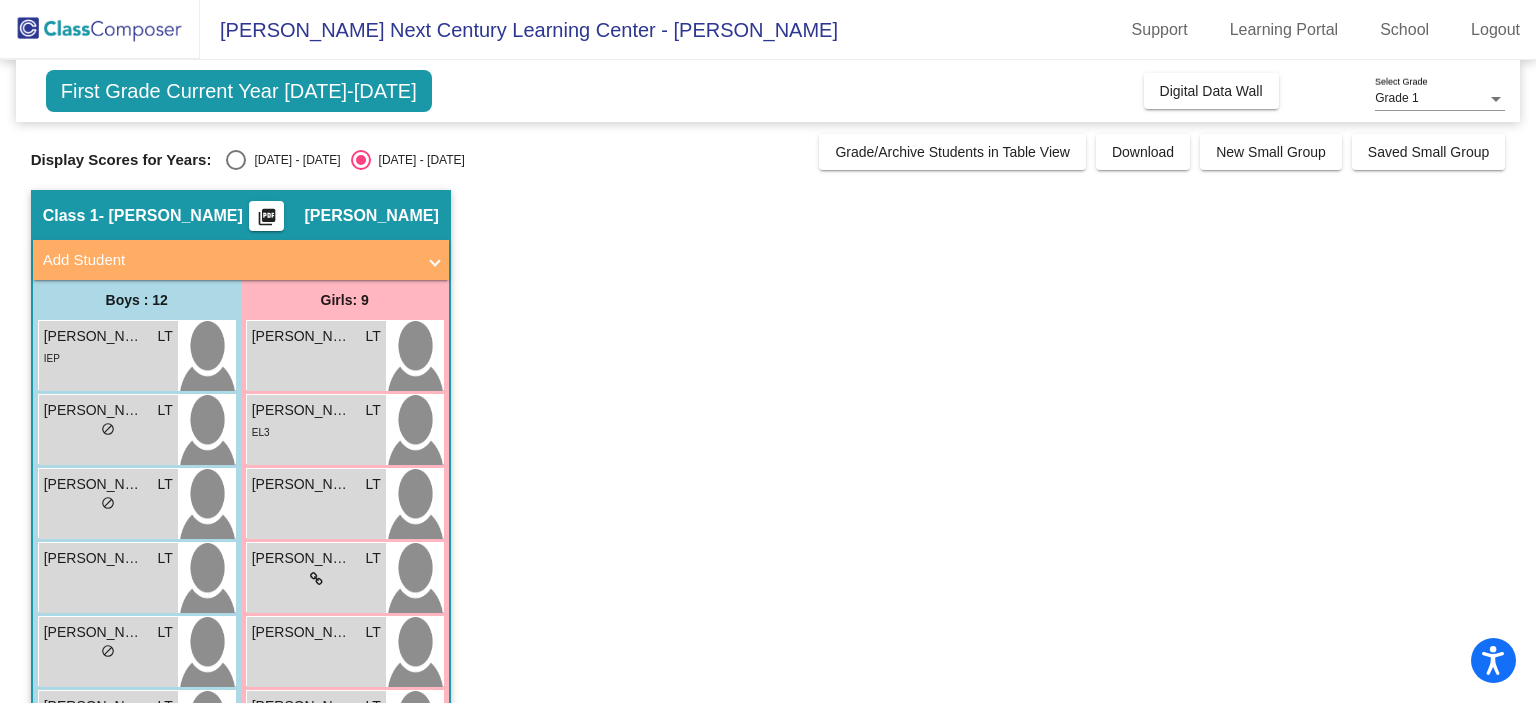 click at bounding box center (236, 160) 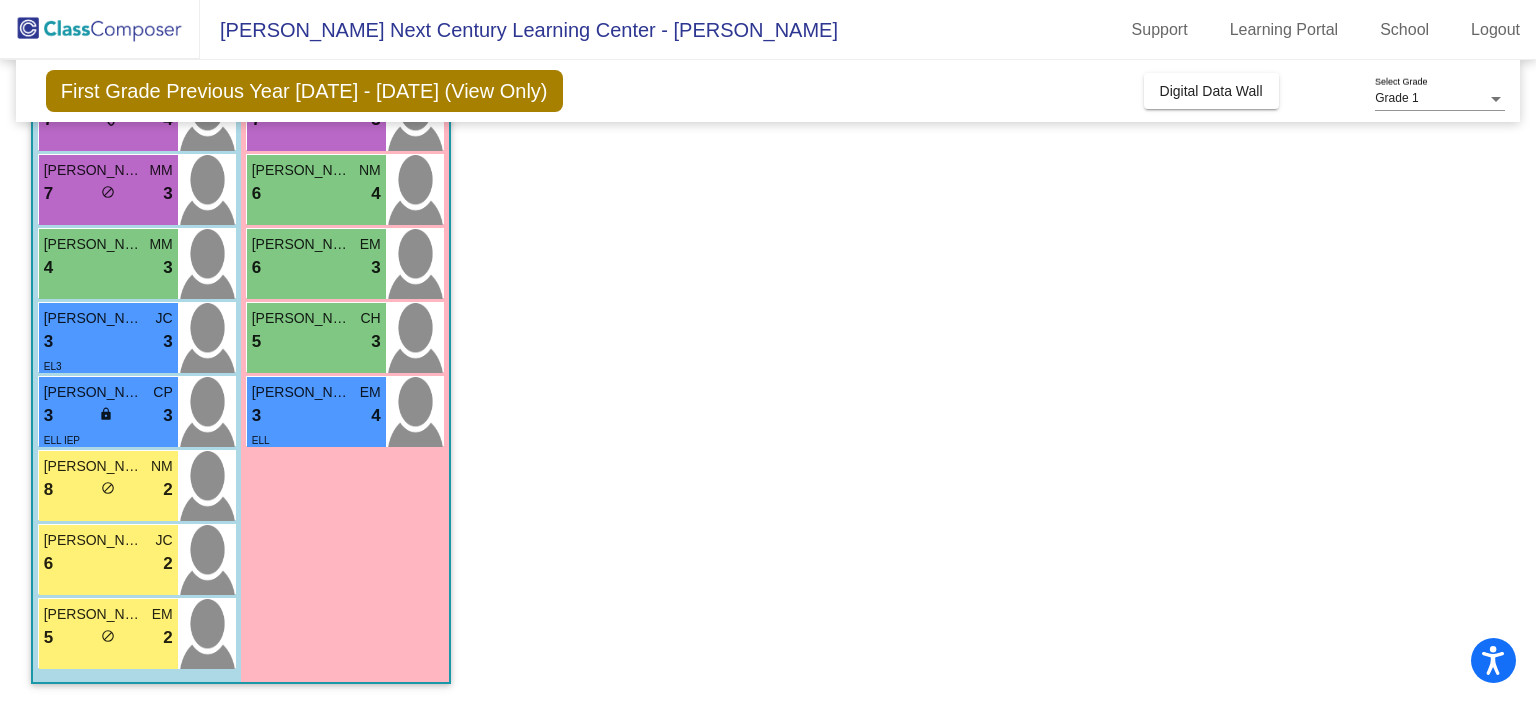 scroll, scrollTop: 0, scrollLeft: 0, axis: both 